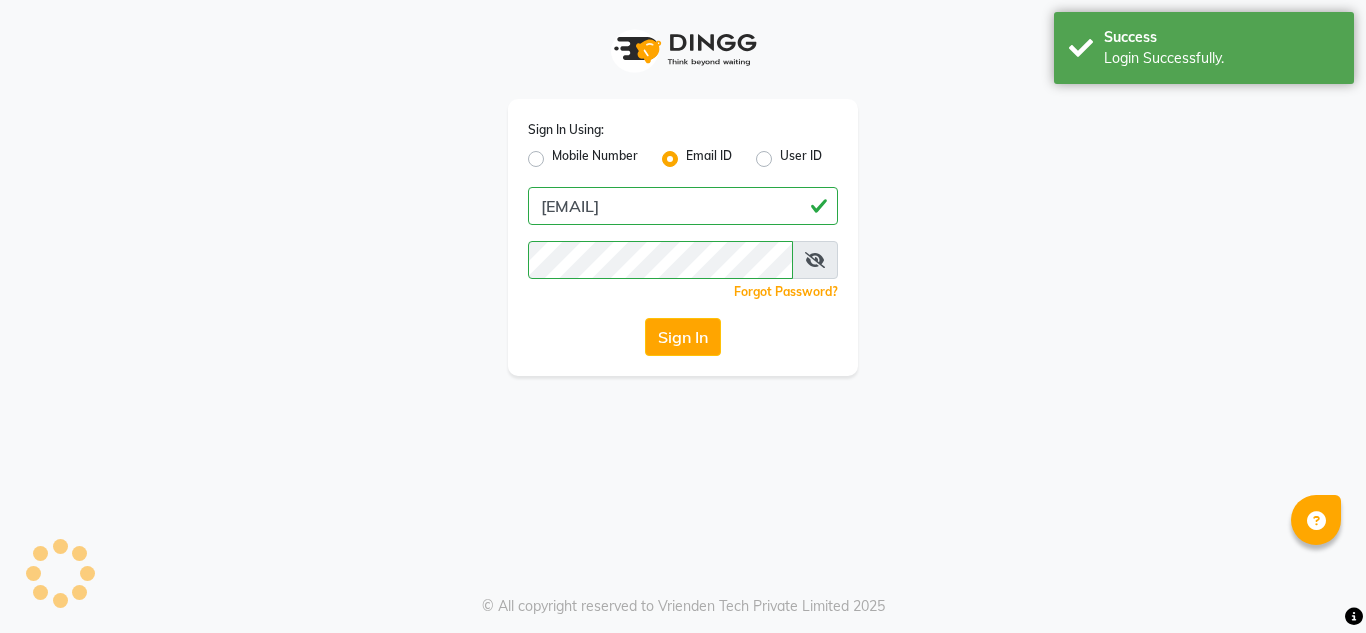 scroll, scrollTop: 0, scrollLeft: 0, axis: both 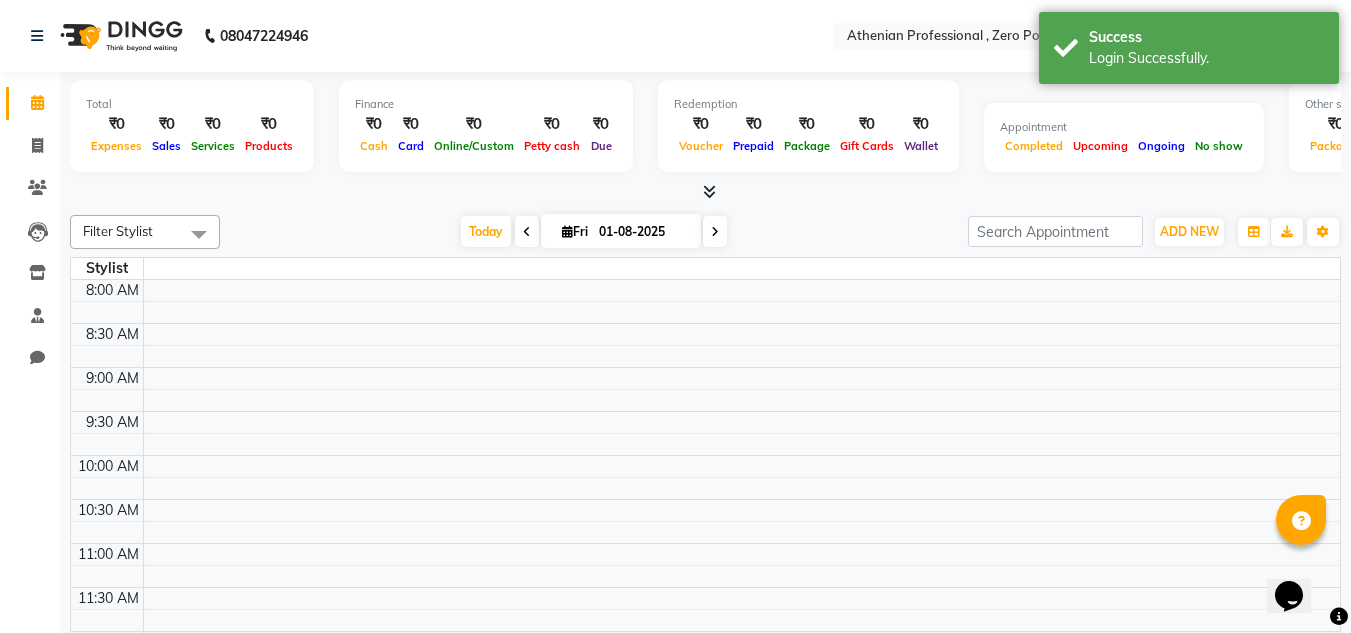 select on "en" 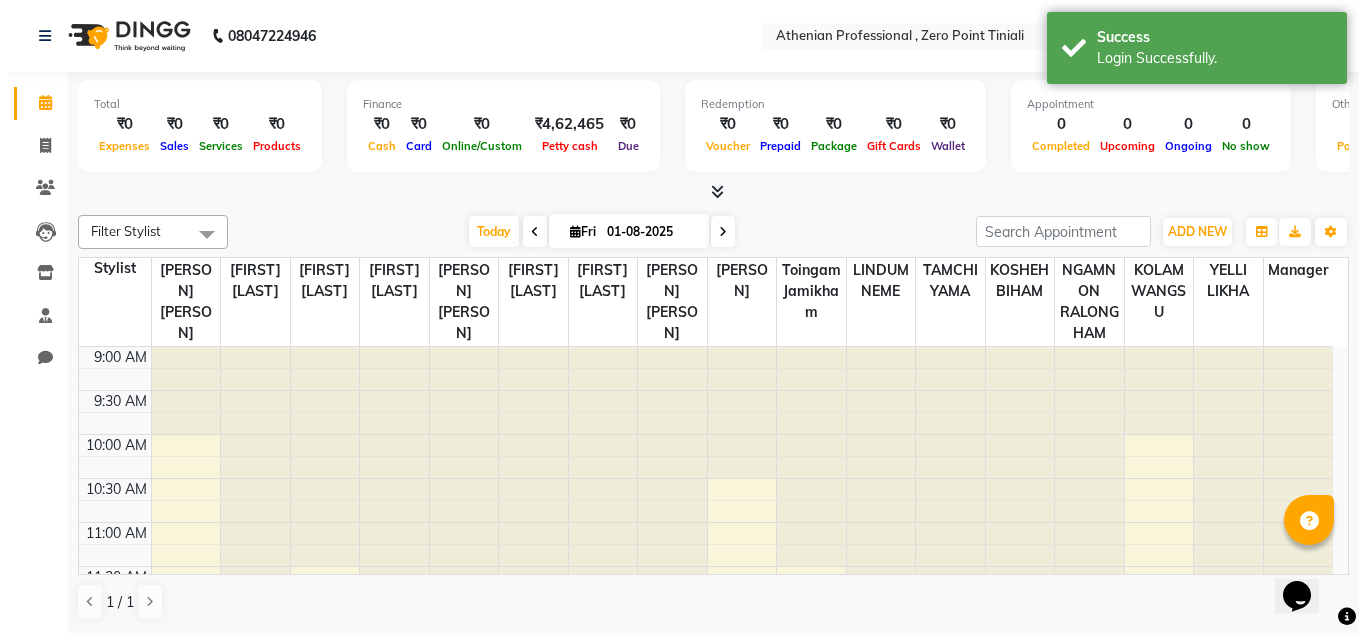 scroll, scrollTop: 0, scrollLeft: 0, axis: both 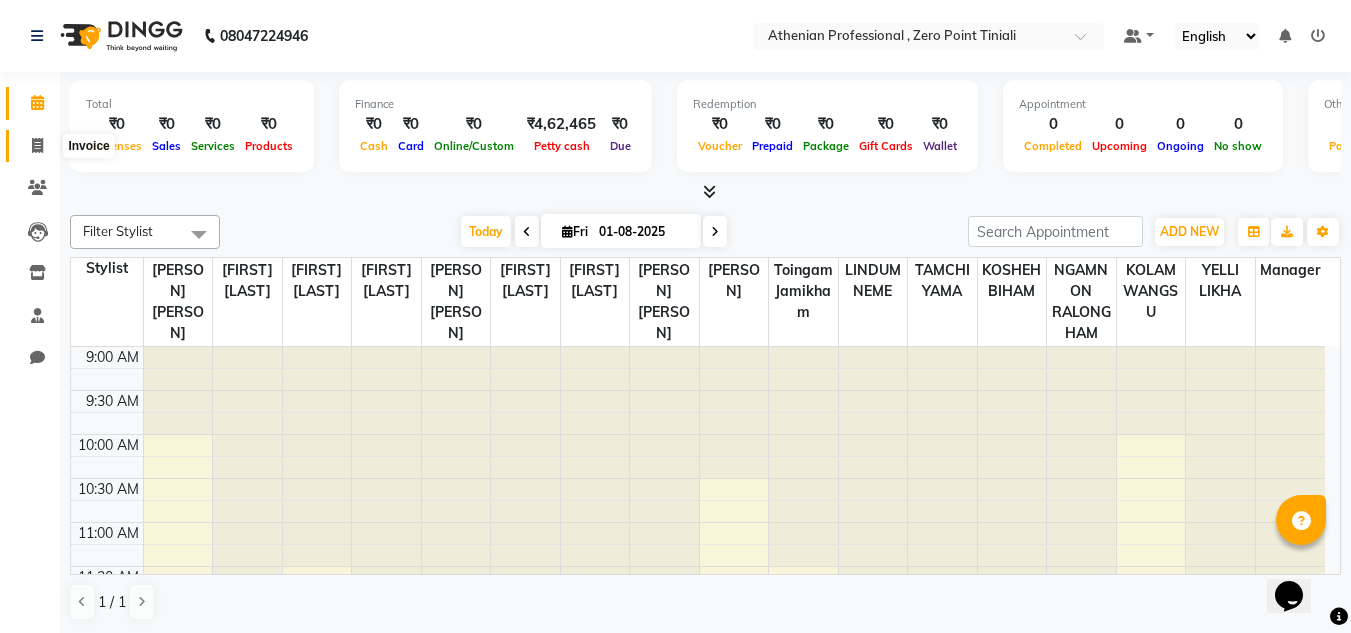 click 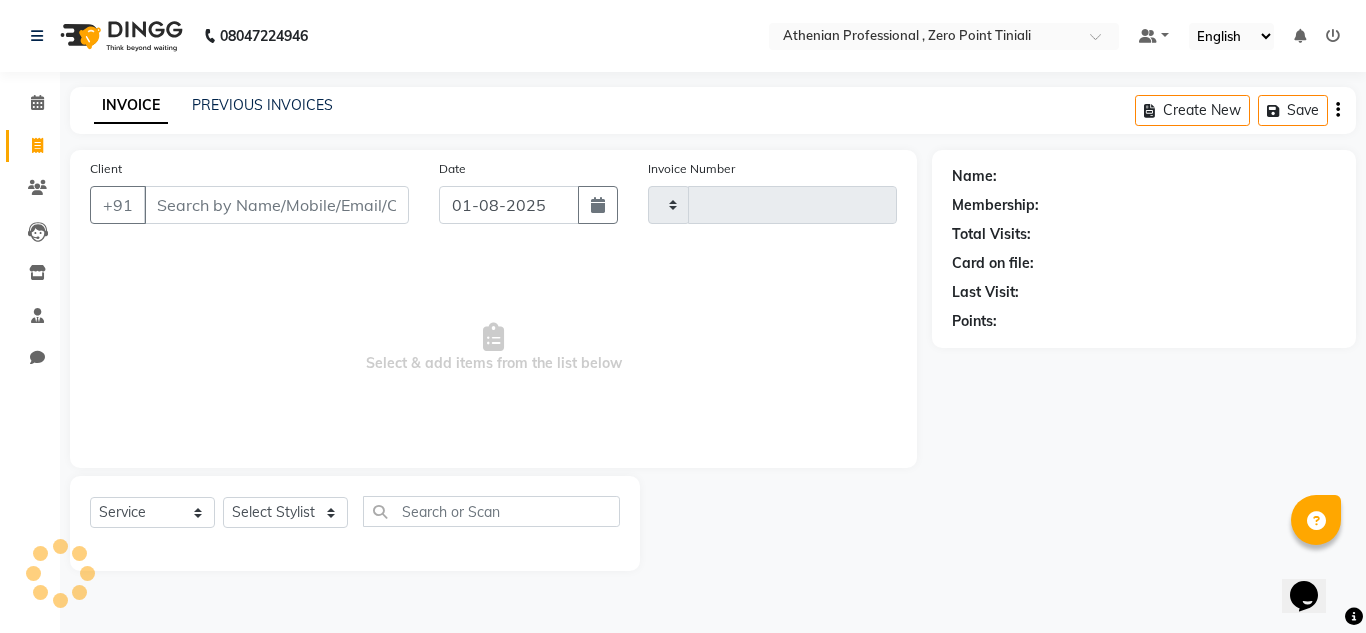 type on "1815" 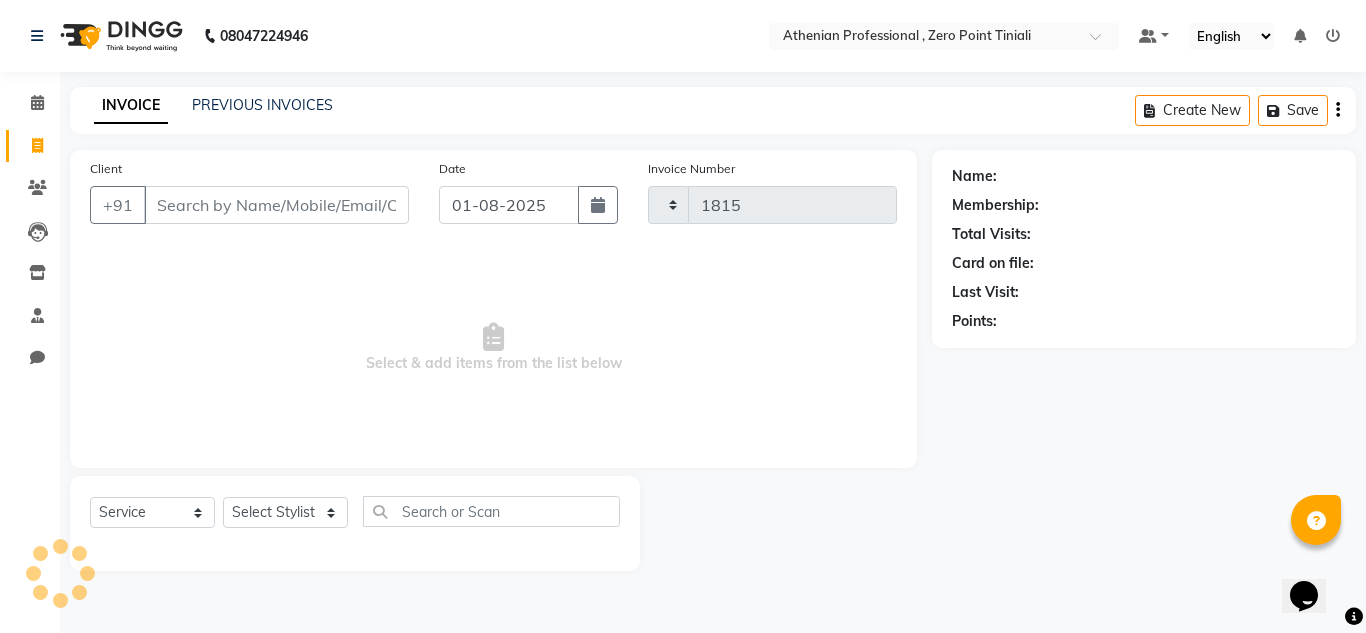 select on "8300" 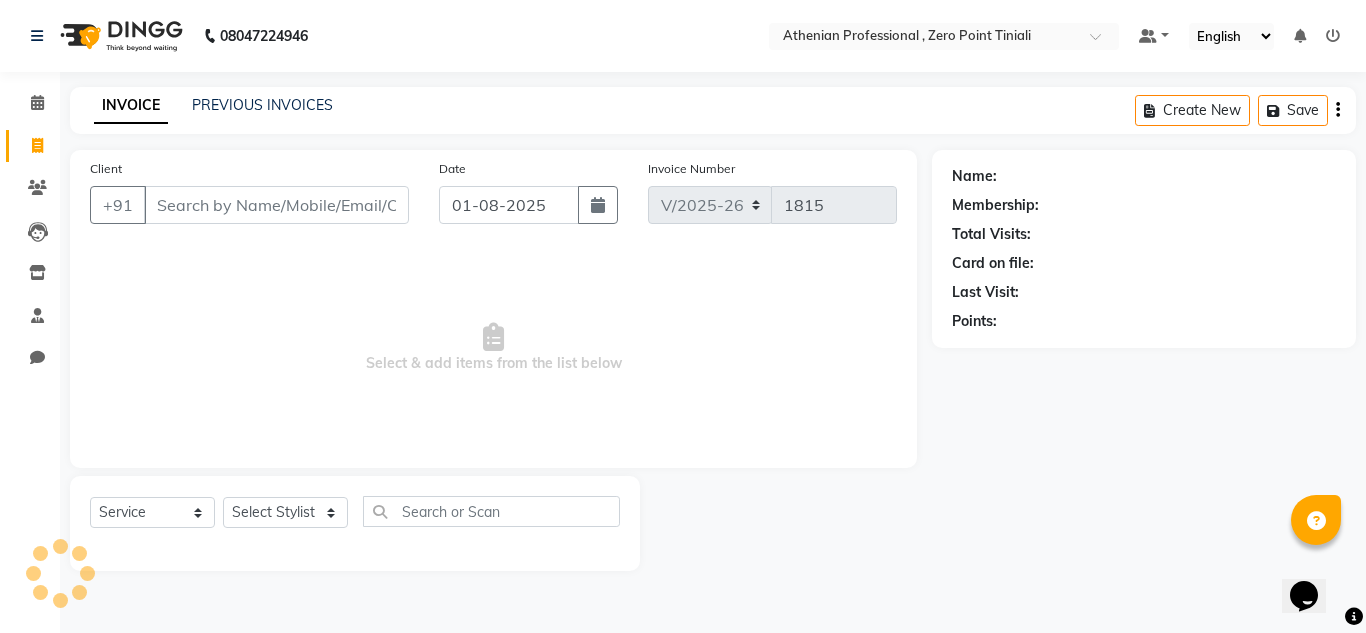 click on "Client" at bounding box center [276, 205] 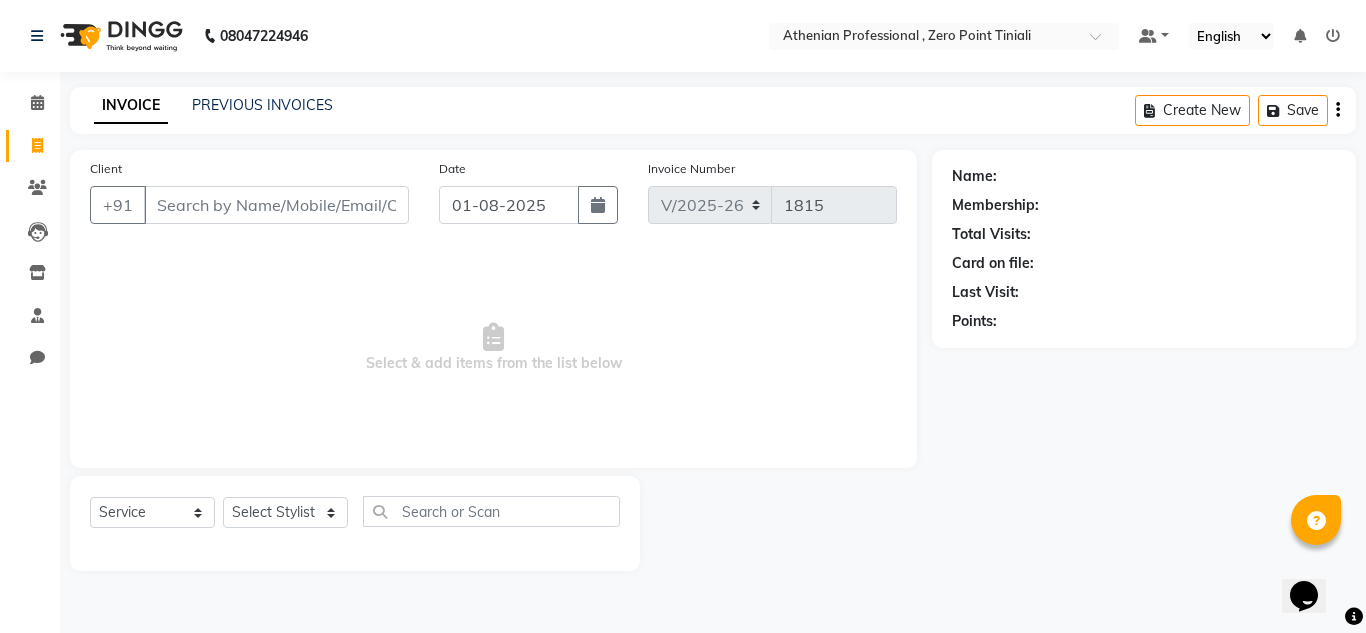 click on "Client" at bounding box center [276, 205] 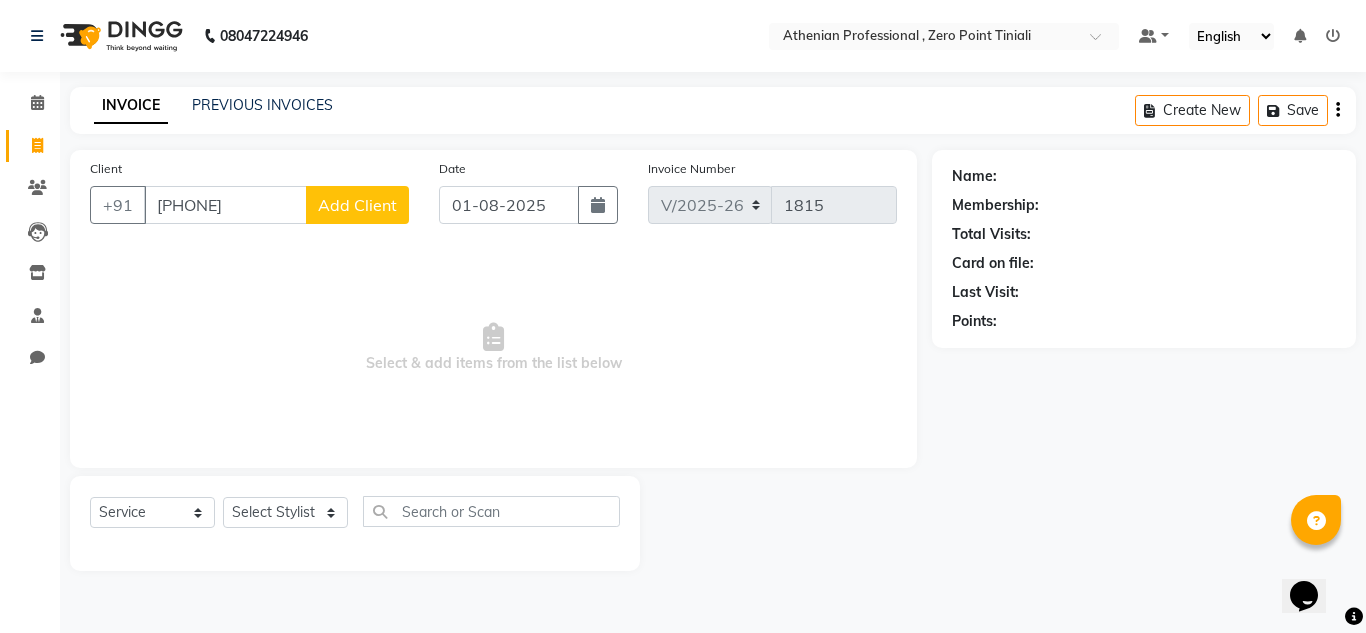 type on "[PHONE]" 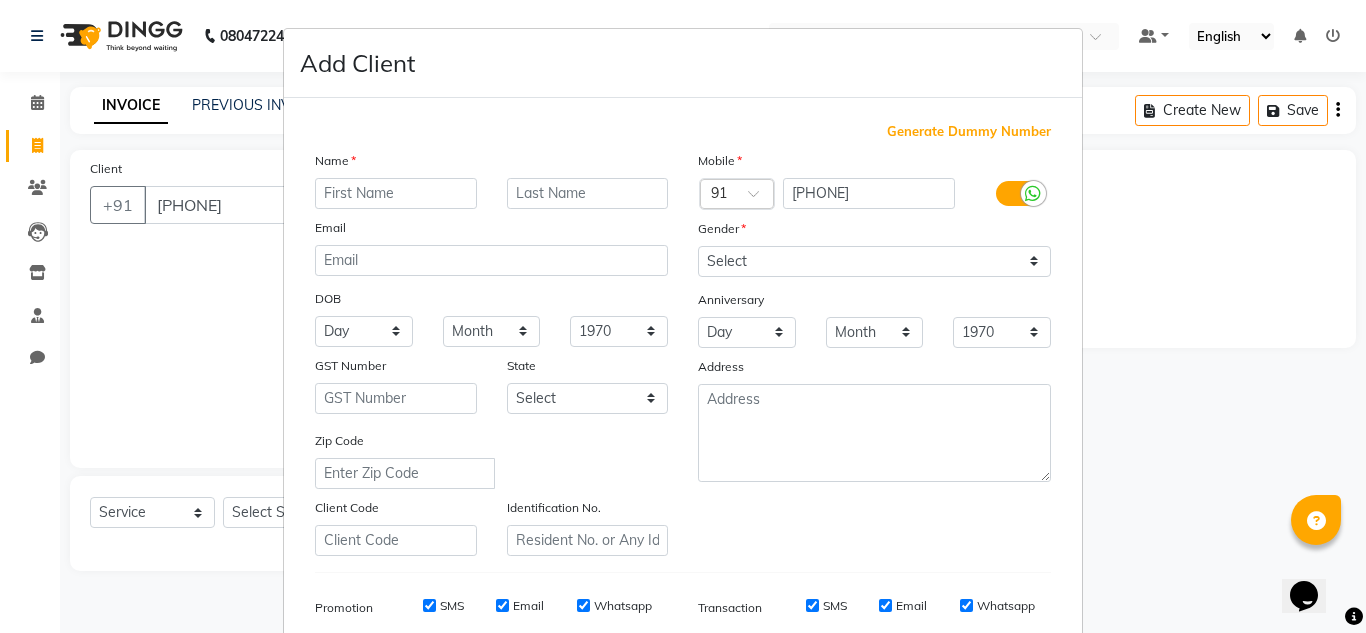 click at bounding box center (396, 193) 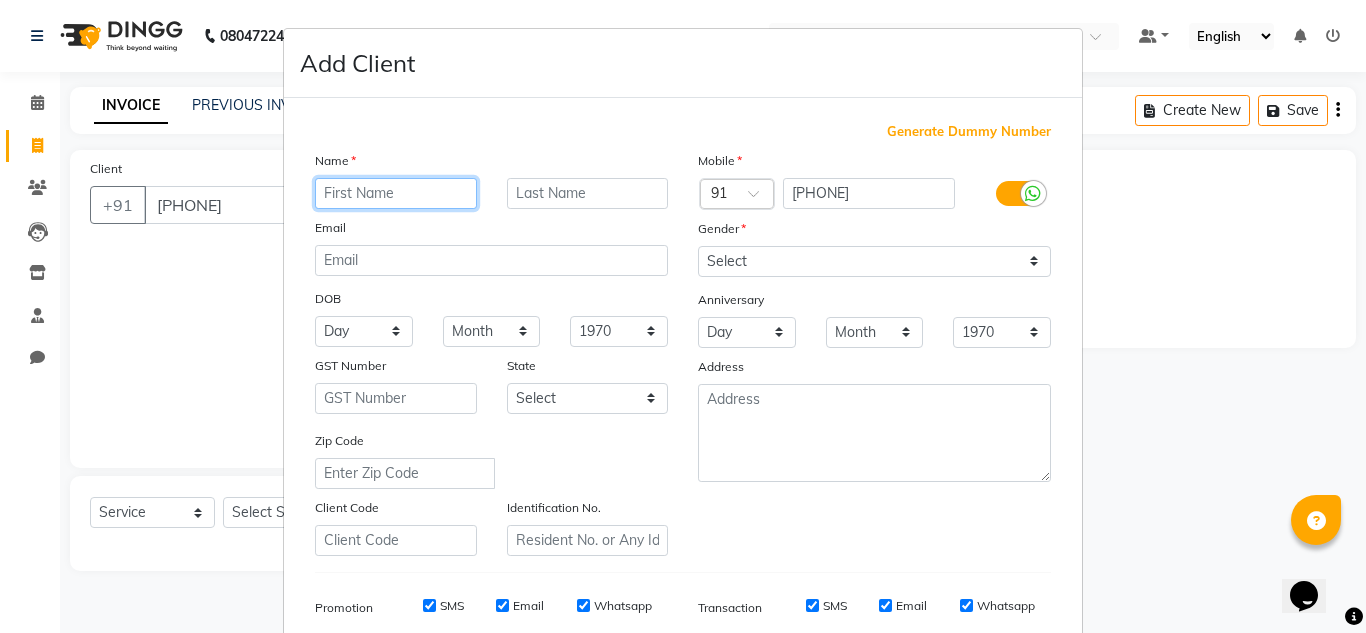 scroll, scrollTop: 290, scrollLeft: 0, axis: vertical 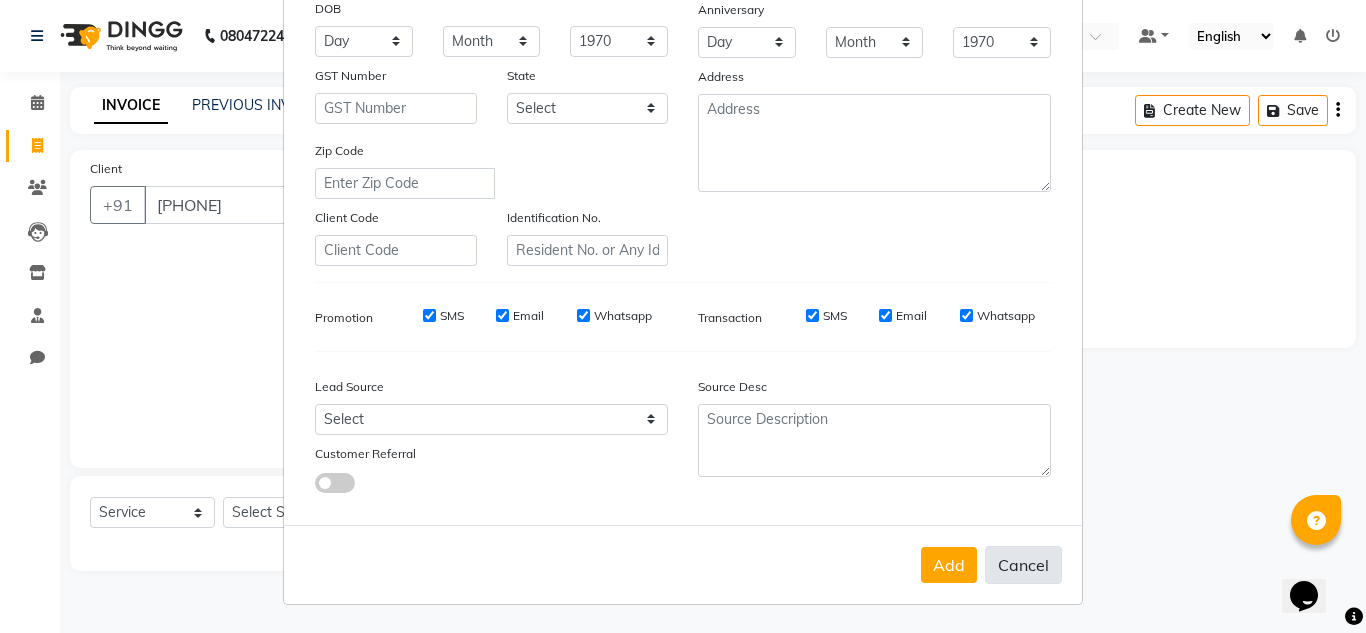click on "Cancel" at bounding box center [1023, 565] 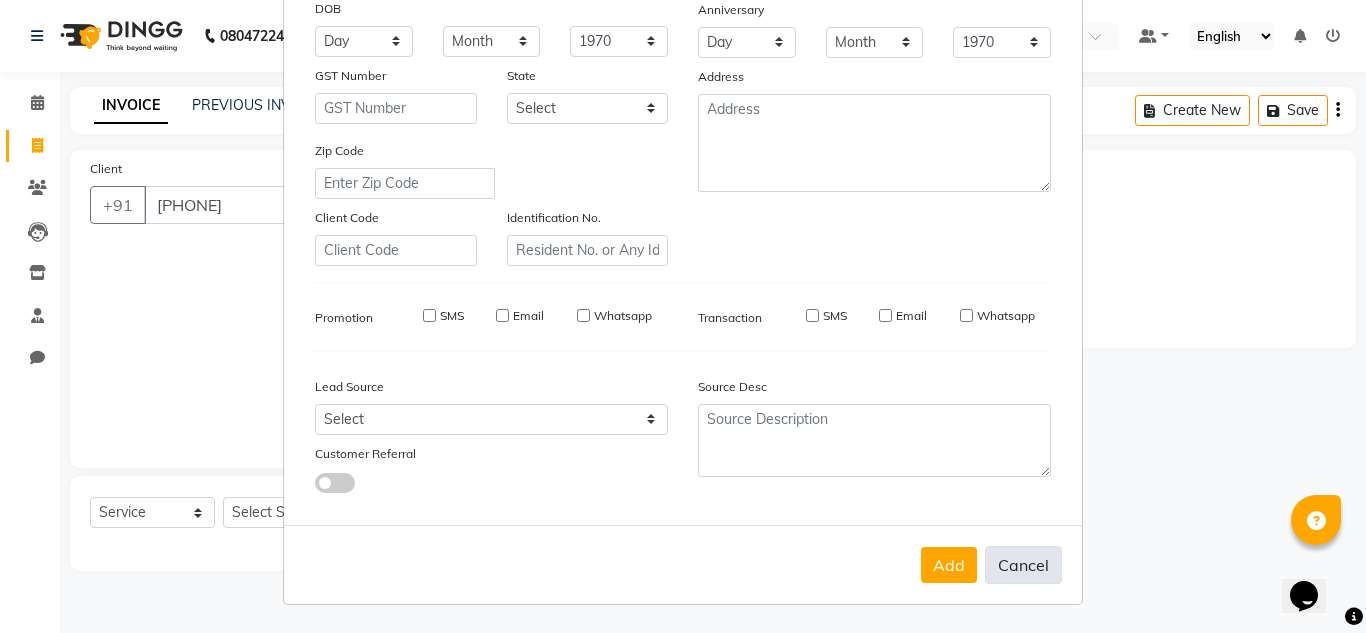 select 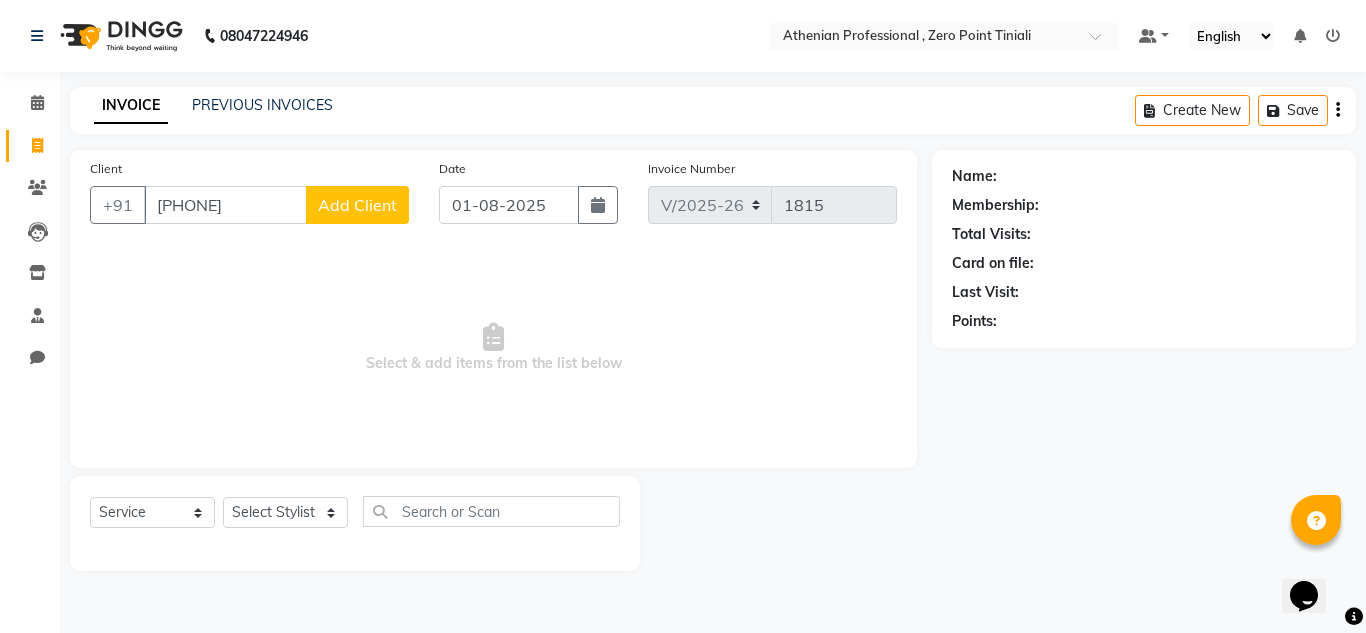 drag, startPoint x: 901, startPoint y: 429, endPoint x: 448, endPoint y: 387, distance: 454.94284 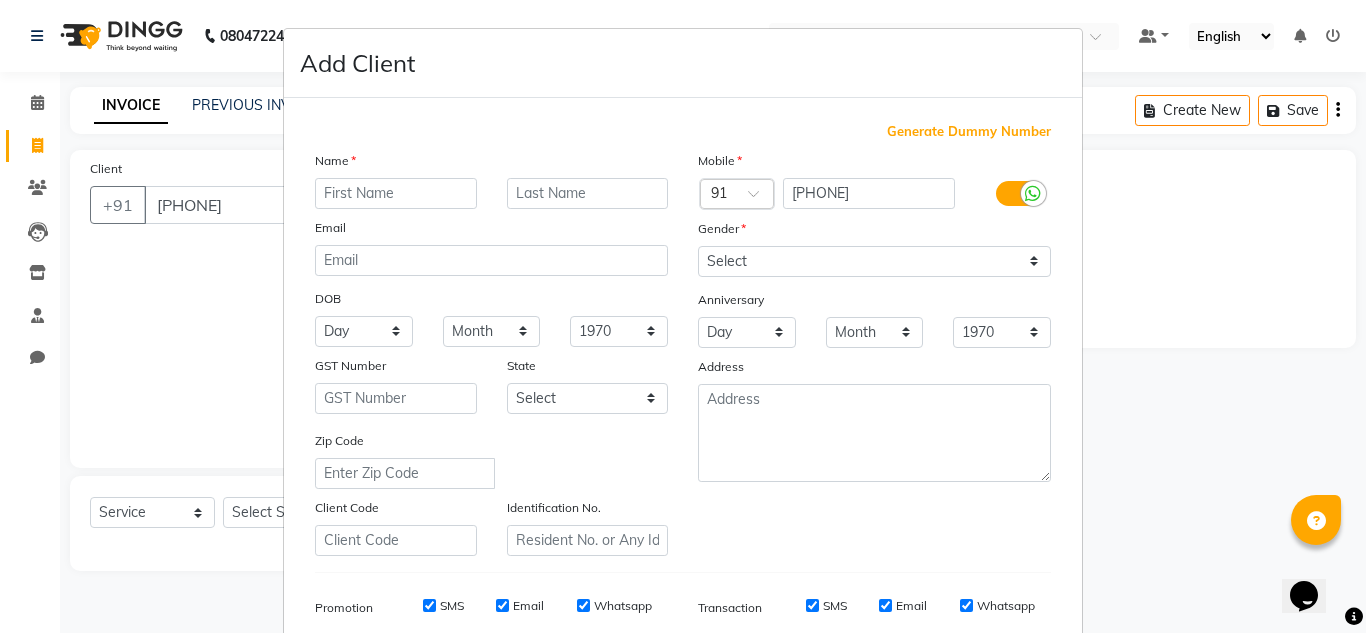 click on "Add Client Generate Dummy Number Name Email DOB Day 01 02 03 04 05 06 07 08 09 10 11 12 13 14 15 16 17 18 19 20 21 22 23 24 25 26 27 28 29 30 31 Month January February March April May June July August September October November December 1940 1941 1942 1943 1944 1945 1946 1947 1948 1949 1950 1951 1952 1953 1954 1955 1956 1957 1958 1959 1960 1961 1962 1963 1964 1965 1966 1967 1968 1969 1970 1971 1972 1973 1974 1975 1976 1977 1978 1979 1980 1981 1982 1983 1984 1985 1986 1987 1988 1989 1990 1991 1992 1993 1994 1995 1996 1997 1998 1999 2000 2001 2002 2003 2004 2005 2006 2007 2008 2009 2010 2011 2012 2013 2014 2015 2016 2017 2018 2019 2020 2021 2022 2023 2024 GST Number State Select Andaman and Nicobar Islands Andhra Pradesh Arunachal Pradesh Assam Bihar Chandigarh Chhattisgarh Dadra and Nagar Haveli Daman and Diu Delhi Goa Gujarat Haryana Himachal Pradesh Jammu and Kashmir Jharkhand Karnataka Kerala Lakshadweep Madhya Pradesh Maharashtra Manipur Meghalaya Mizoram Nagaland Odisha Pondicherry Punjab Rajasthan Sikkim" at bounding box center [683, 316] 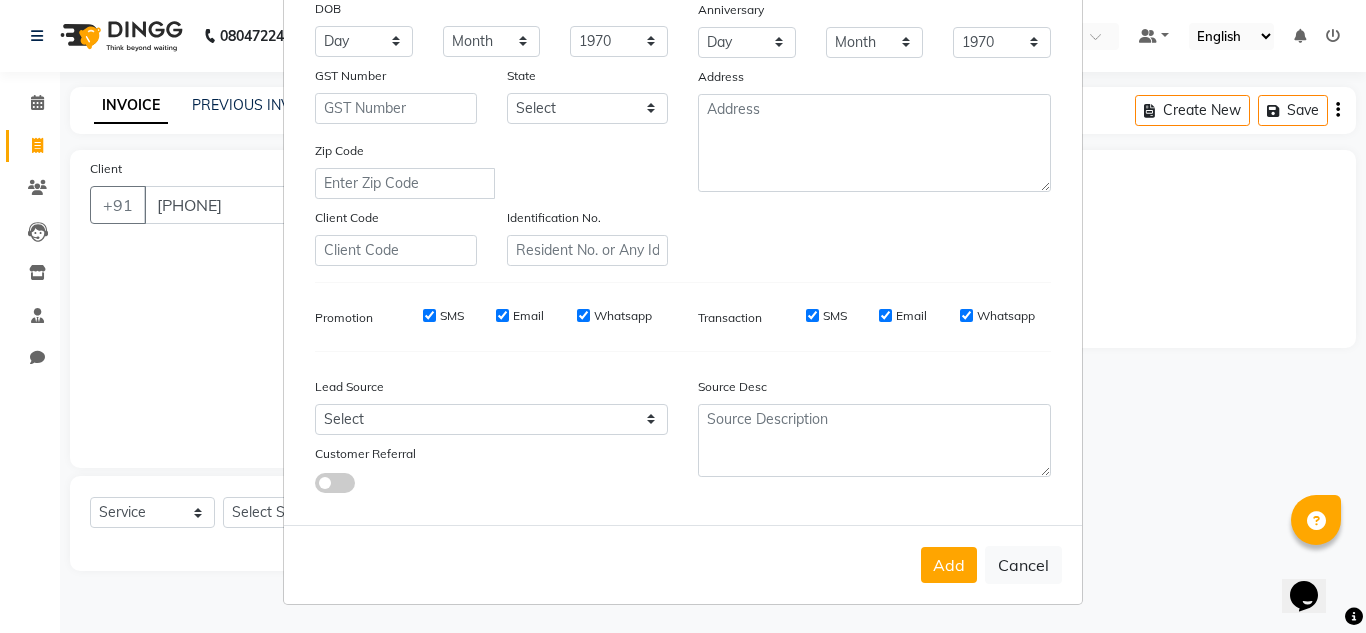 scroll, scrollTop: 0, scrollLeft: 0, axis: both 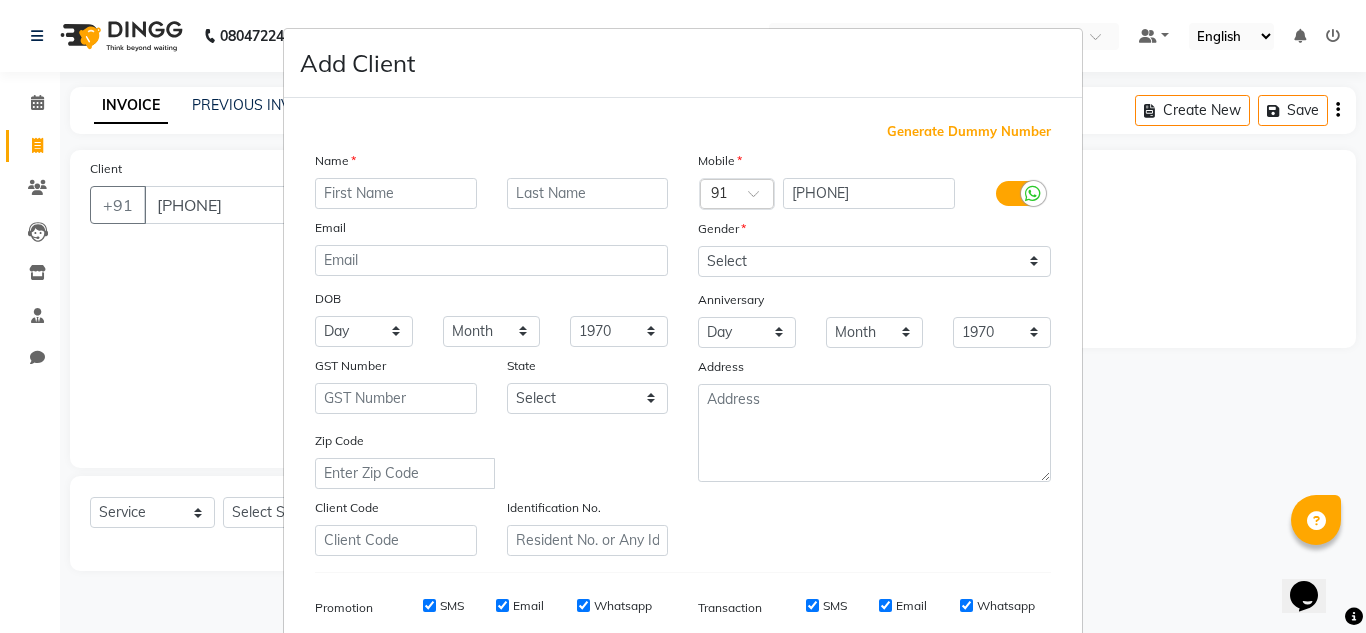 click on "Add Client Generate Dummy Number Name Email DOB Day 01 02 03 04 05 06 07 08 09 10 11 12 13 14 15 16 17 18 19 20 21 22 23 24 25 26 27 28 29 30 31 Month January February March April May June July August September October November December 1940 1941 1942 1943 1944 1945 1946 1947 1948 1949 1950 1951 1952 1953 1954 1955 1956 1957 1958 1959 1960 1961 1962 1963 1964 1965 1966 1967 1968 1969 1970 1971 1972 1973 1974 1975 1976 1977 1978 1979 1980 1981 1982 1983 1984 1985 1986 1987 1988 1989 1990 1991 1992 1993 1994 1995 1996 1997 1998 1999 2000 2001 2002 2003 2004 2005 2006 2007 2008 2009 2010 2011 2012 2013 2014 2015 2016 2017 2018 2019 2020 2021 2022 2023 2024 GST Number State Select Andaman and Nicobar Islands Andhra Pradesh Arunachal Pradesh Assam Bihar Chandigarh Chhattisgarh Dadra and Nagar Haveli Daman and Diu Delhi Goa Gujarat Haryana Himachal Pradesh Jammu and Kashmir Jharkhand Karnataka Kerala Lakshadweep Madhya Pradesh Maharashtra Manipur Meghalaya Mizoram Nagaland Odisha Pondicherry Punjab Rajasthan Sikkim" at bounding box center (683, 316) 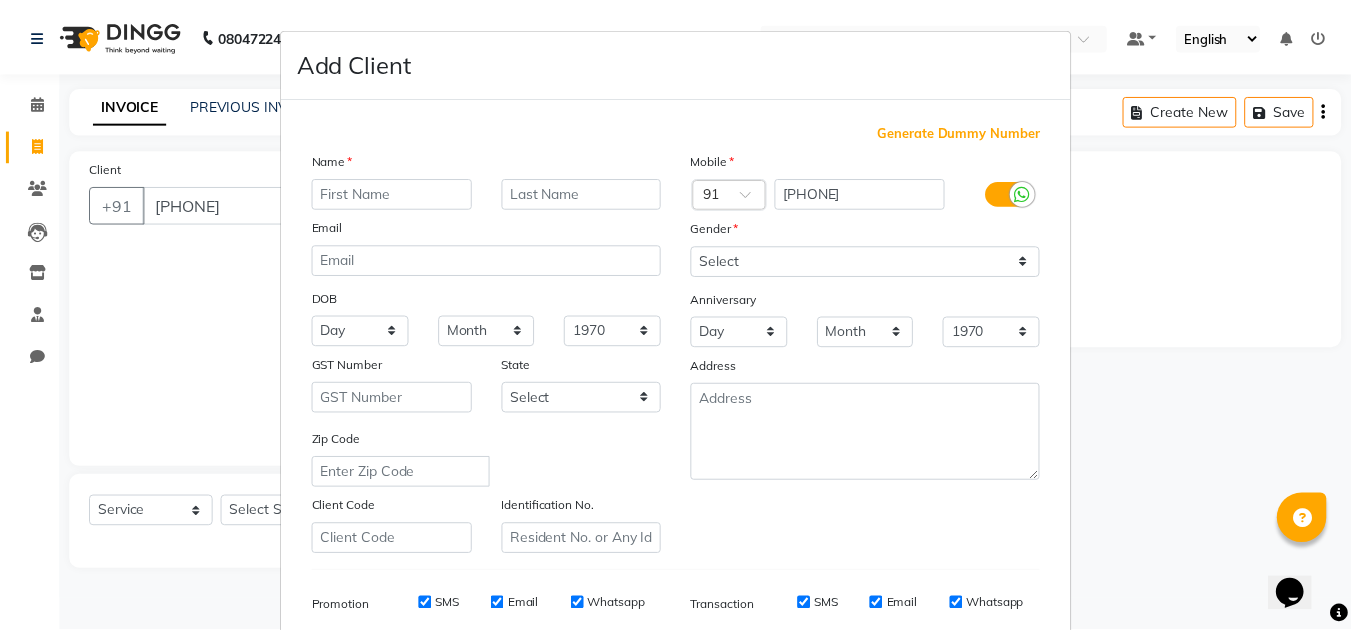 scroll, scrollTop: 290, scrollLeft: 0, axis: vertical 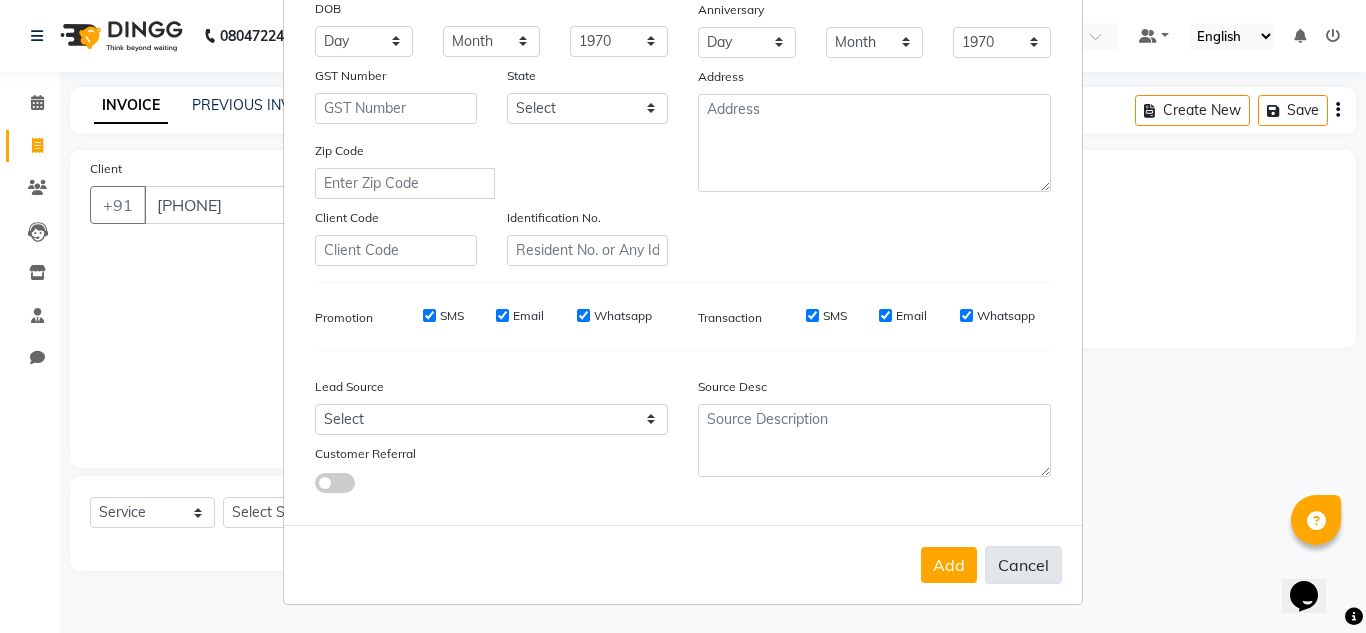 click on "Cancel" at bounding box center (1023, 565) 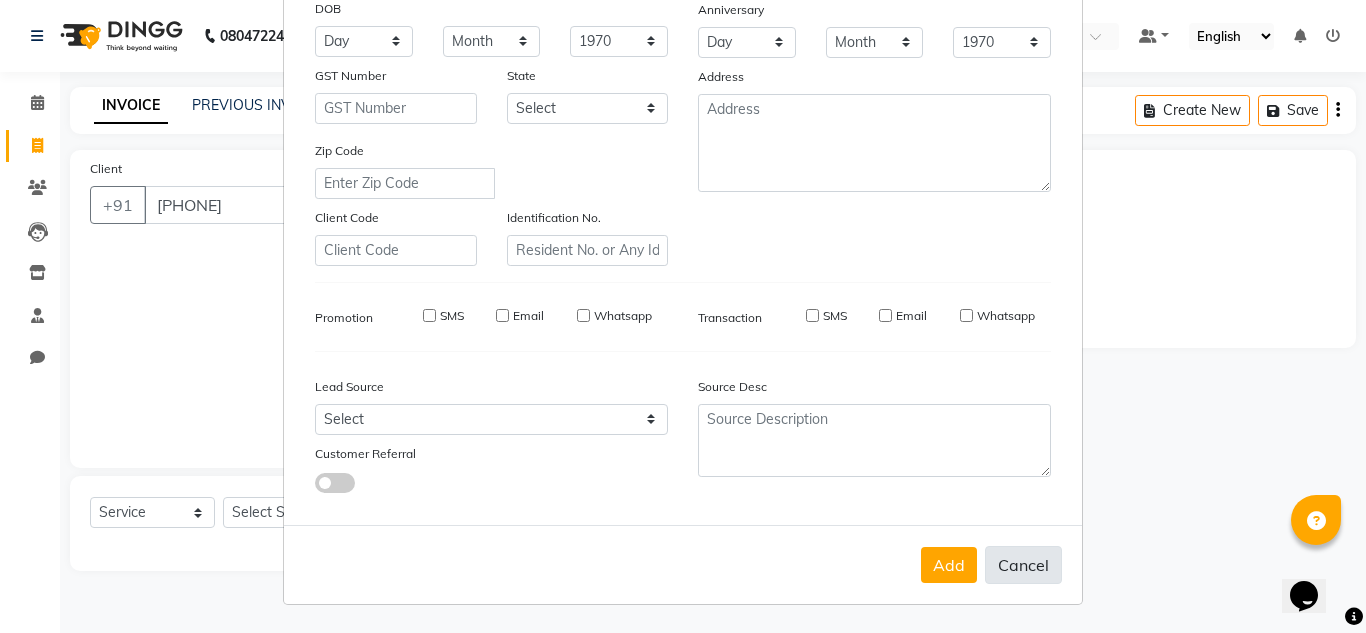 select 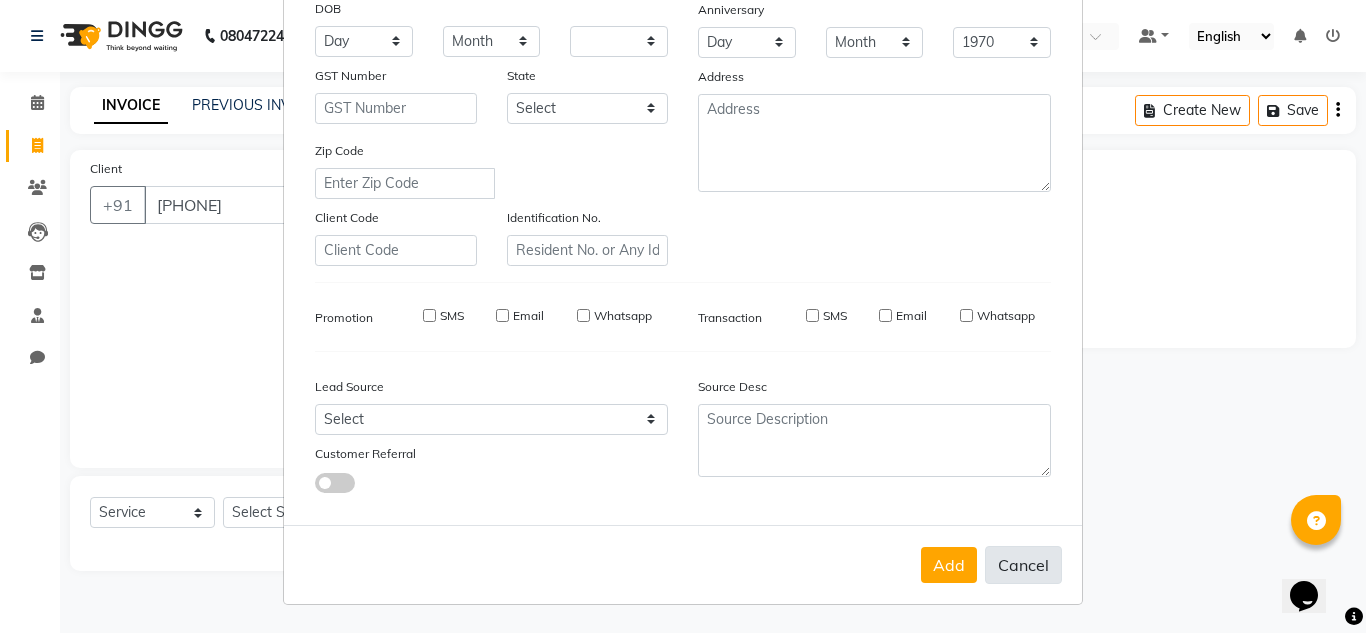 select 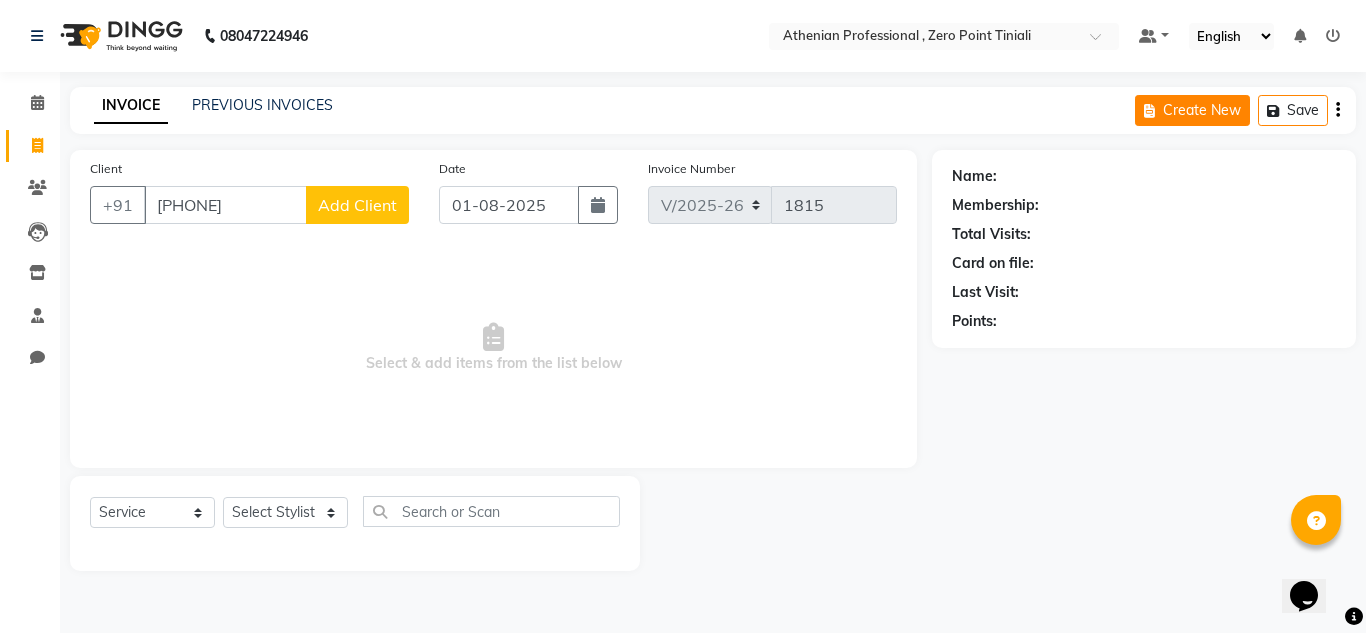 click on "Create New" 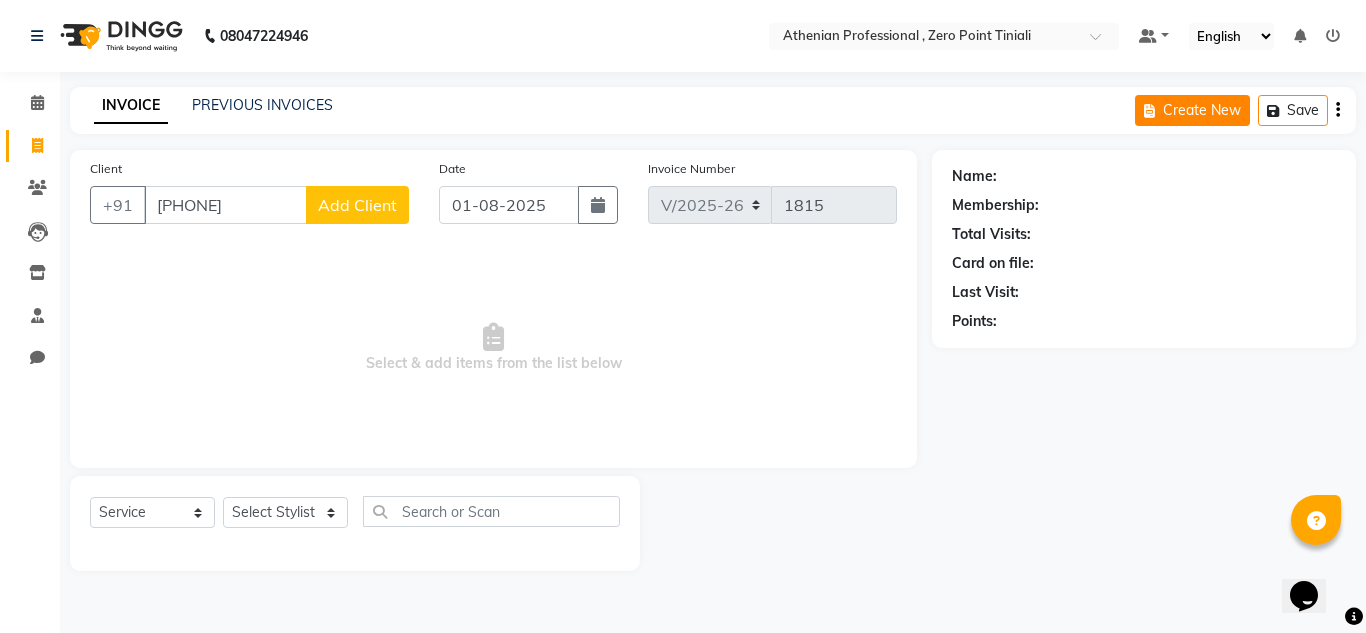 select on "service" 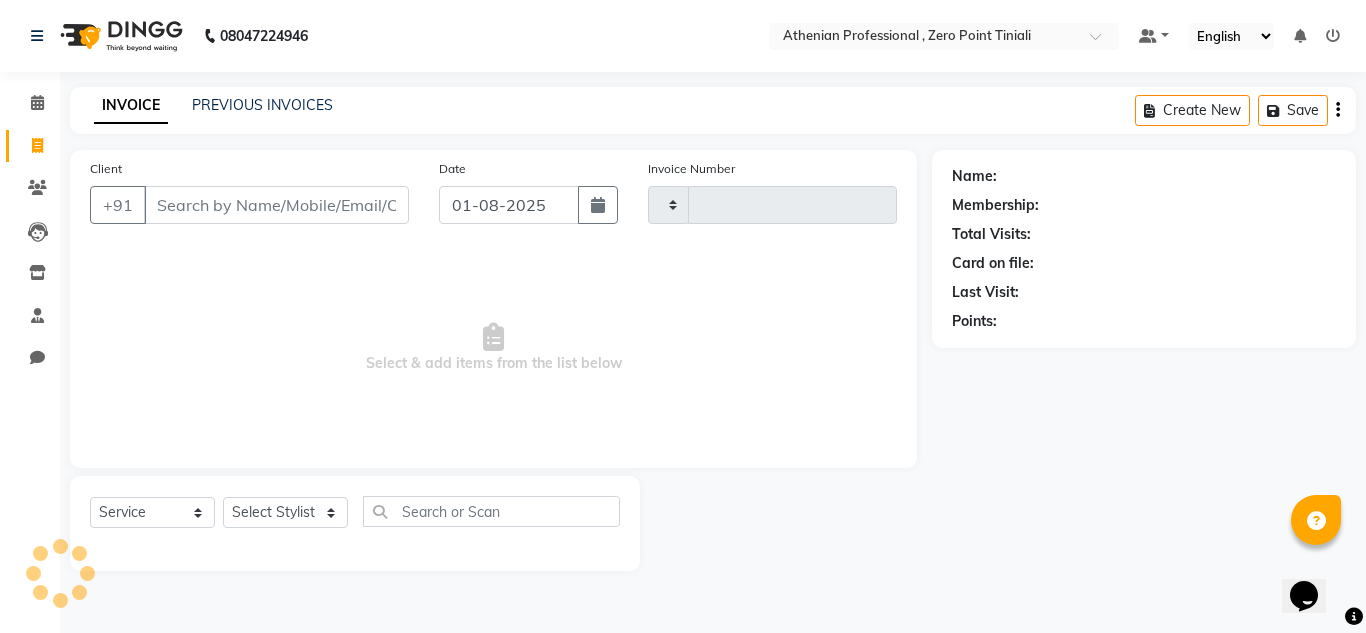 type on "1815" 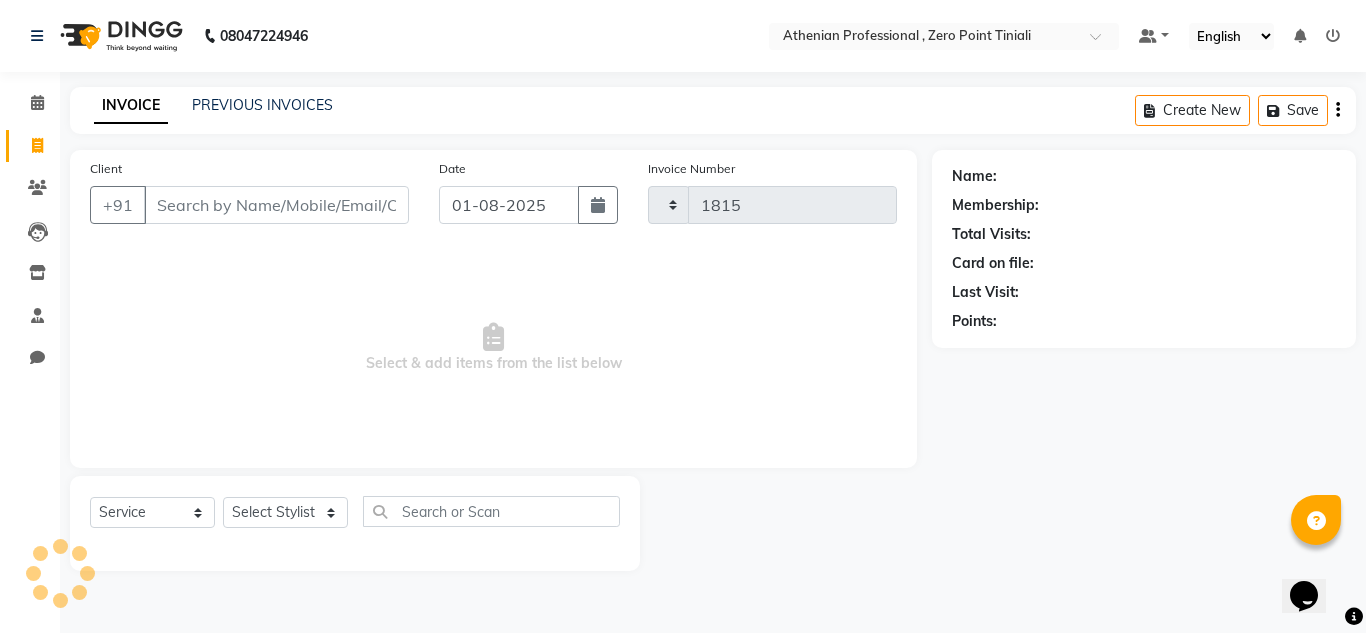 select on "8300" 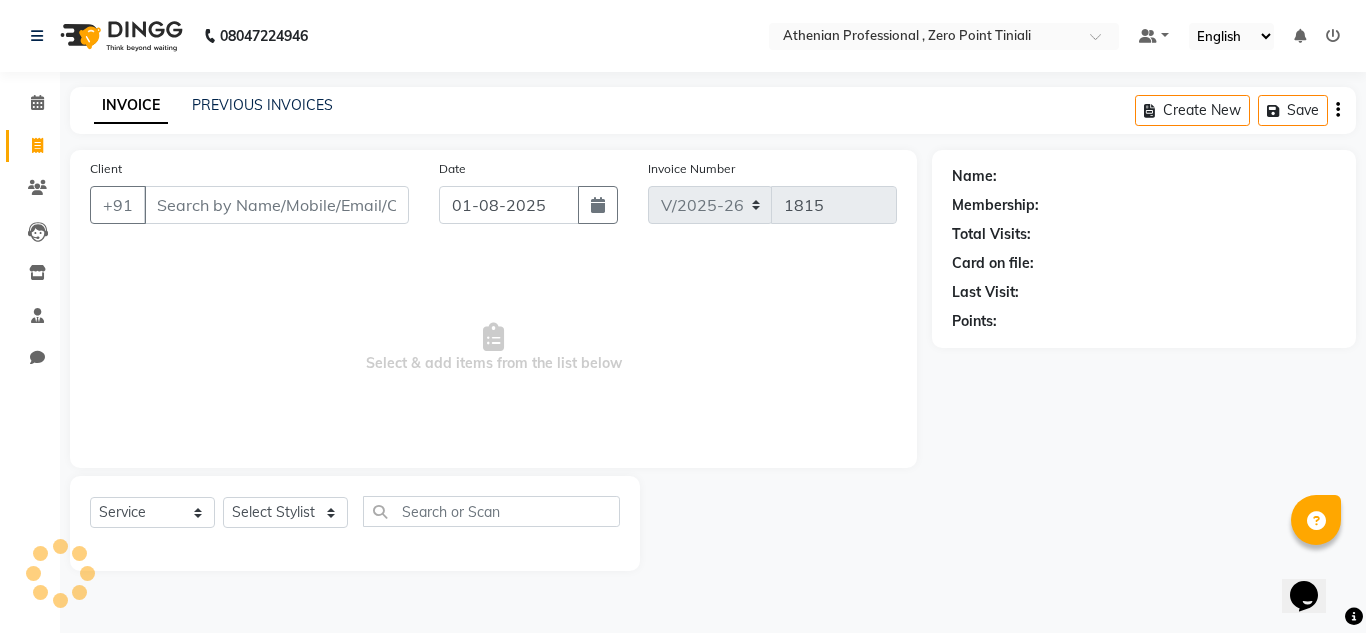 click on "Client" at bounding box center [276, 205] 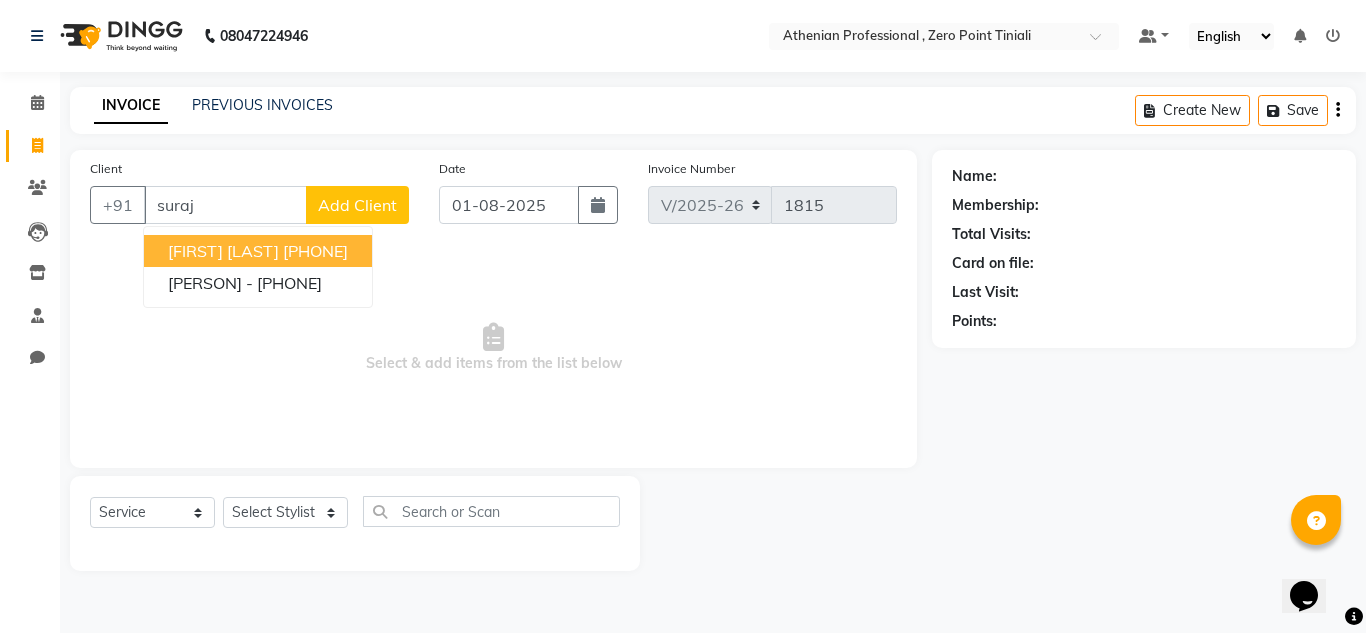 click on "[FIRST] [LAST]" at bounding box center [223, 251] 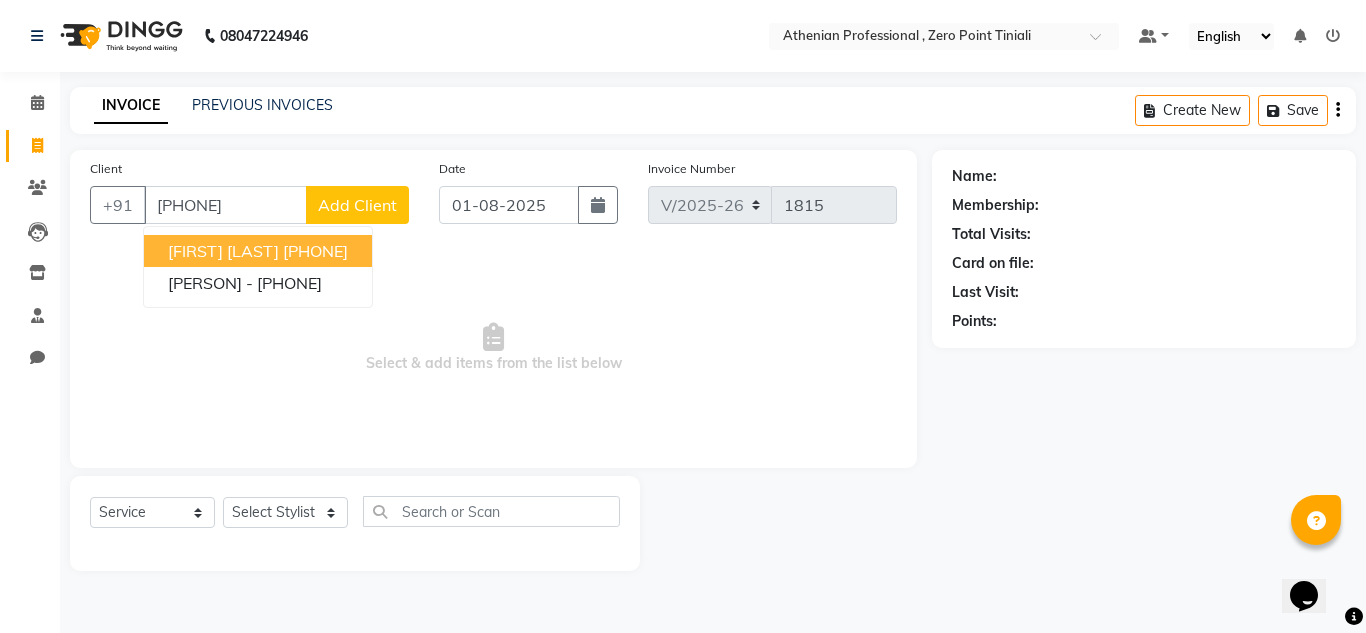 type on "[PHONE]" 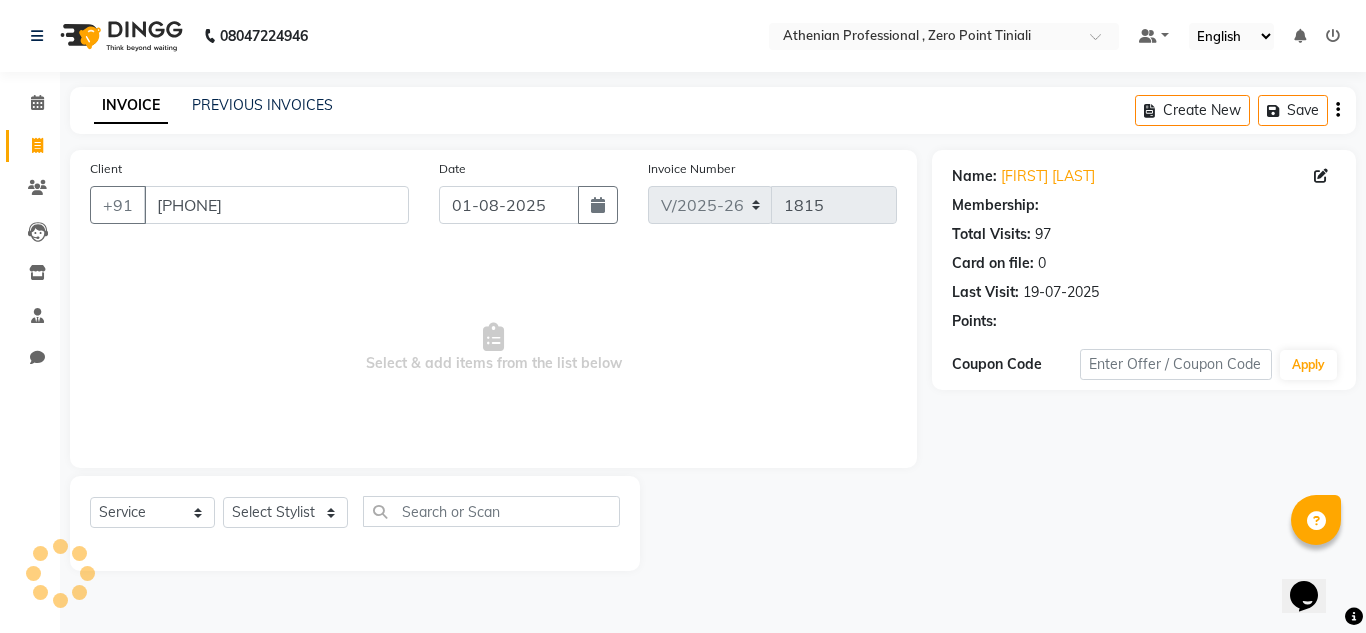 select on "1: Object" 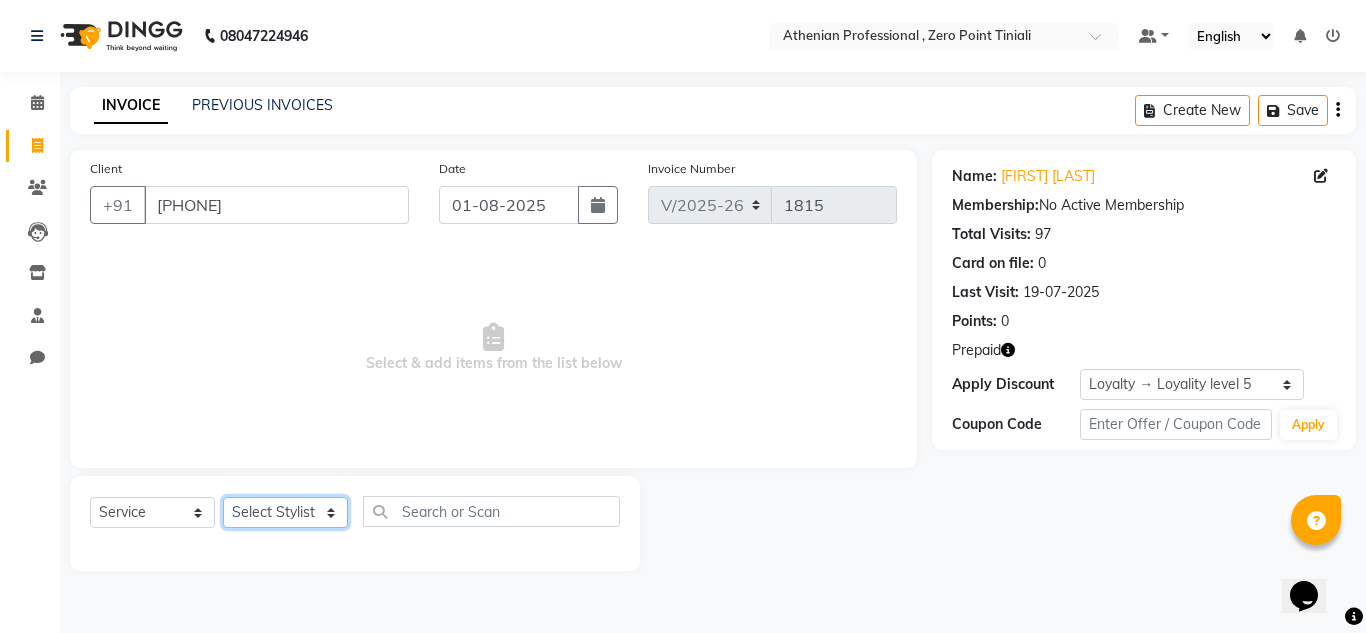 click on "Select Stylist Abin Mili Admin JAVED ANSARI KOLAM WANGSU KOSHEH BIHAM LINDUM NEME MAHINDRA BASUMATARY Manager MANJU MANHAM MINUKA CHETTRY NGAMNON RALONGHAM SHADAB KHAN SUMAN MAGAR SUMI BISWAS SWAPNA DEVI CHETRY TAMCHI YAMA Toingam Jamikham YELLI LIKHA" 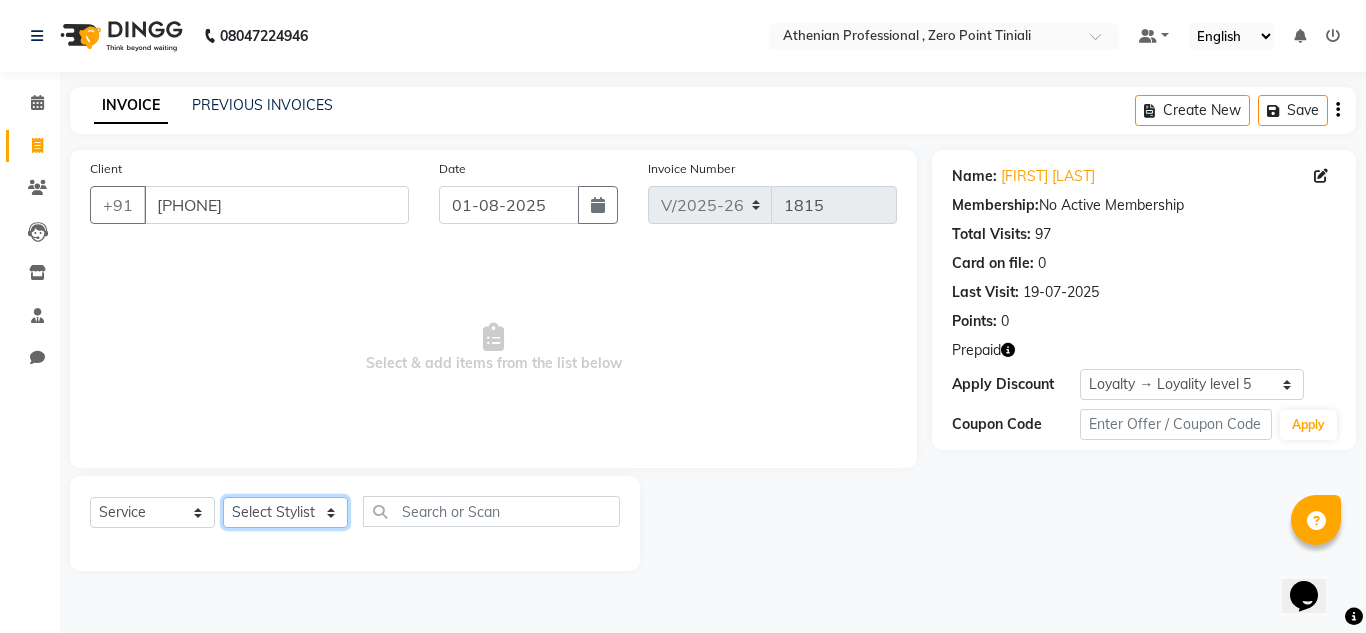select on "80199" 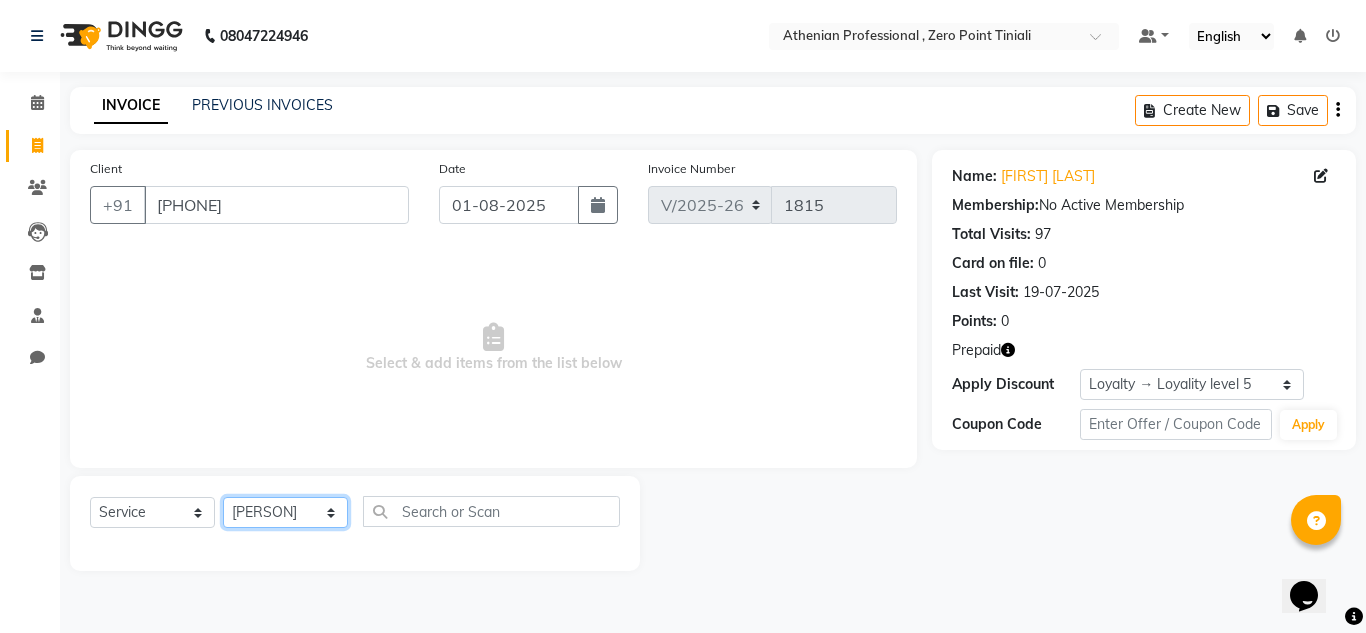 click on "Select Stylist Abin Mili Admin JAVED ANSARI KOLAM WANGSU KOSHEH BIHAM LINDUM NEME MAHINDRA BASUMATARY Manager MANJU MANHAM MINUKA CHETTRY NGAMNON RALONGHAM SHADAB KHAN SUMAN MAGAR SUMI BISWAS SWAPNA DEVI CHETRY TAMCHI YAMA Toingam Jamikham YELLI LIKHA" 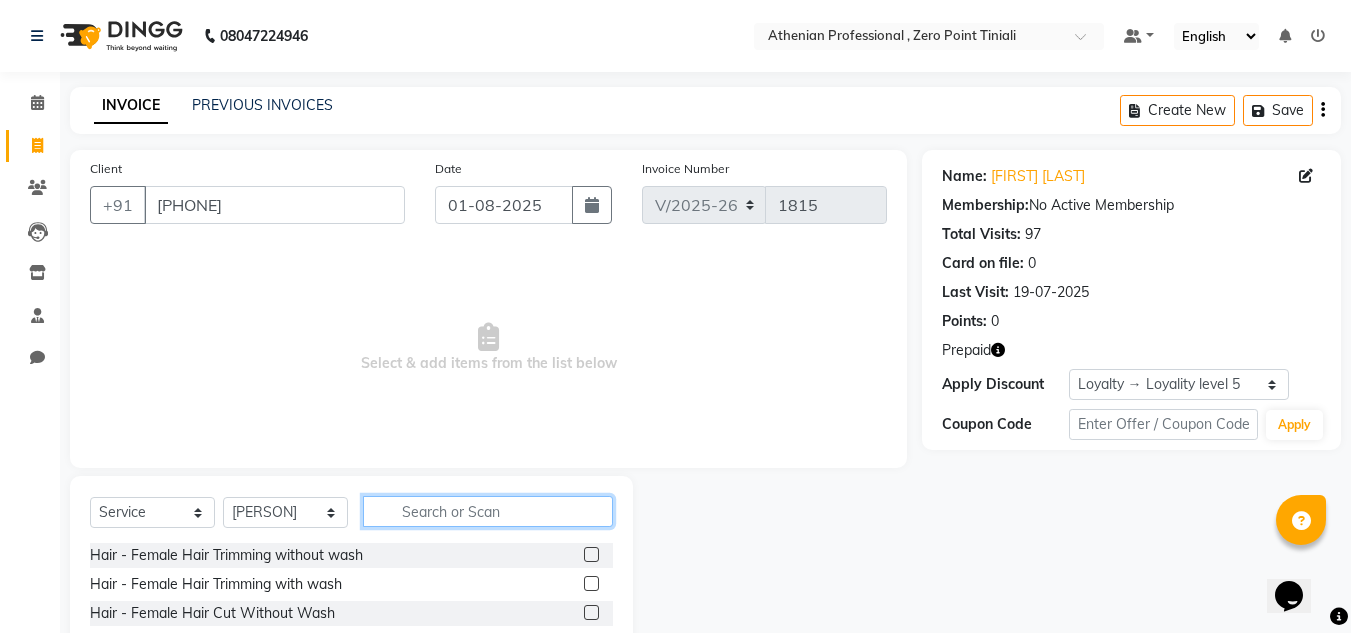 click 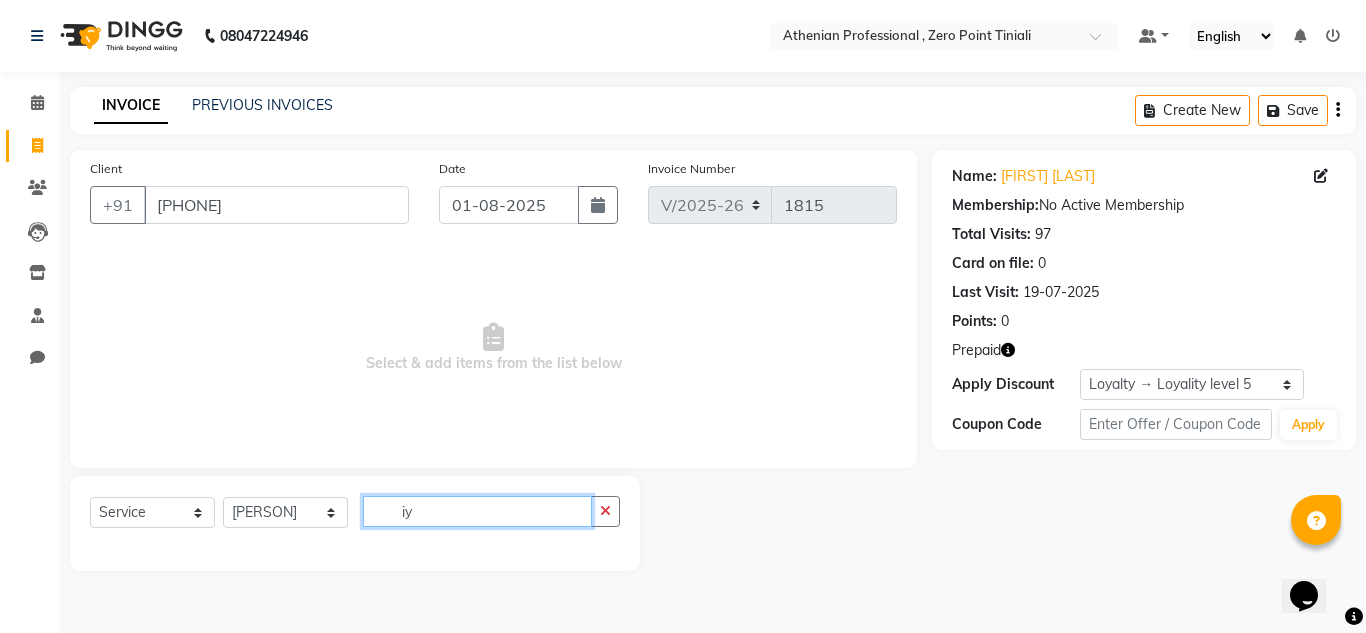 type on "i" 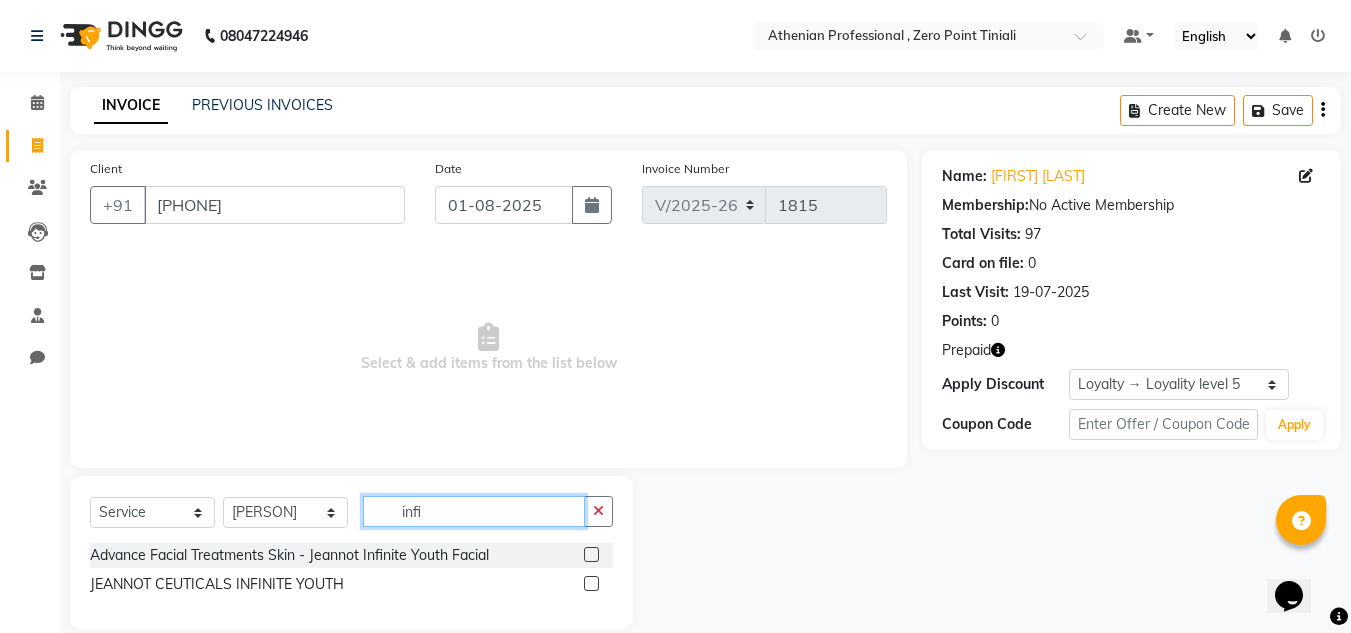 type on "infi" 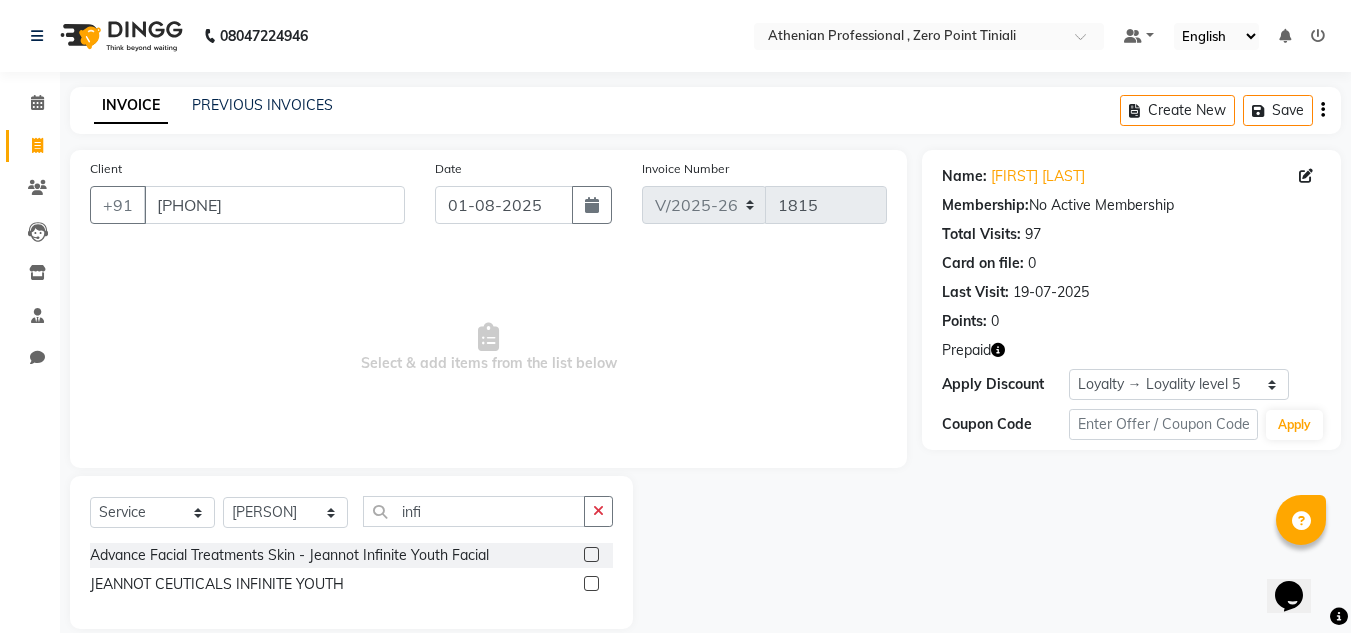 click 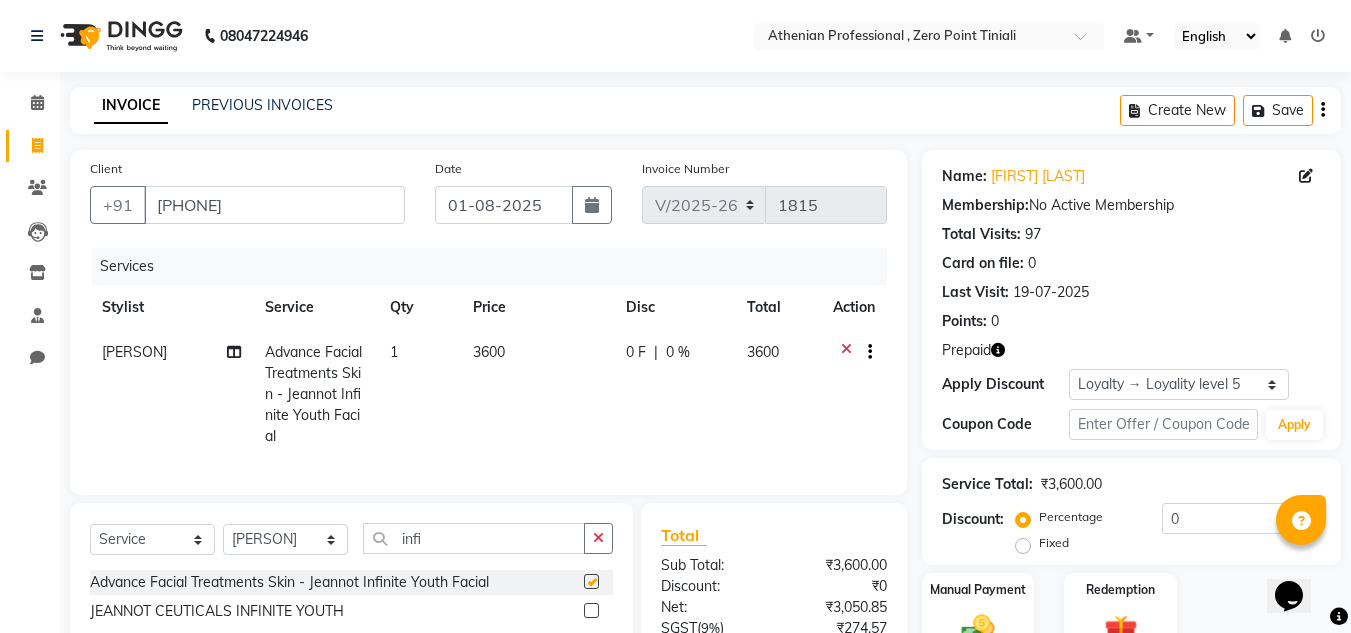 checkbox on "false" 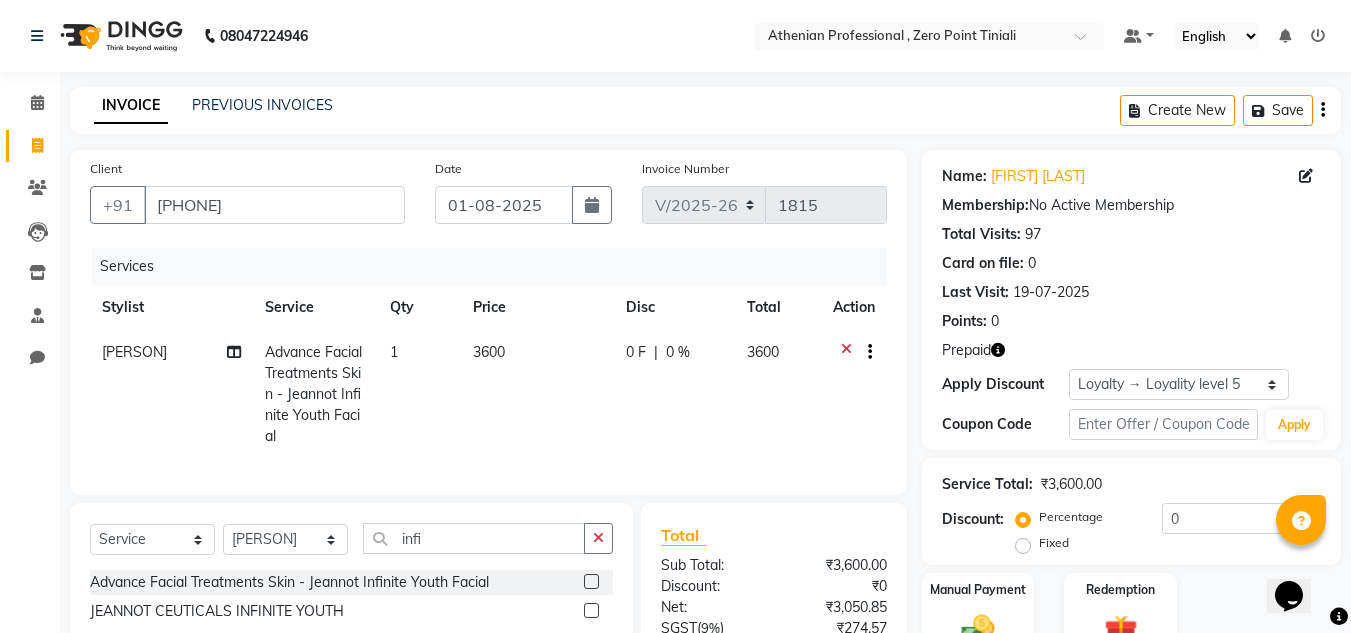 scroll, scrollTop: 189, scrollLeft: 0, axis: vertical 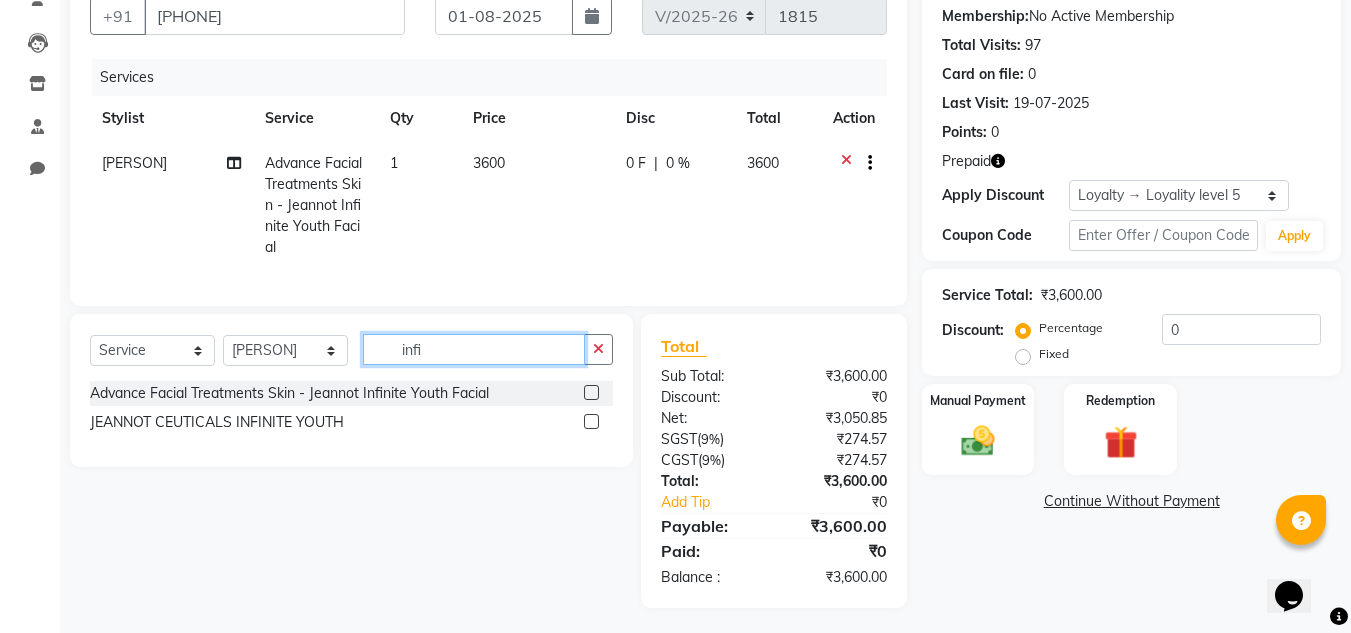 click on "infi" 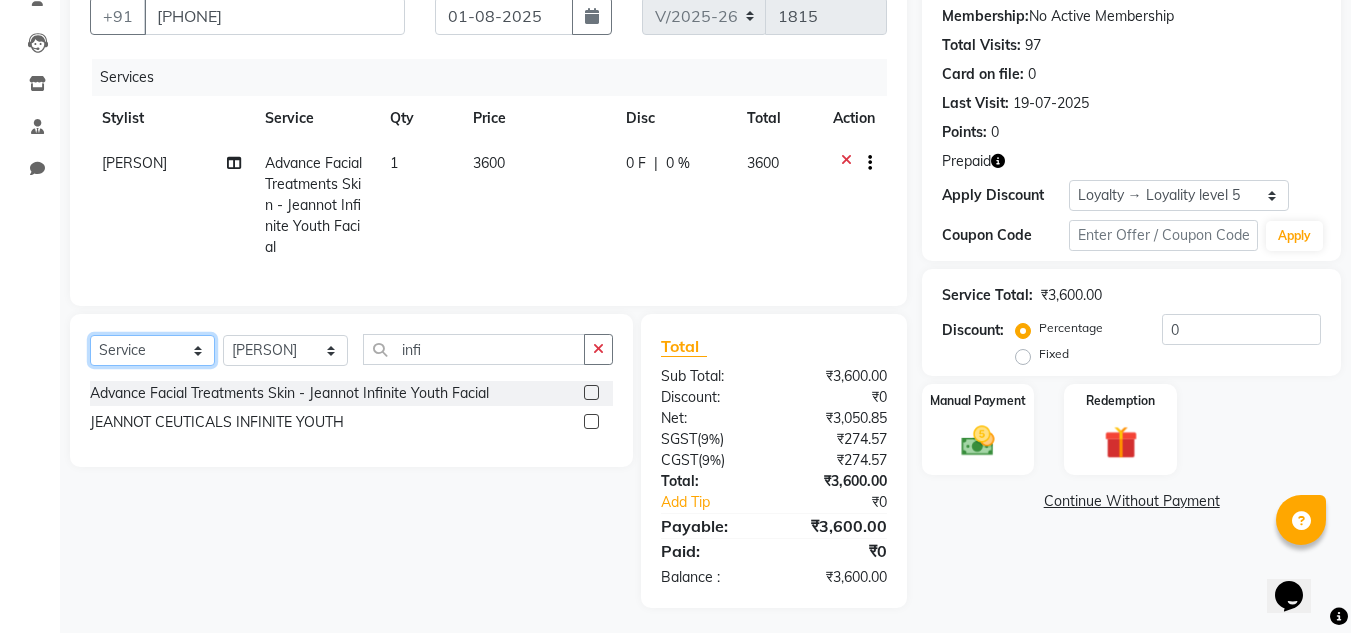 click on "Select  Service  Product  Membership  Package Voucher Prepaid Gift Card" 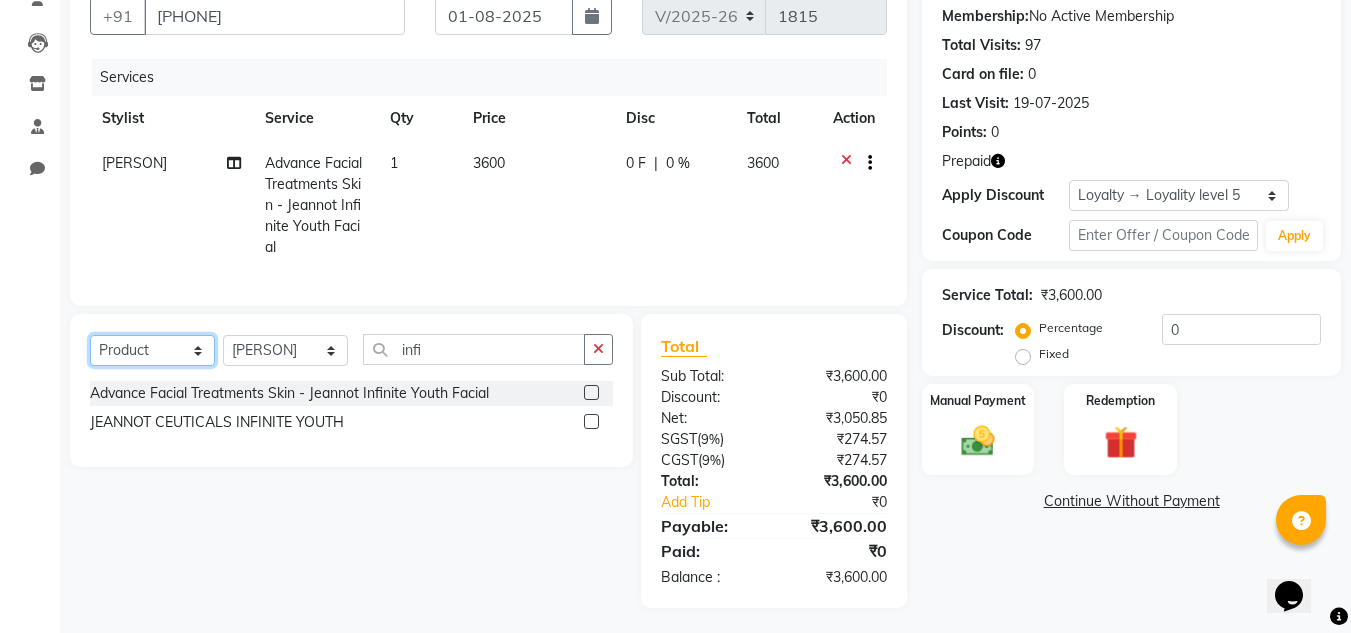 click on "Select  Service  Product  Membership  Package Voucher Prepaid Gift Card" 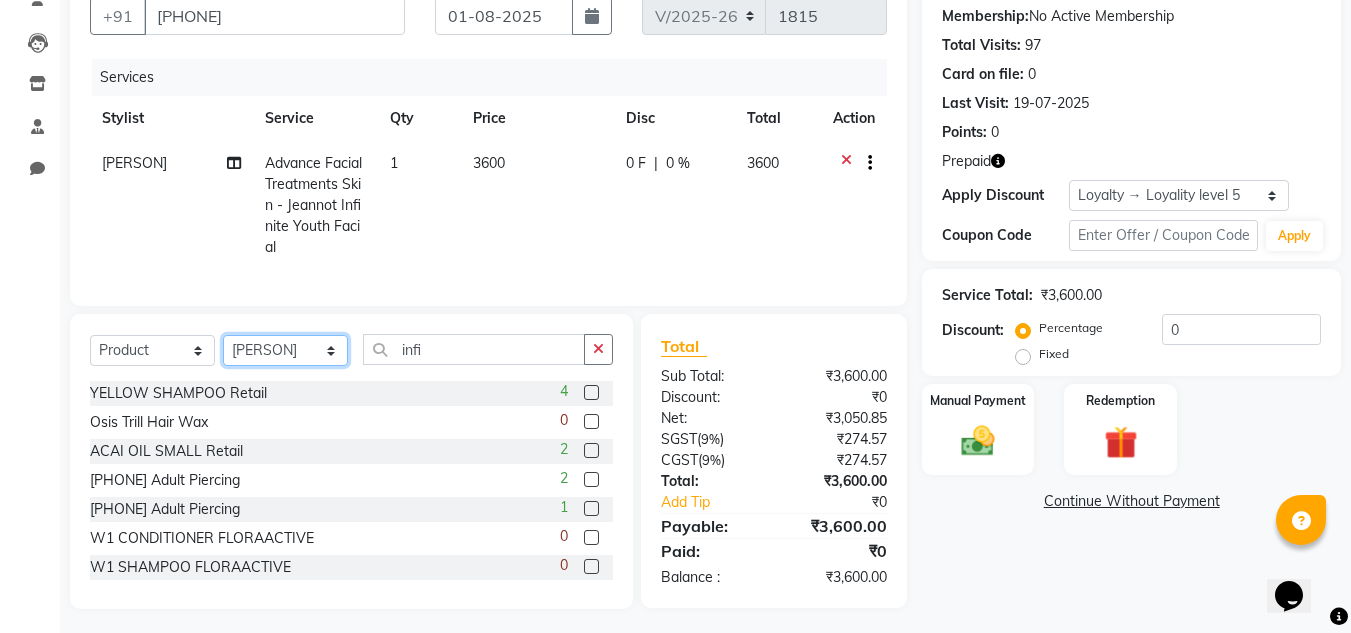 click on "Select Stylist Abin Mili Admin JAVED ANSARI KOLAM WANGSU KOSHEH BIHAM LINDUM NEME MAHINDRA BASUMATARY Manager MANJU MANHAM MINUKA CHETTRY NGAMNON RALONGHAM SHADAB KHAN SUMAN MAGAR SUMI BISWAS SWAPNA DEVI CHETRY TAMCHI YAMA Toingam Jamikham YELLI LIKHA" 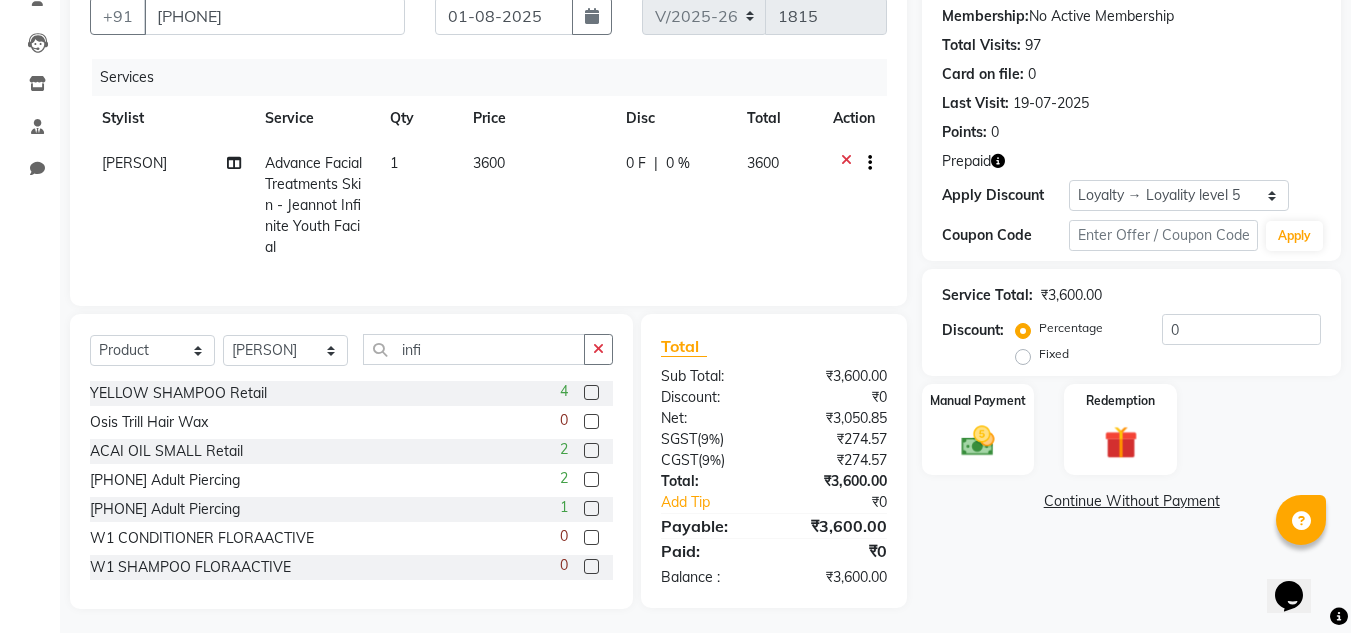 click on "3600" 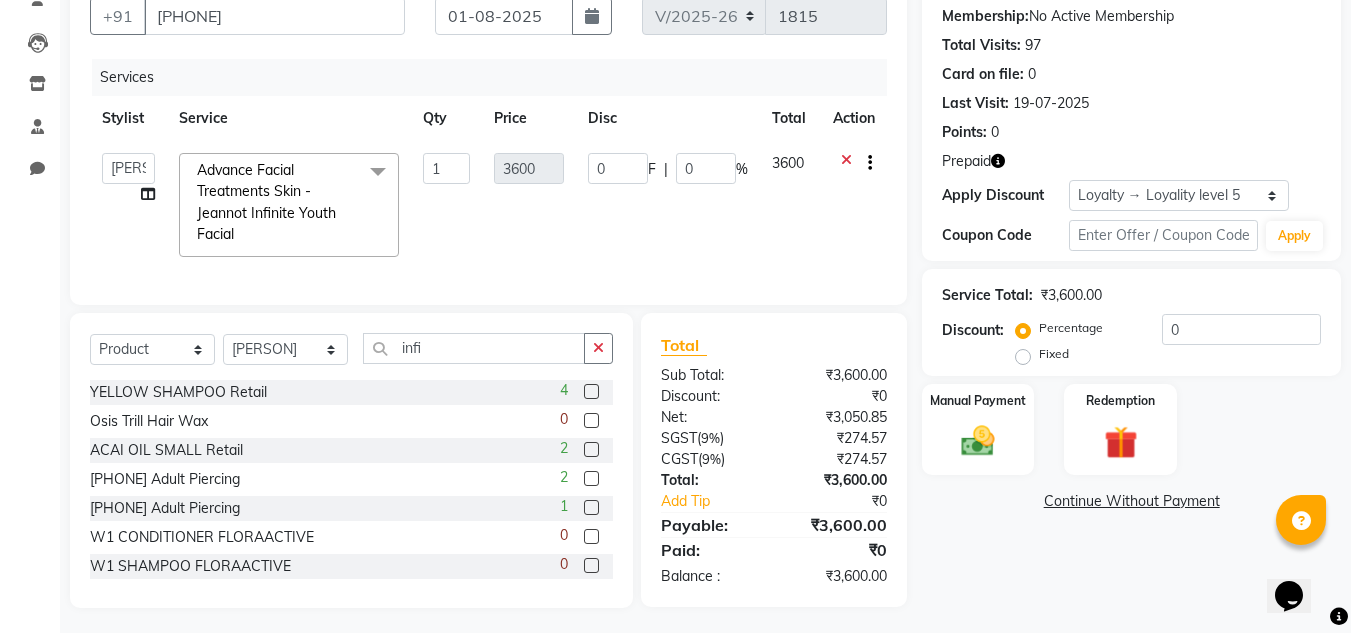scroll, scrollTop: 209, scrollLeft: 0, axis: vertical 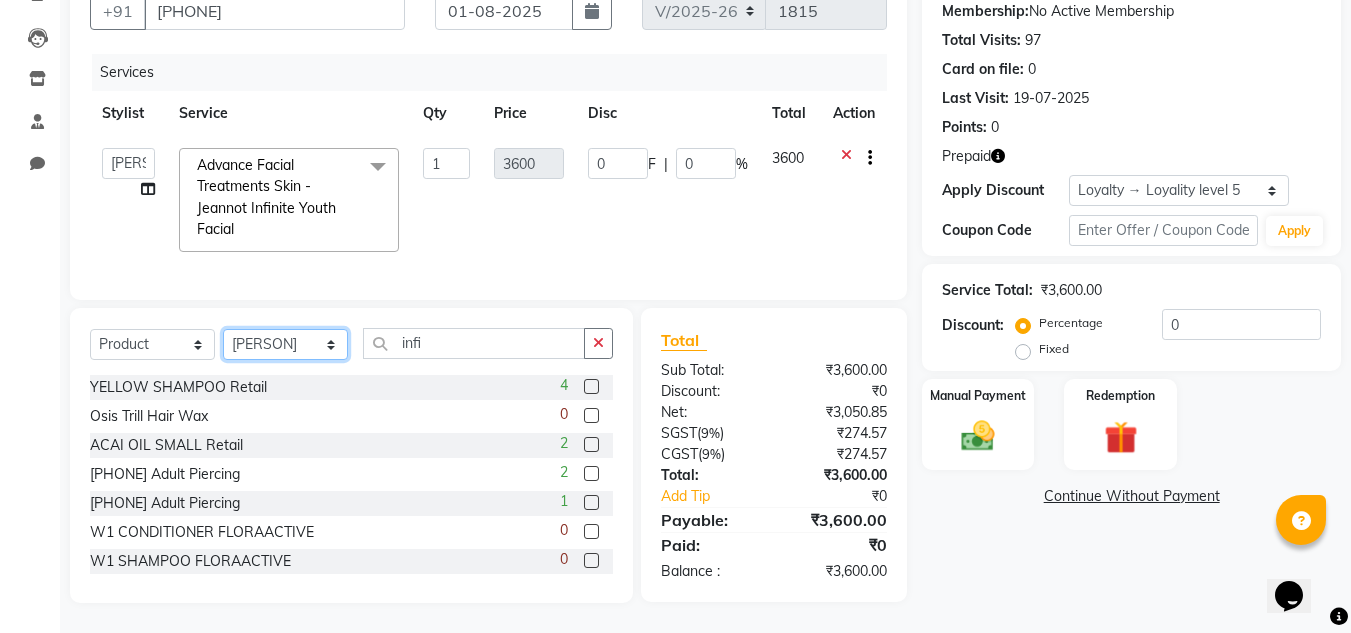 click on "Select Stylist Abin Mili Admin JAVED ANSARI KOLAM WANGSU KOSHEH BIHAM LINDUM NEME MAHINDRA BASUMATARY Manager MANJU MANHAM MINUKA CHETTRY NGAMNON RALONGHAM SHADAB KHAN SUMAN MAGAR SUMI BISWAS SWAPNA DEVI CHETRY TAMCHI YAMA Toingam Jamikham YELLI LIKHA" 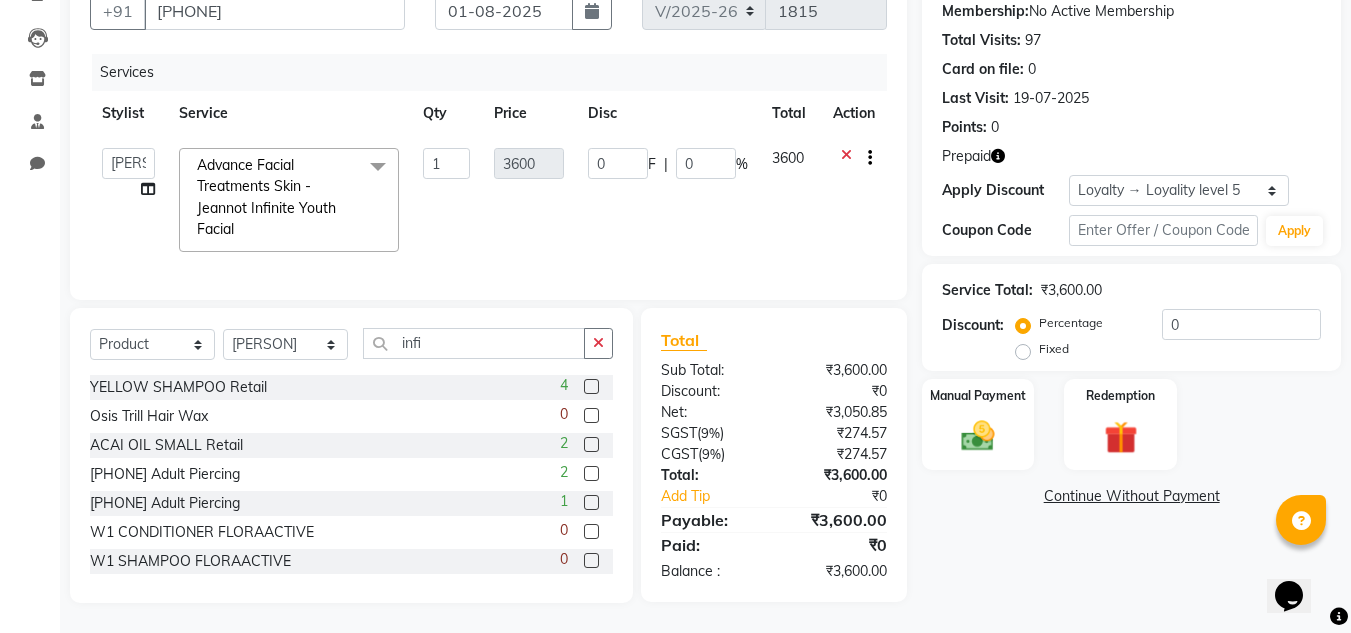 click on "Services Stylist Service Qty Price Disc Total Action Abin Mili Admin [NAME] [NAME] KOLAM WANGSU KOSHEH BIHAM LINDUM NEME MAHINDRA BASUMATARY Manager [NAME] [NAME] MINUKA CHETTRY NGAMNON RALONGHAM SHADAB KHAN SUMAN MAGAR SUMI BISWAS SWAPNA DEVI CHETRY TAMCHI YAMA Toingam Jamikham YELLI LIKHA Advance Facial Treatments Skin - Jeannot Infinite Youth Facial x Hair - Female Hair Trimming without wash Hair - Female Hair Trimming with wash Hair - Female Hair Cut Without Wash Hair - Female Hair Cut With Wash Hair - Female Hair Wash Hair - Male Hair Cut Without Wash Hair - Male Hair Cut With Wash Hair - Male Hair Wash Hair - Beard Trimming Hair - Stylish Beard Hair - Shaving Hair - Kid's Hair cut Hair - Global Colour With Amonia Shoulder length Hair - Global Colour With Amonia Mid length Hair - Global Colour With Amonia Waist length Hair - Global Colour Without Amonia Shoulder length Hair - Global Colour Without Amonia Mid length Hair - Global Colour Without Amonia Waist length CHIN" 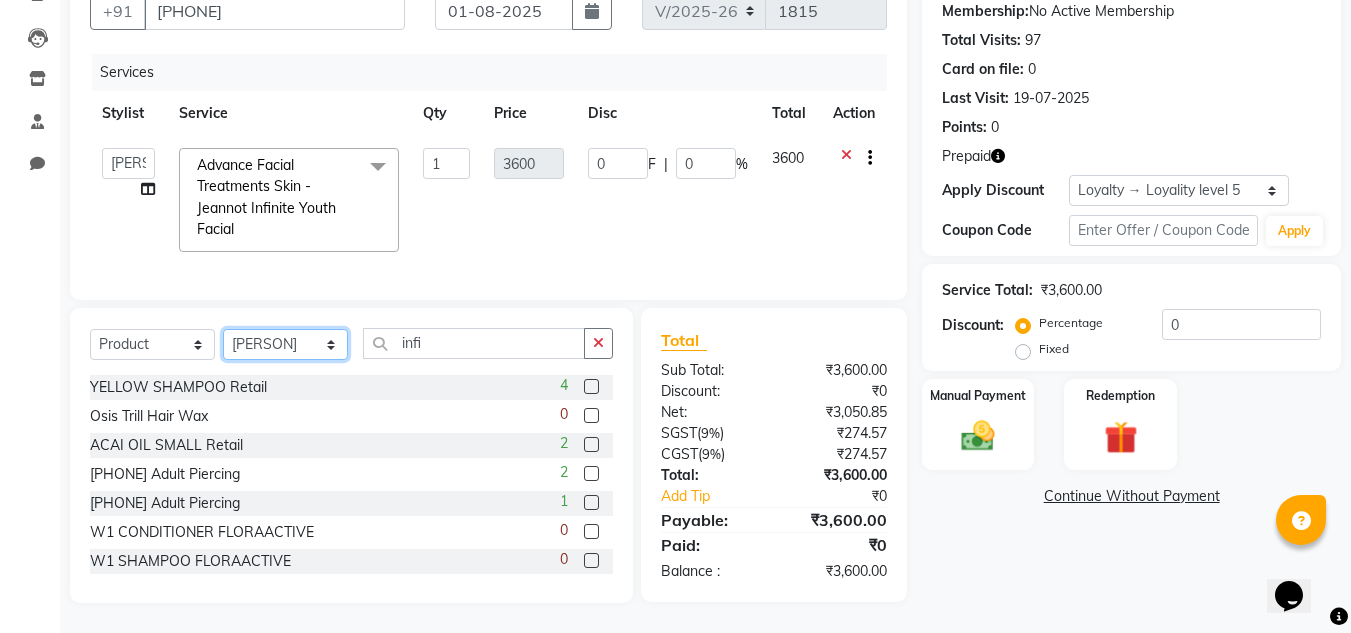 click on "Select Stylist Abin Mili Admin JAVED ANSARI KOLAM WANGSU KOSHEH BIHAM LINDUM NEME MAHINDRA BASUMATARY Manager MANJU MANHAM MINUKA CHETTRY NGAMNON RALONGHAM SHADAB KHAN SUMAN MAGAR SUMI BISWAS SWAPNA DEVI CHETRY TAMCHI YAMA Toingam Jamikham YELLI LIKHA" 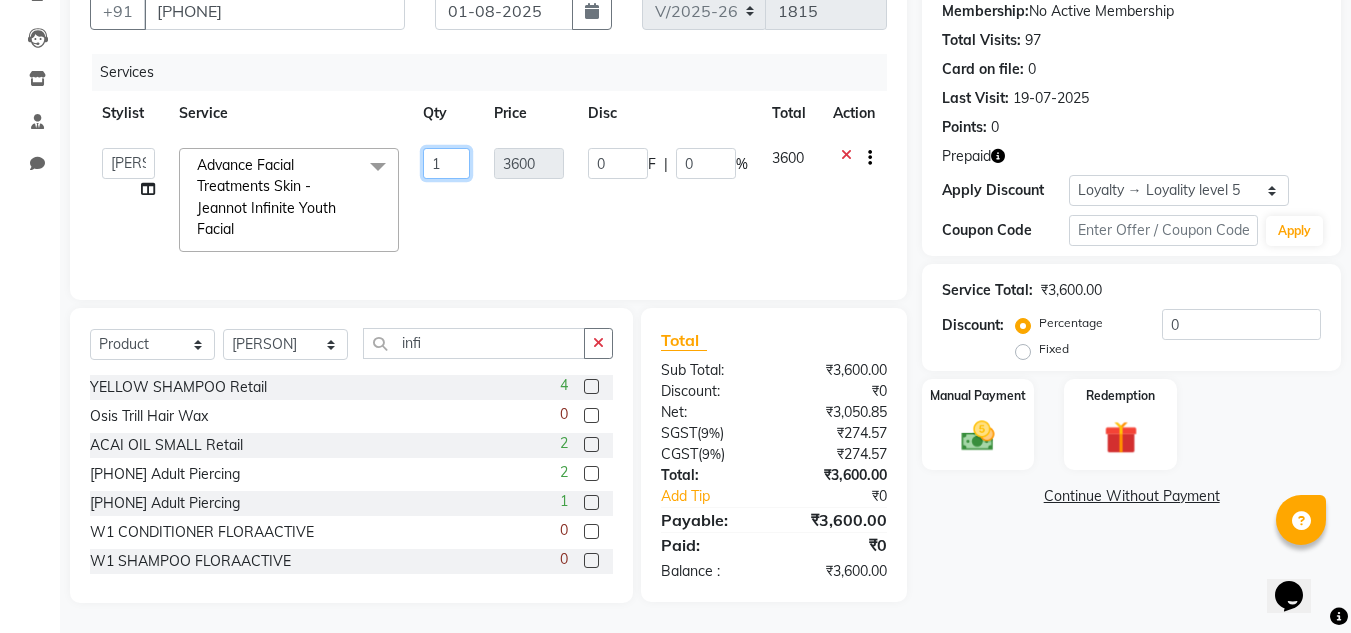 click on "1" 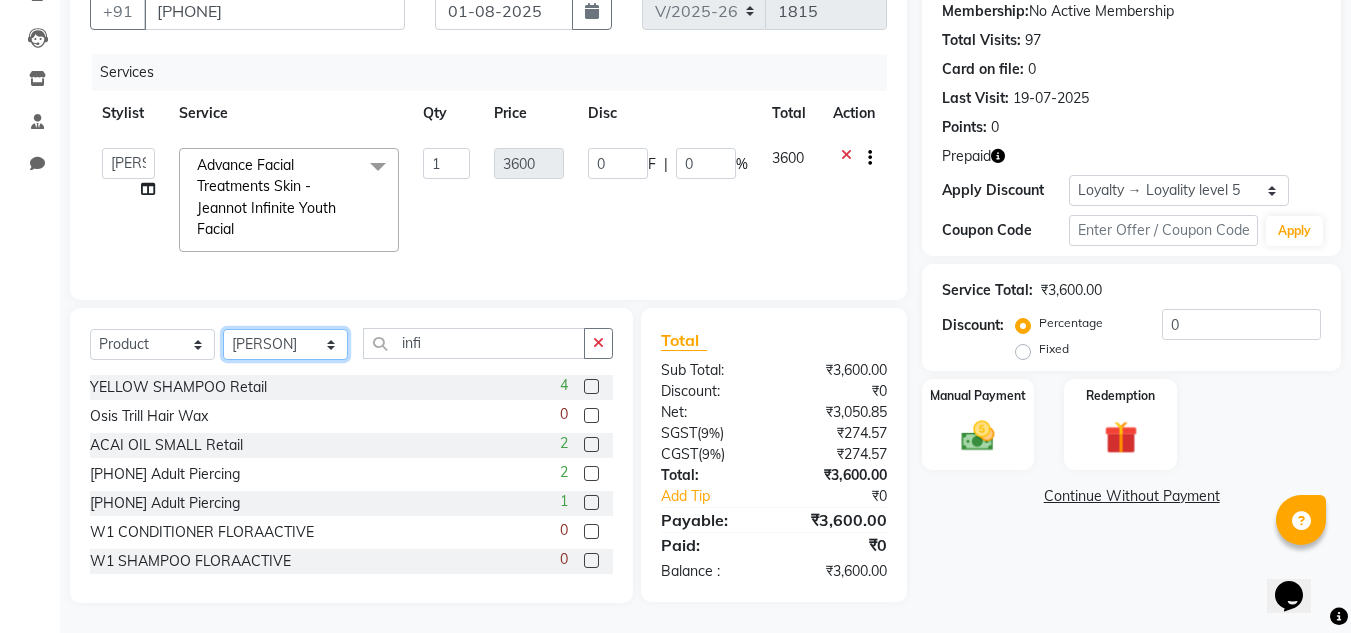 click on "Select Stylist Abin Mili Admin JAVED ANSARI KOLAM WANGSU KOSHEH BIHAM LINDUM NEME MAHINDRA BASUMATARY Manager MANJU MANHAM MINUKA CHETTRY NGAMNON RALONGHAM SHADAB KHAN SUMAN MAGAR SUMI BISWAS SWAPNA DEVI CHETRY TAMCHI YAMA Toingam Jamikham YELLI LIKHA" 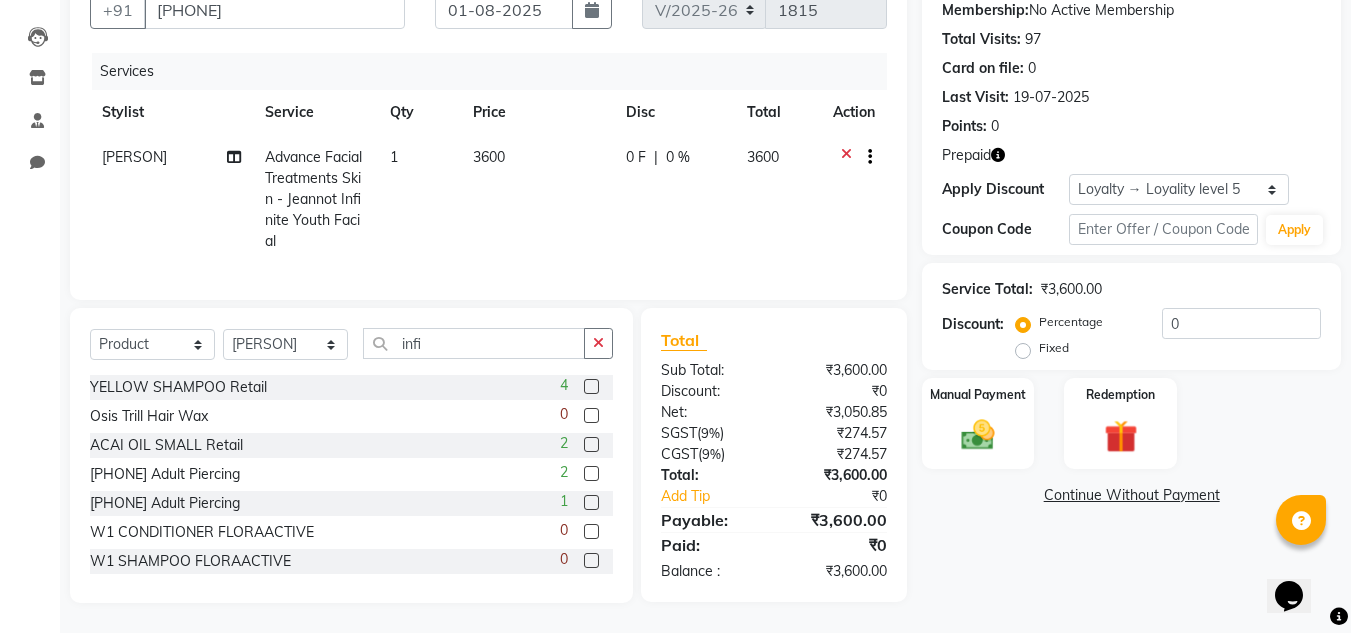 click on "MINUKA CHETTRY Advance Facial Treatments Skin - Jeannot Infinite Youth Facial 1 3600 0 F | 0 % 3600" 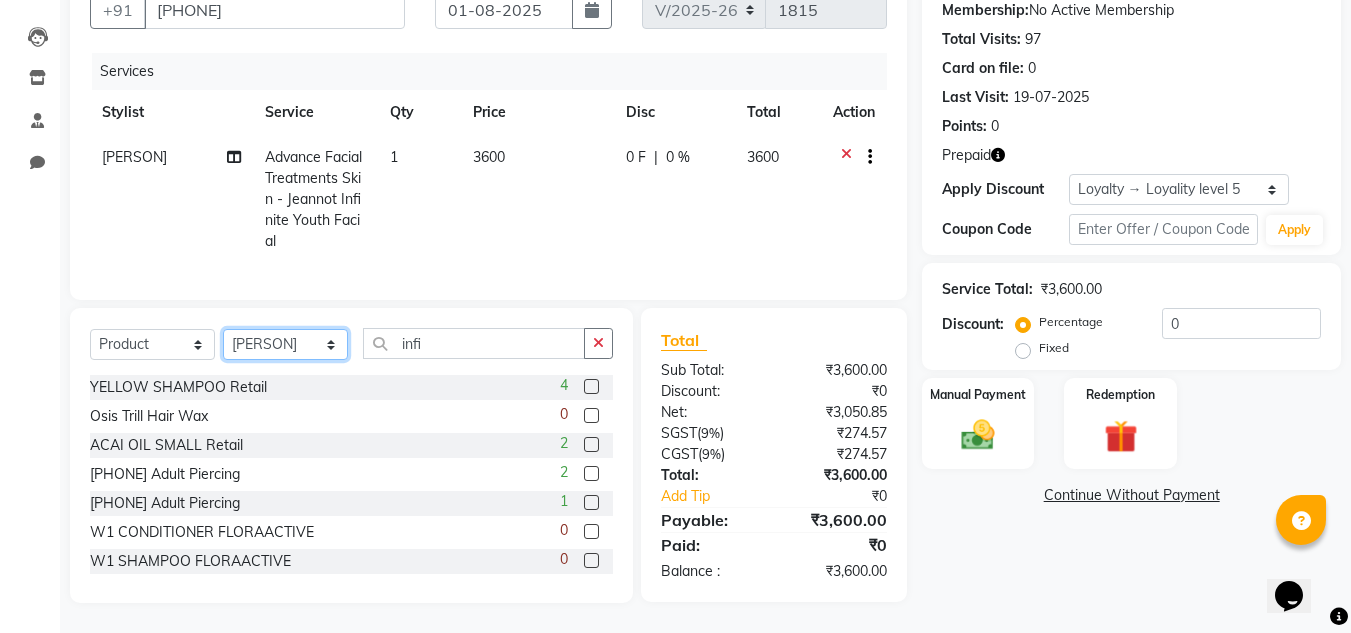 click on "Select Stylist Abin Mili Admin JAVED ANSARI KOLAM WANGSU KOSHEH BIHAM LINDUM NEME MAHINDRA BASUMATARY Manager MANJU MANHAM MINUKA CHETTRY NGAMNON RALONGHAM SHADAB KHAN SUMAN MAGAR SUMI BISWAS SWAPNA DEVI CHETRY TAMCHI YAMA Toingam Jamikham YELLI LIKHA" 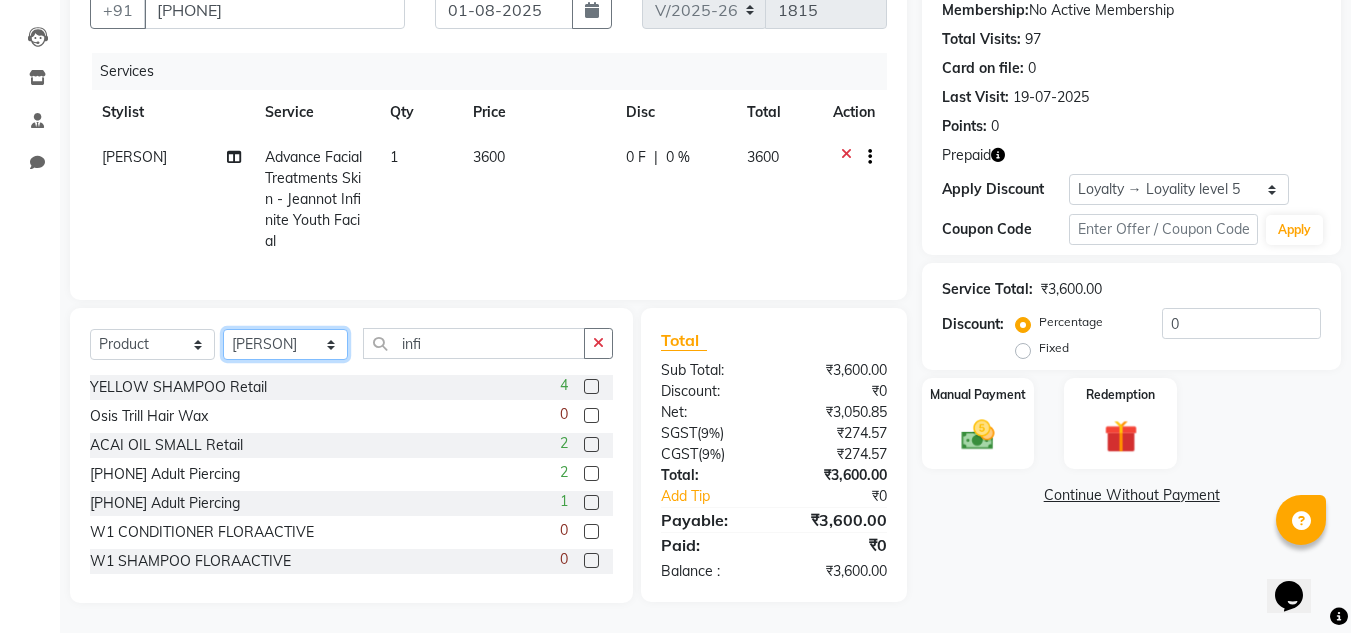 select on "[NUMBER]" 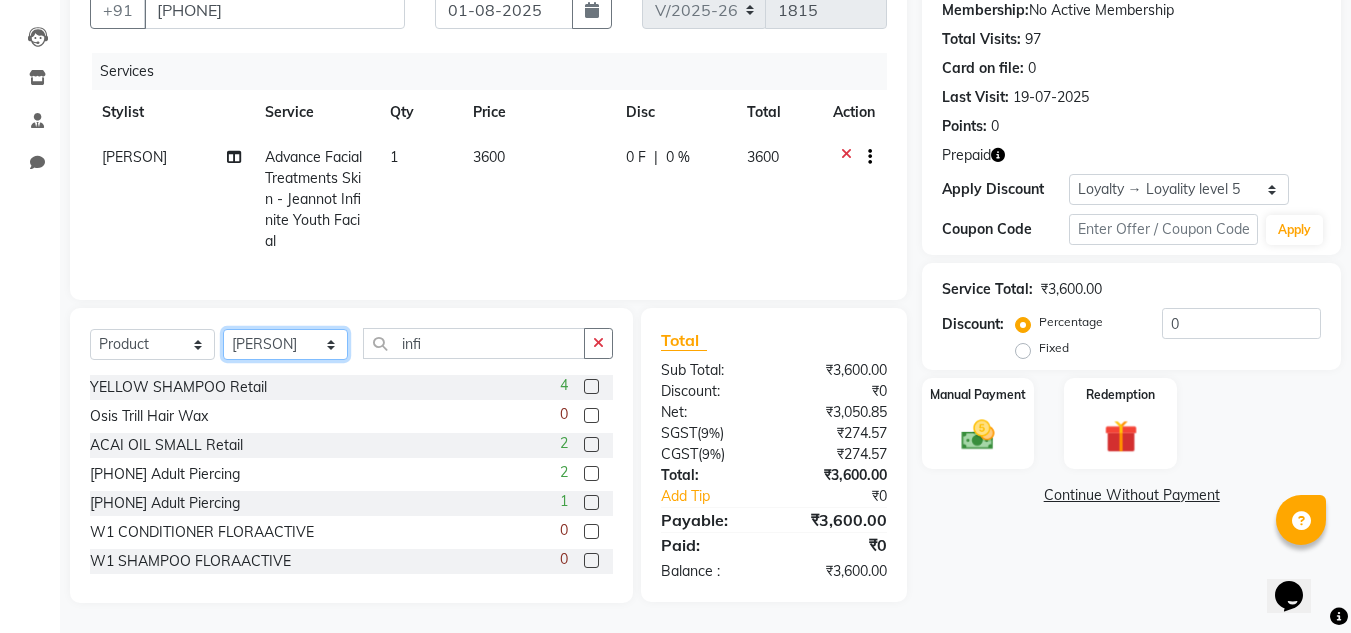 click on "Select Stylist Abin Mili Admin JAVED ANSARI KOLAM WANGSU KOSHEH BIHAM LINDUM NEME MAHINDRA BASUMATARY Manager MANJU MANHAM MINUKA CHETTRY NGAMNON RALONGHAM SHADAB KHAN SUMAN MAGAR SUMI BISWAS SWAPNA DEVI CHETRY TAMCHI YAMA Toingam Jamikham YELLI LIKHA" 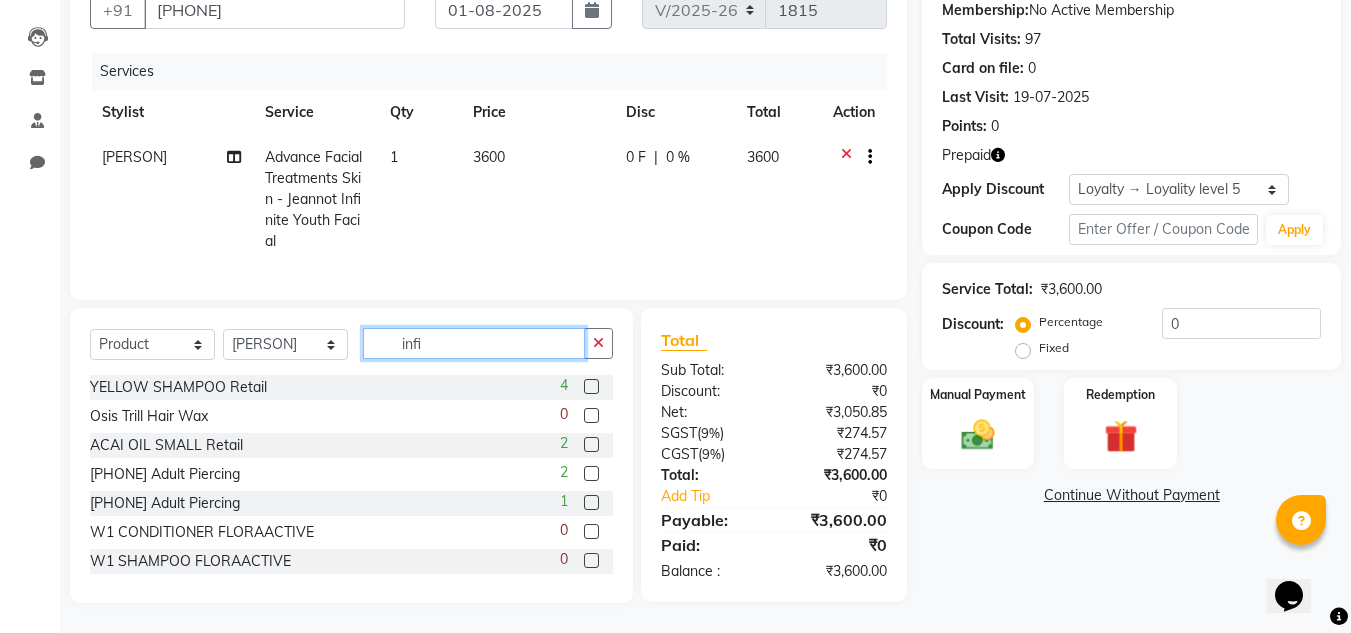click on "infi" 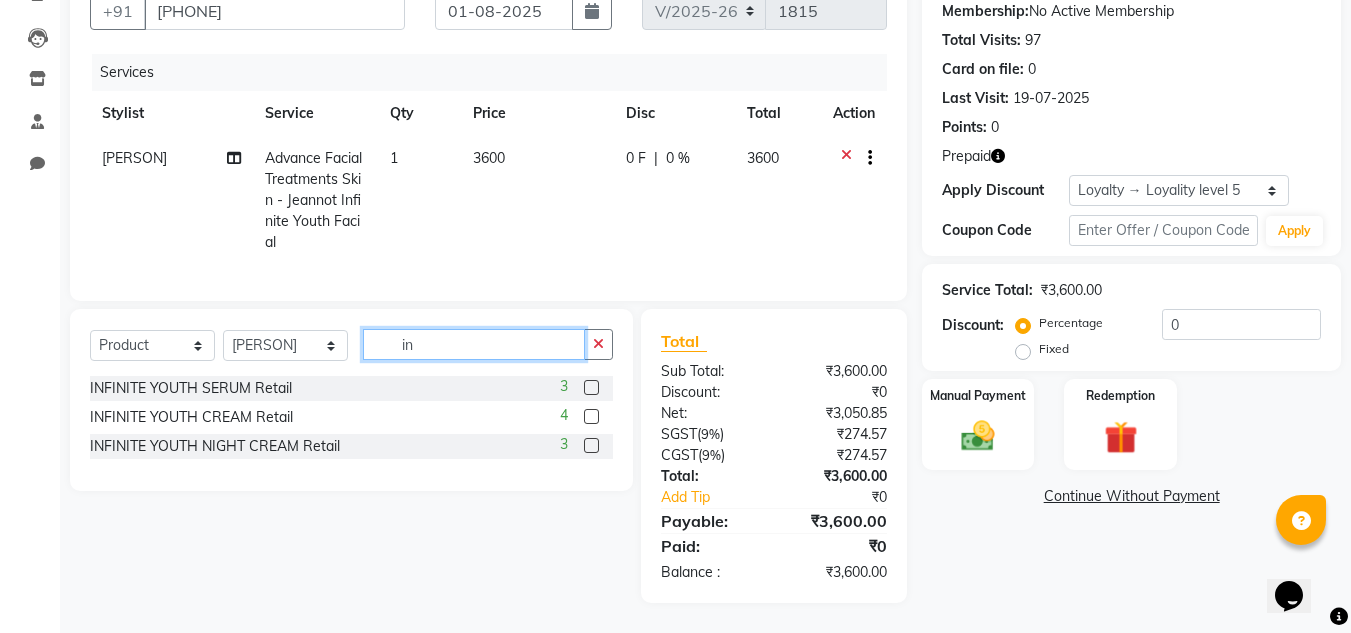 type on "i" 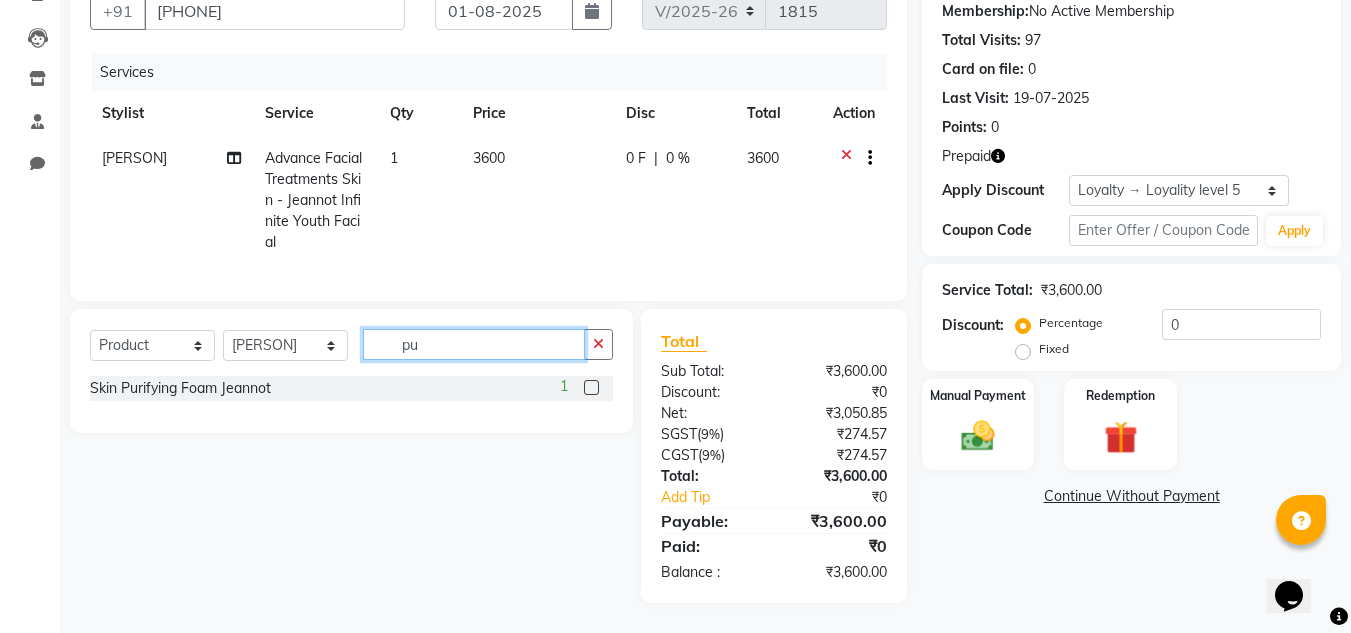 type on "pu" 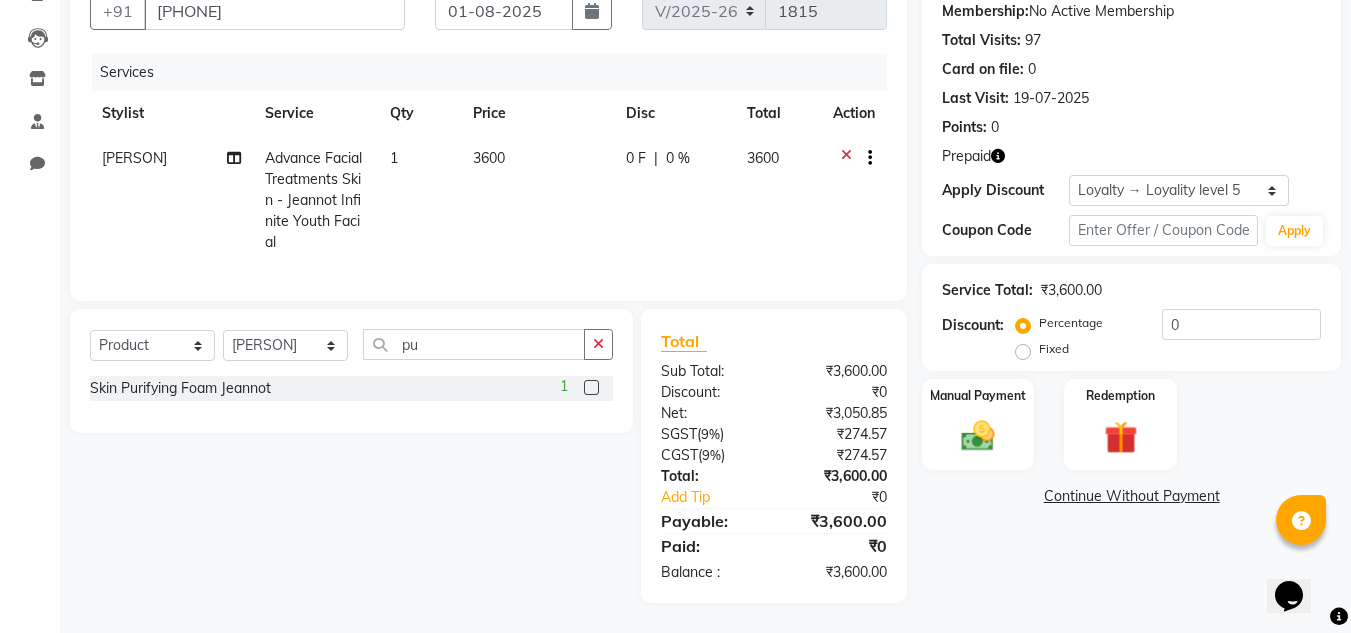 click 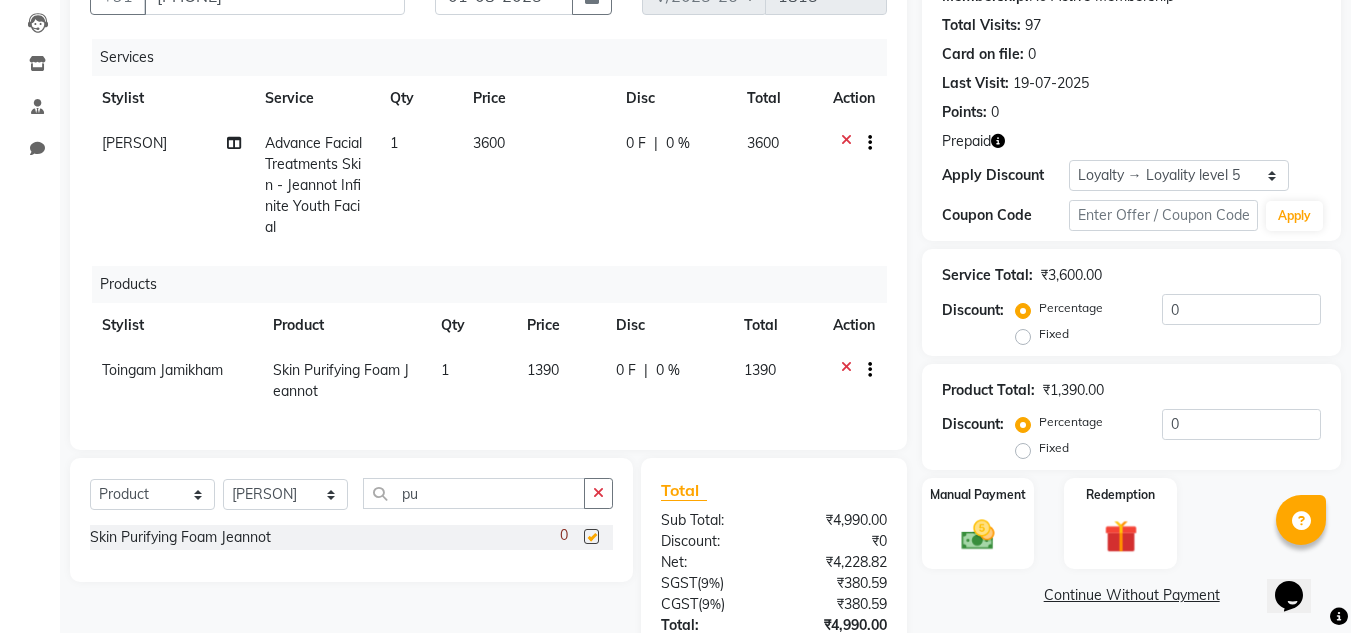 checkbox on "false" 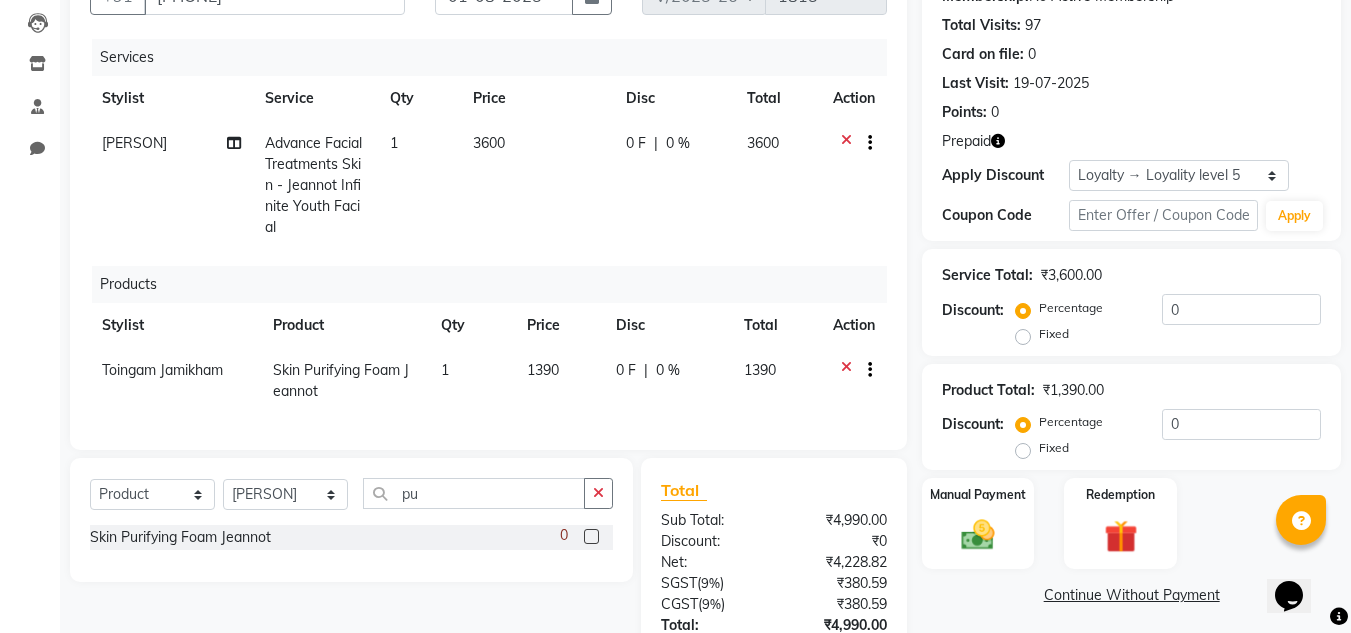 scroll, scrollTop: 283, scrollLeft: 0, axis: vertical 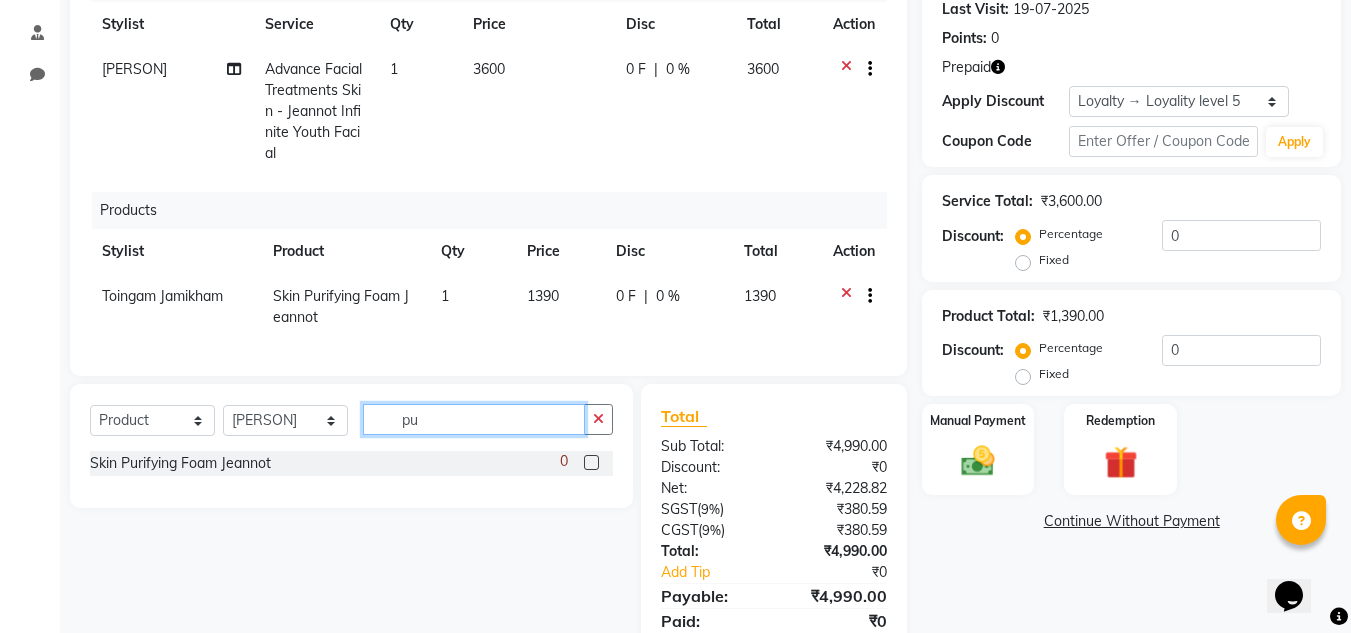 click on "pu" 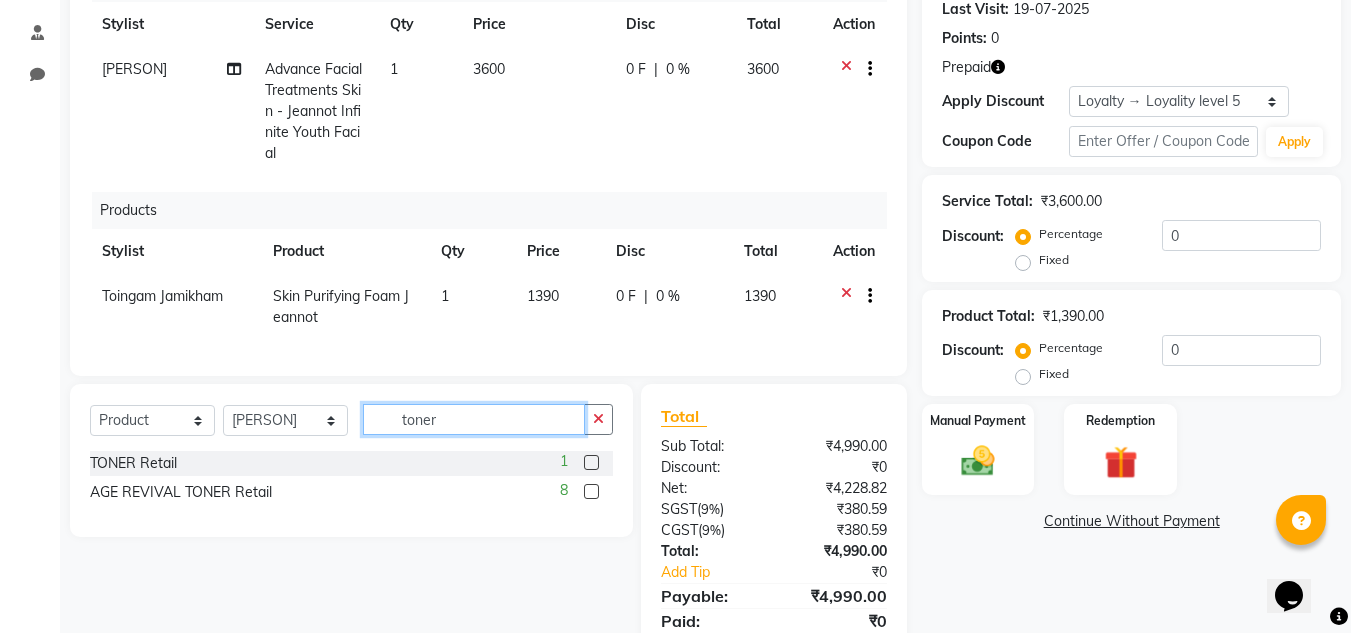 type on "toner" 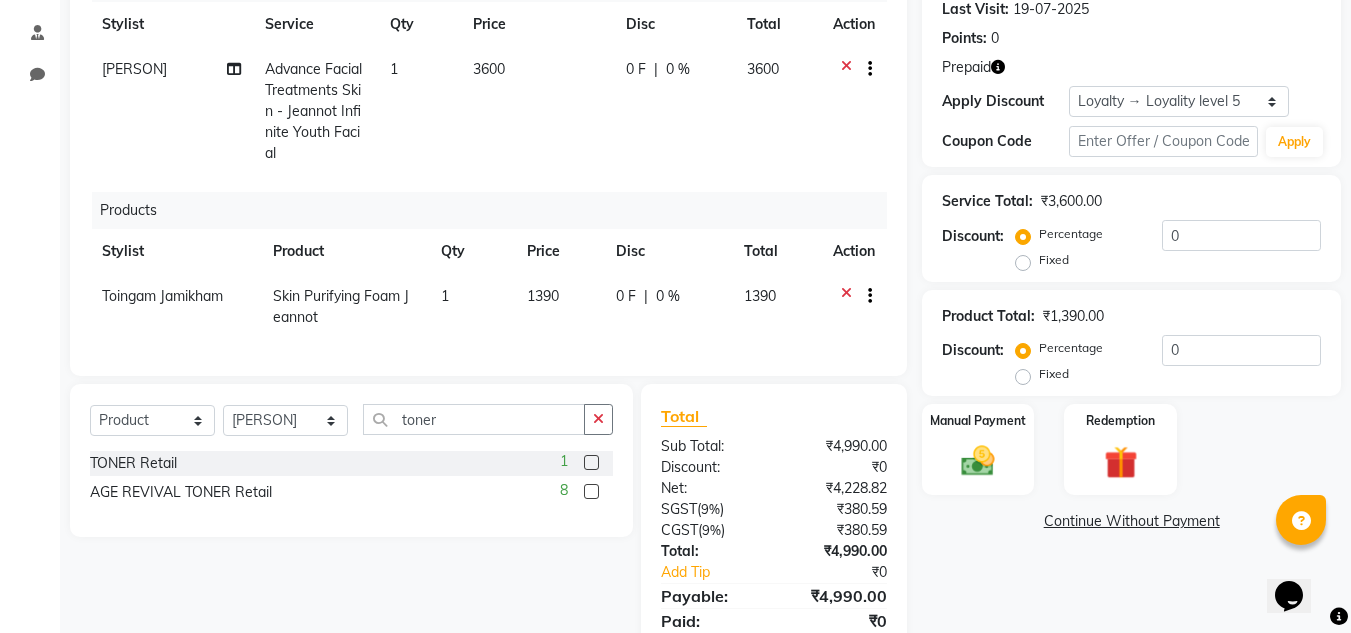 click 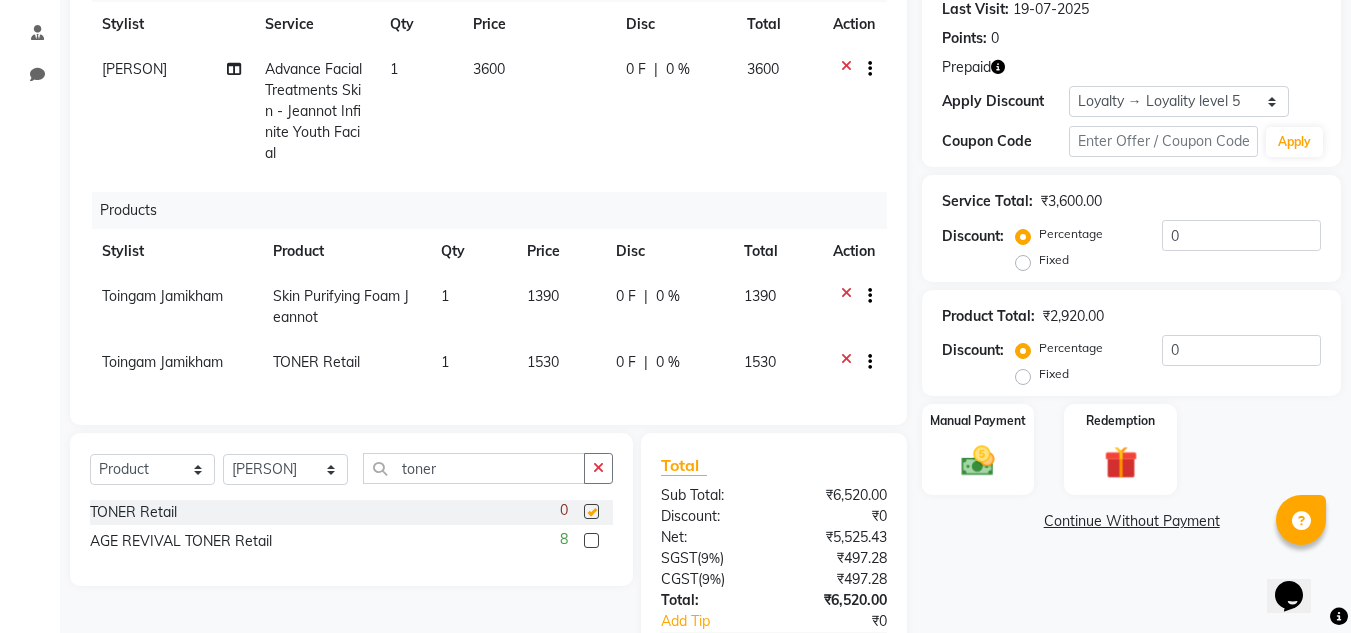 checkbox on "false" 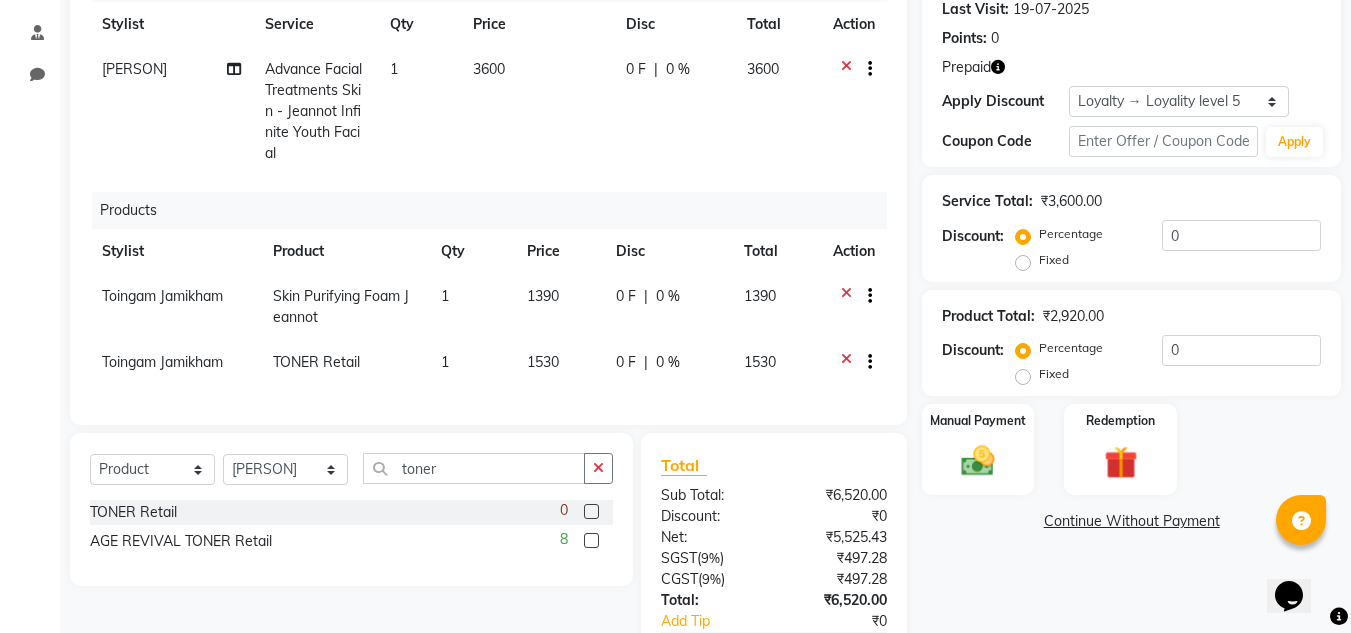 scroll, scrollTop: 372, scrollLeft: 0, axis: vertical 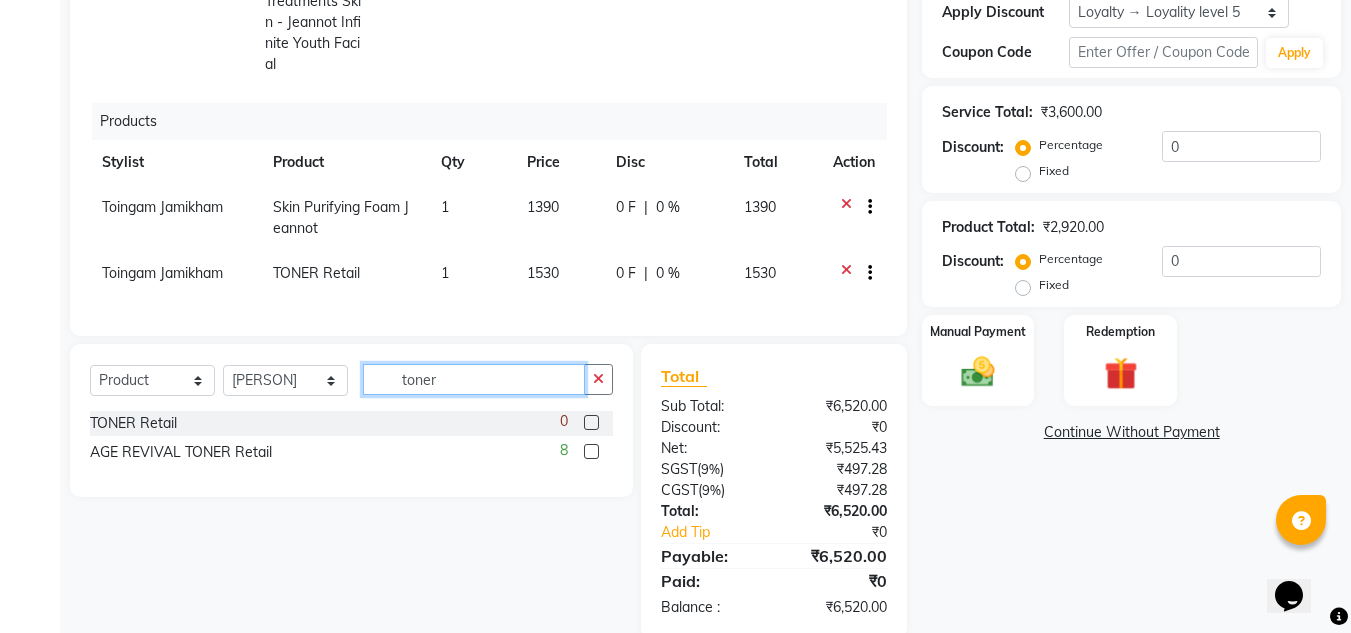 click on "toner" 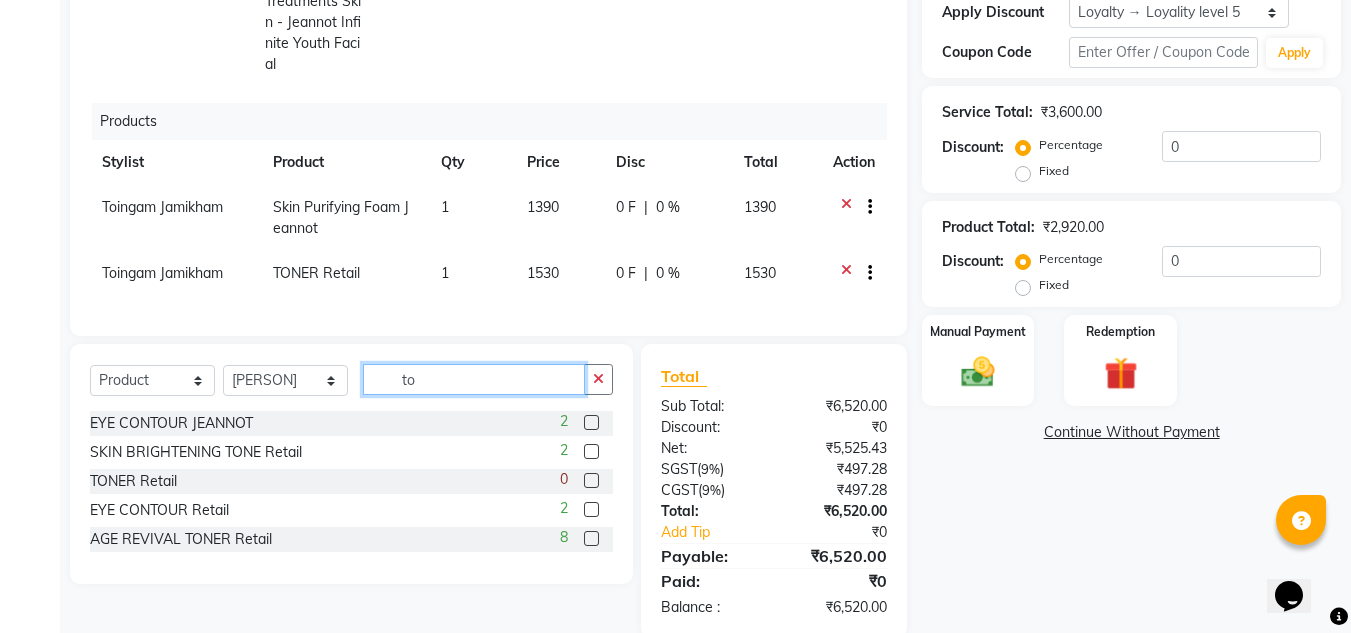 type on "t" 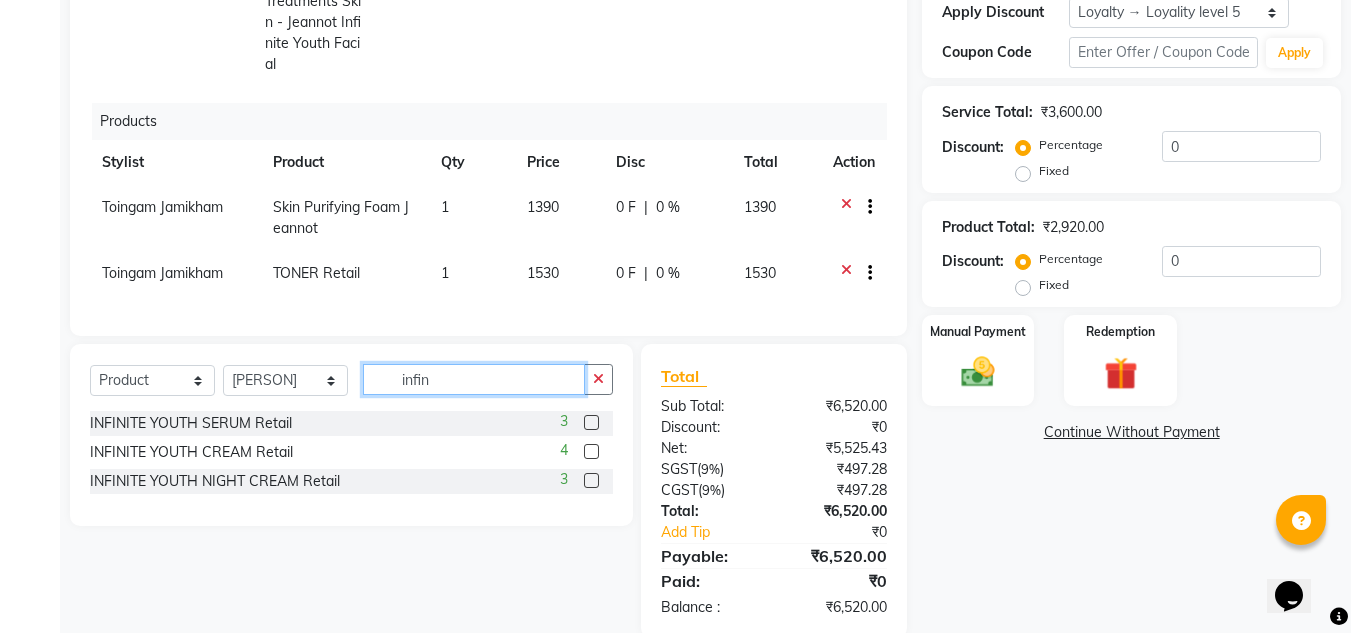 type on "infin" 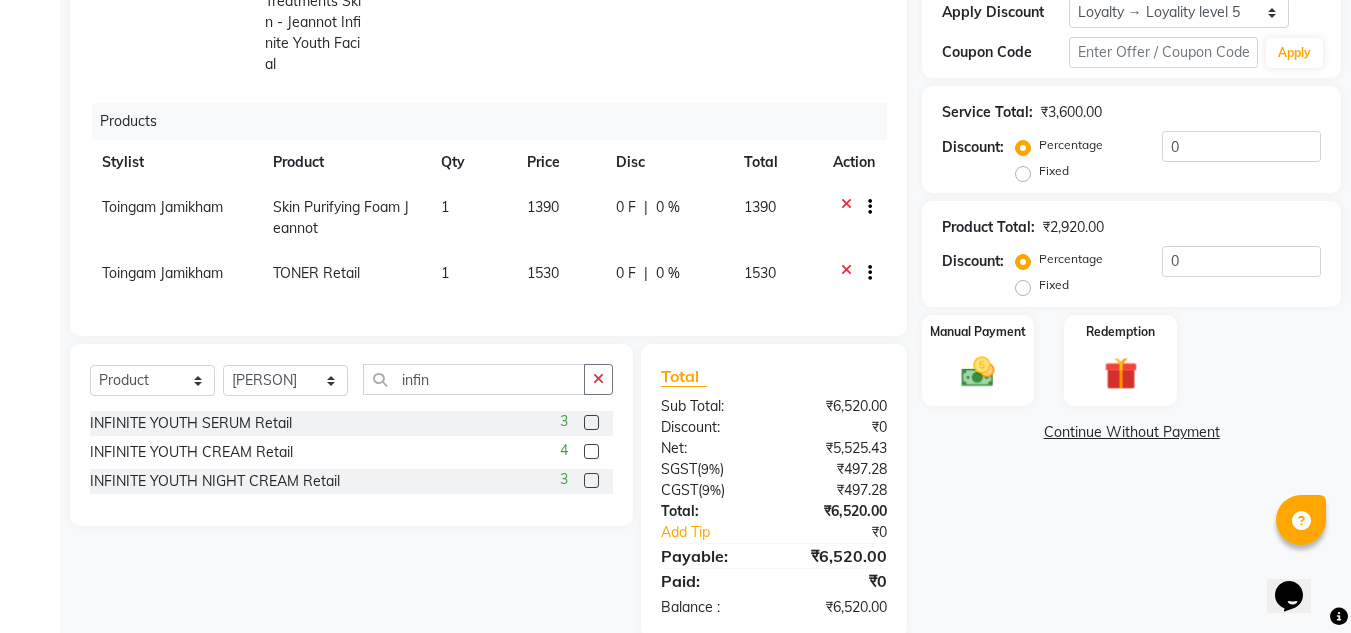 click 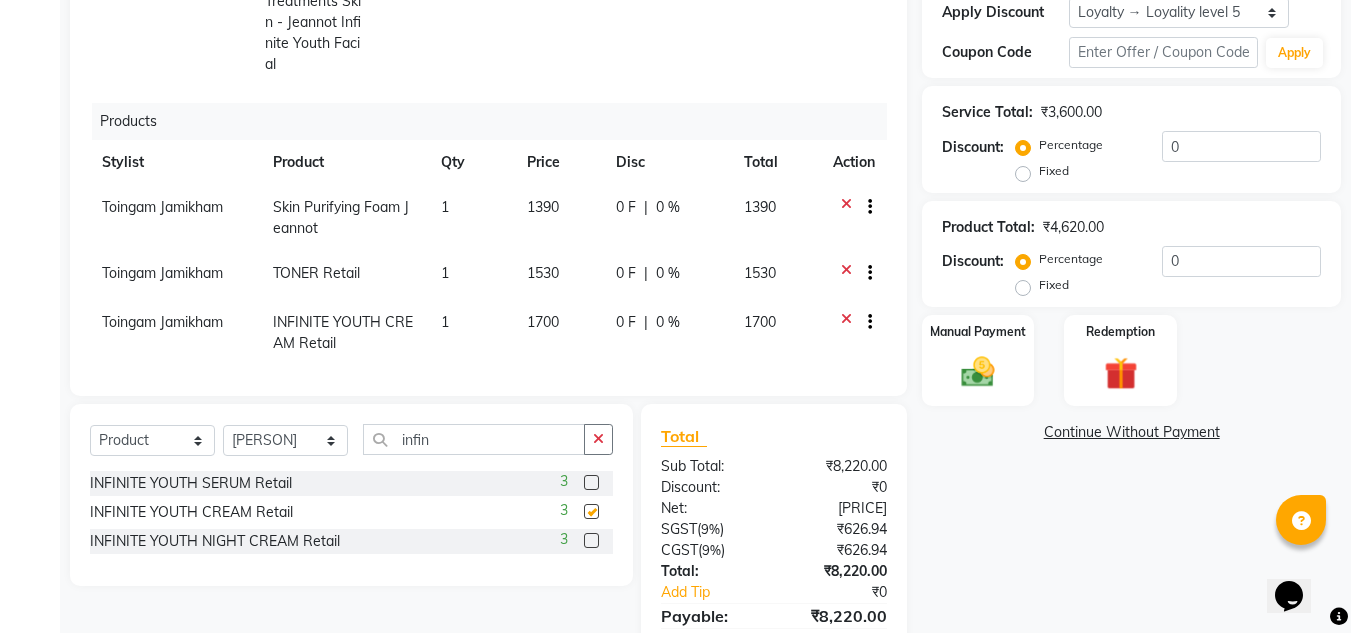 checkbox on "false" 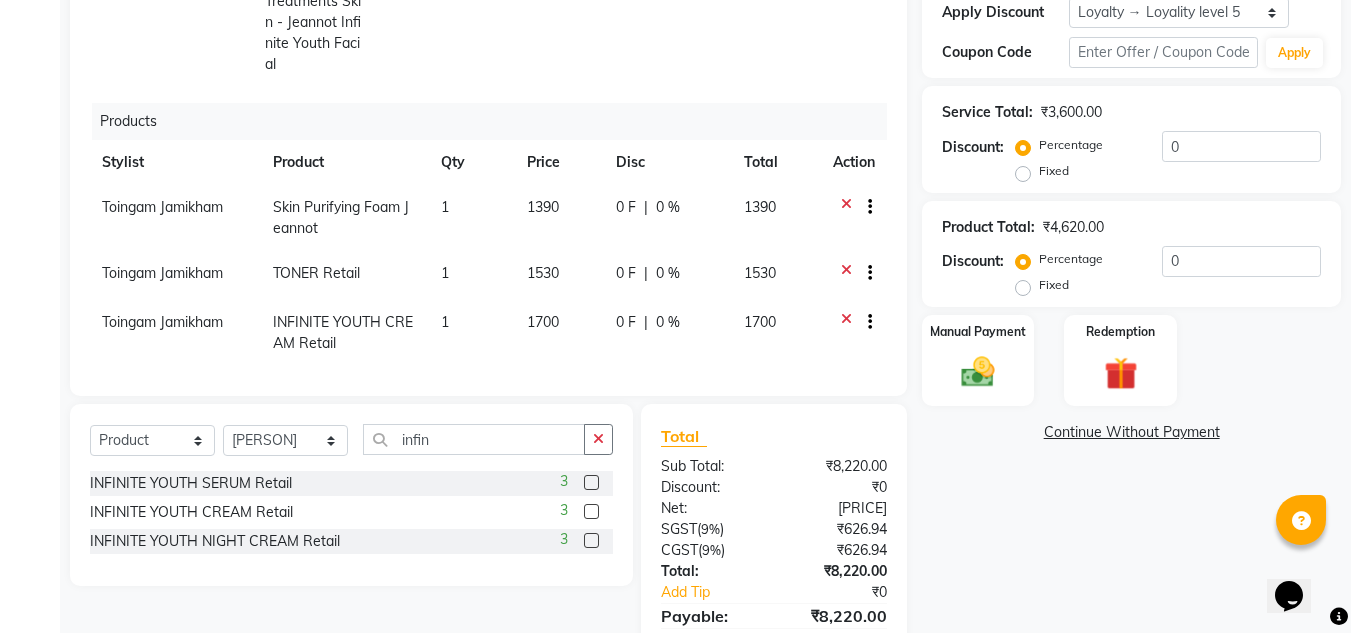scroll, scrollTop: 21, scrollLeft: 0, axis: vertical 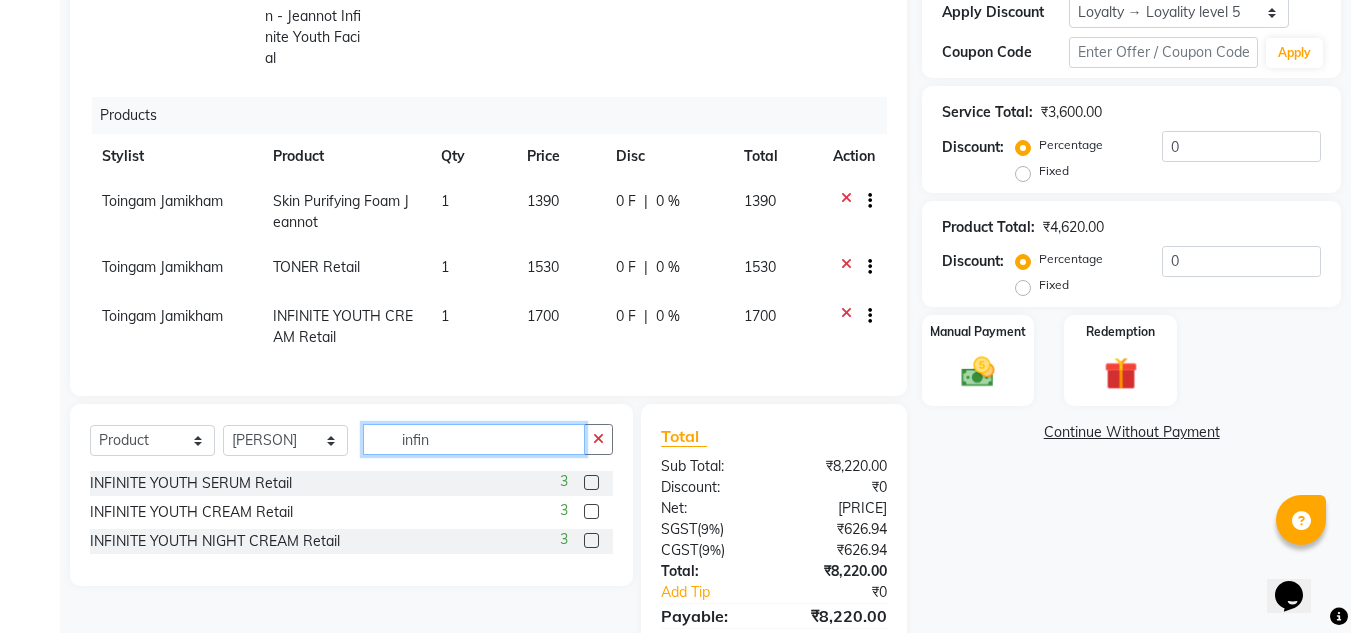 click on "infin" 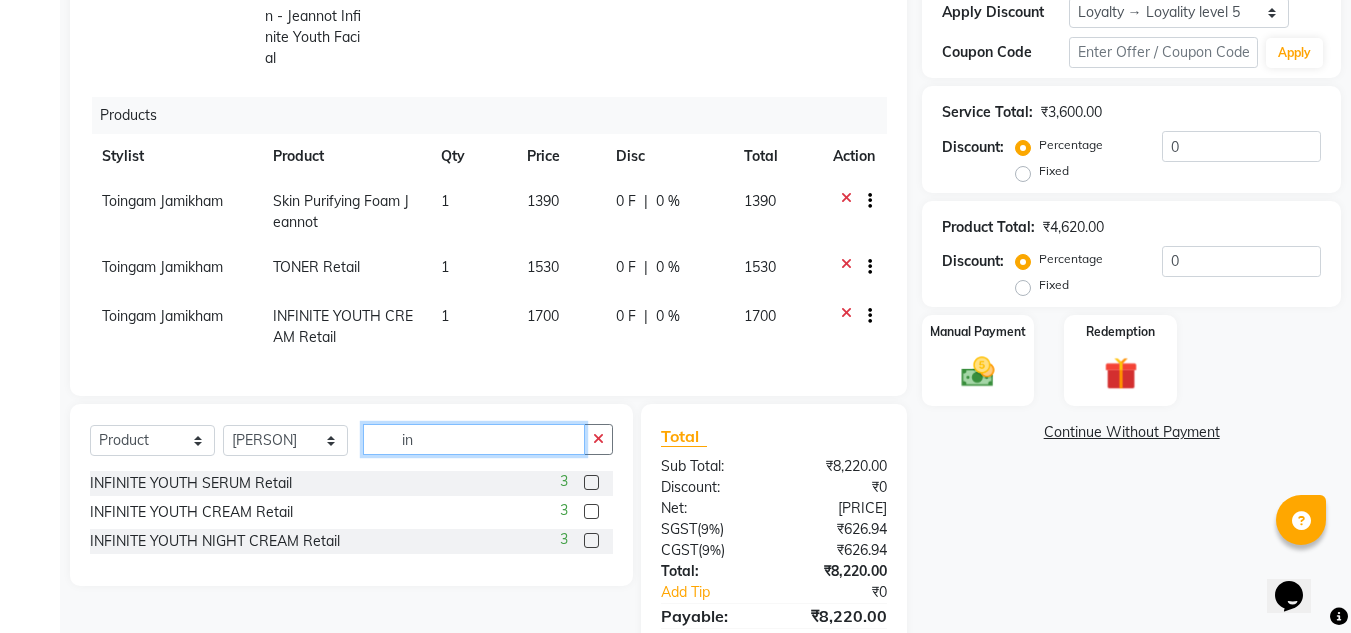 type on "i" 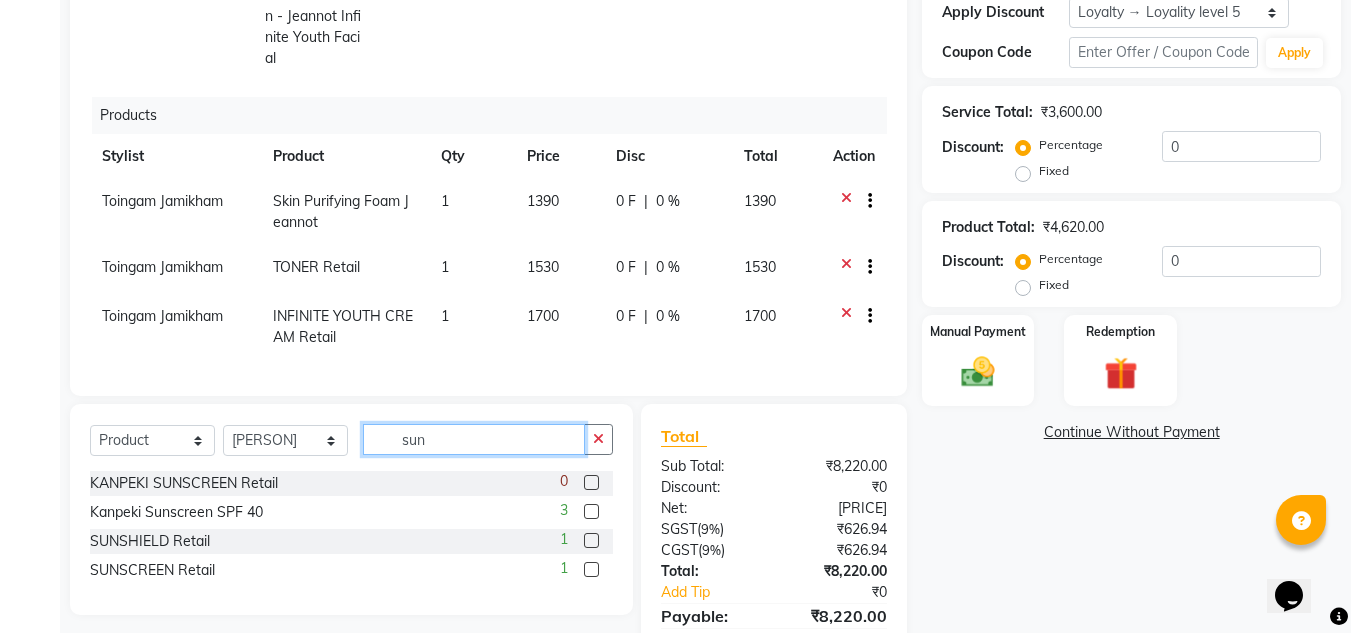 type on "sun" 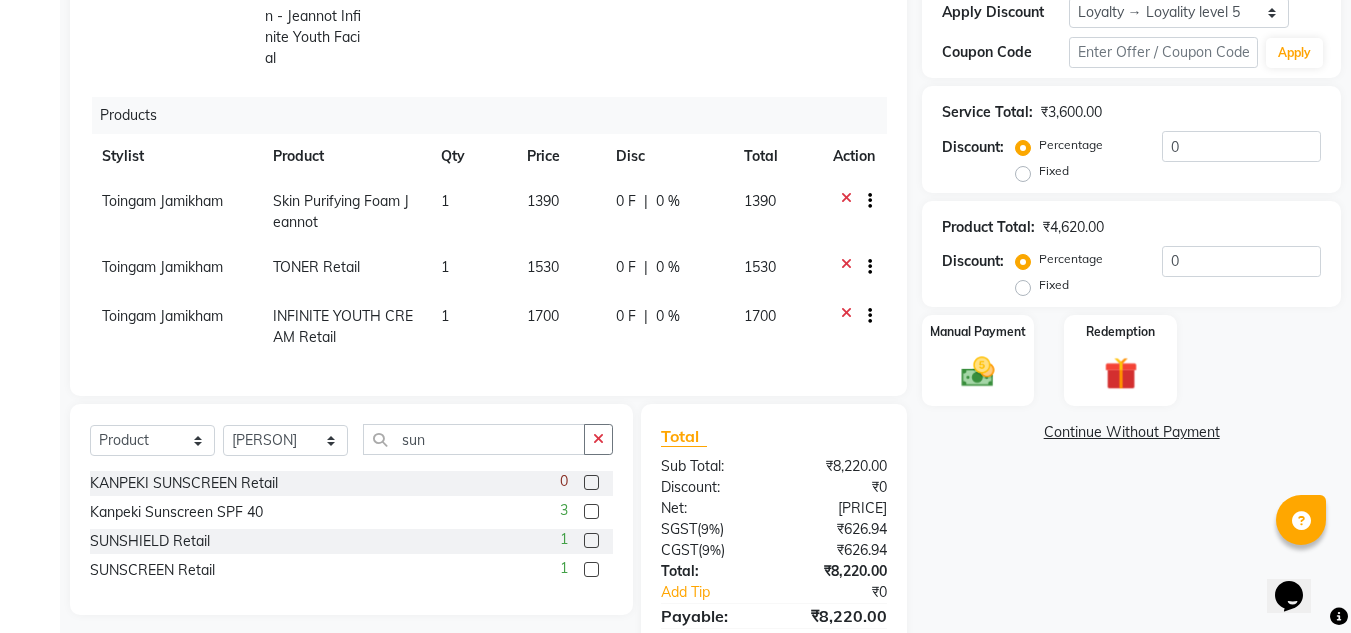click 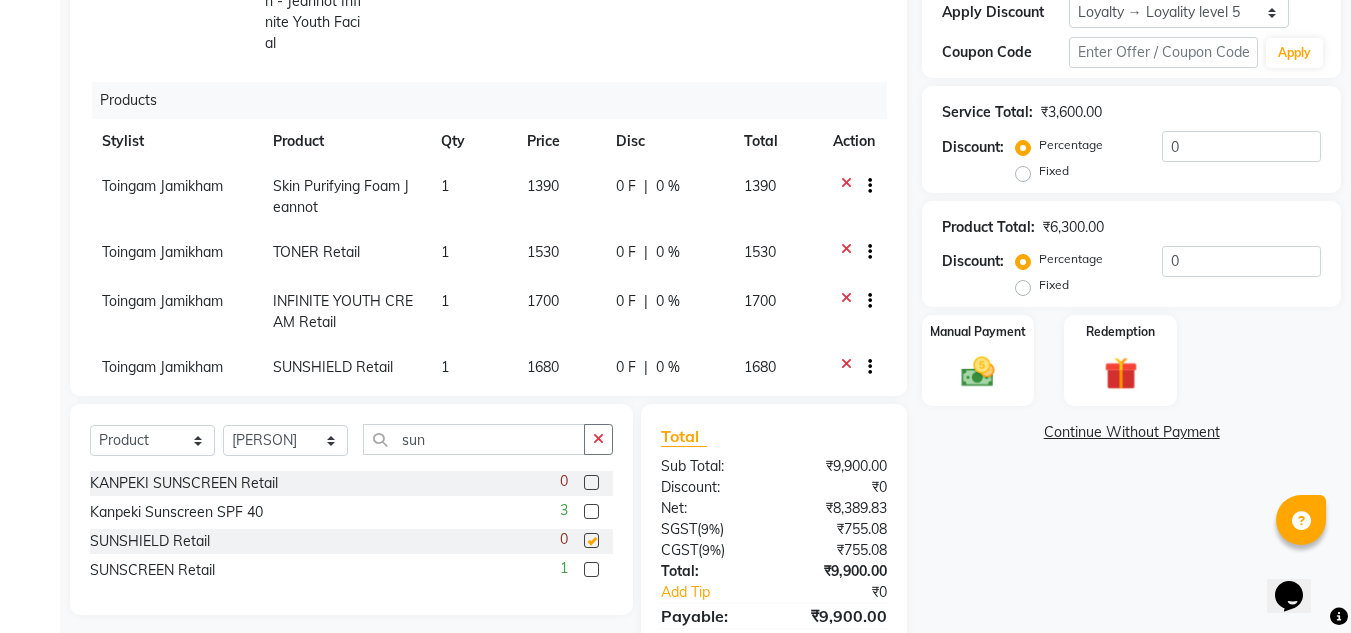 checkbox on "false" 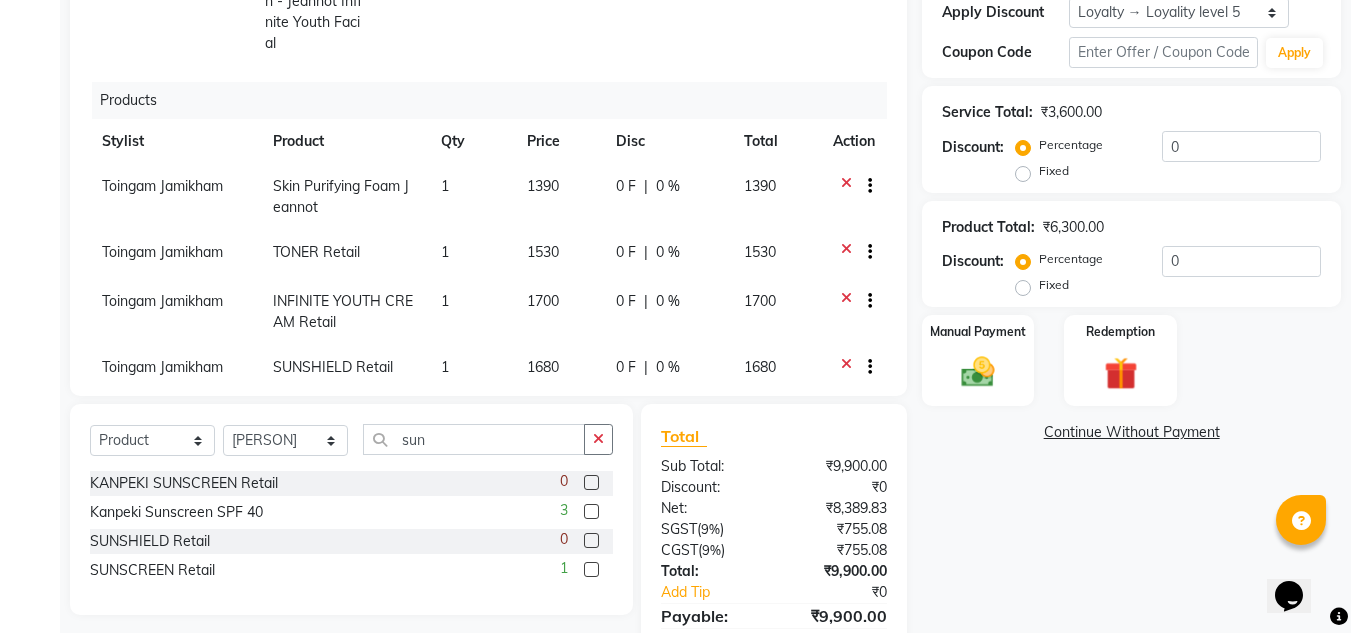 scroll, scrollTop: 70, scrollLeft: 0, axis: vertical 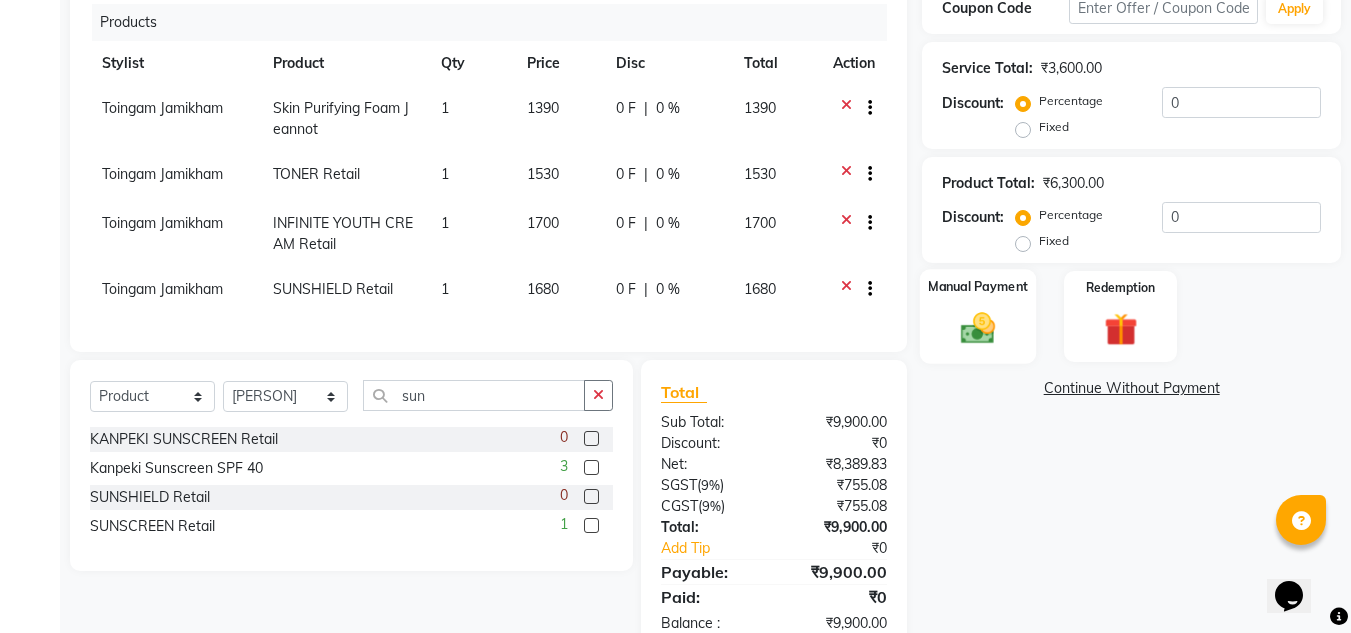 click on "Manual Payment" 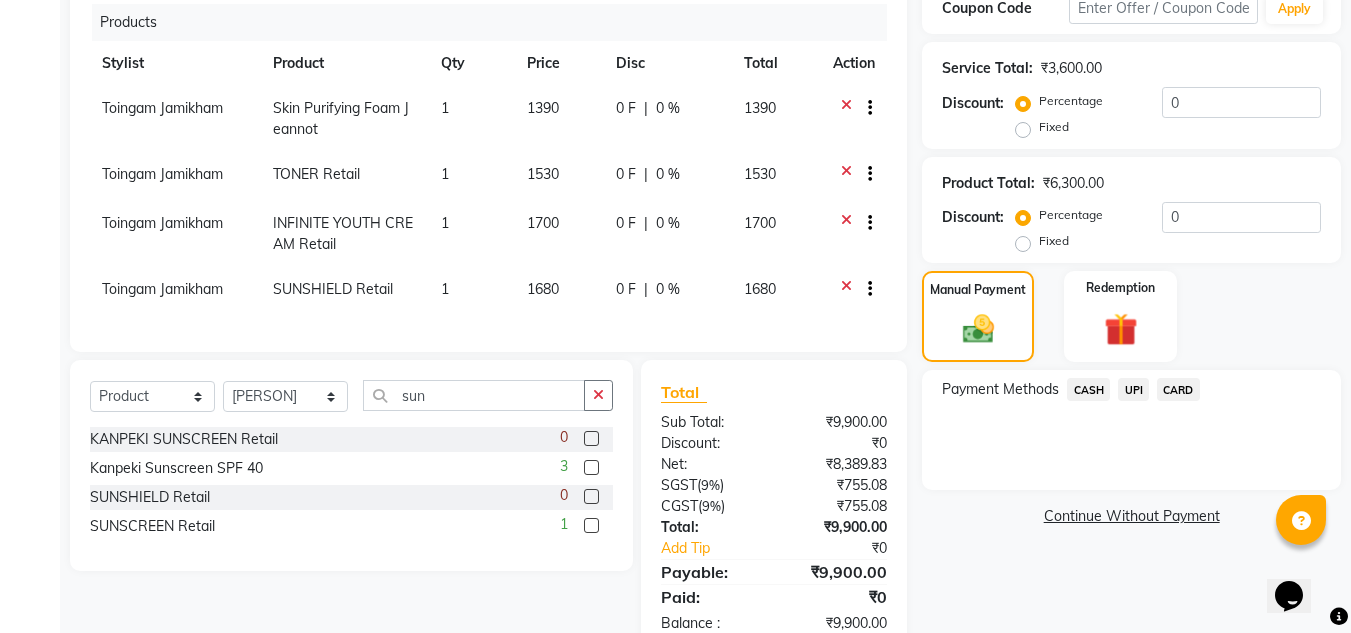 click on "UPI" 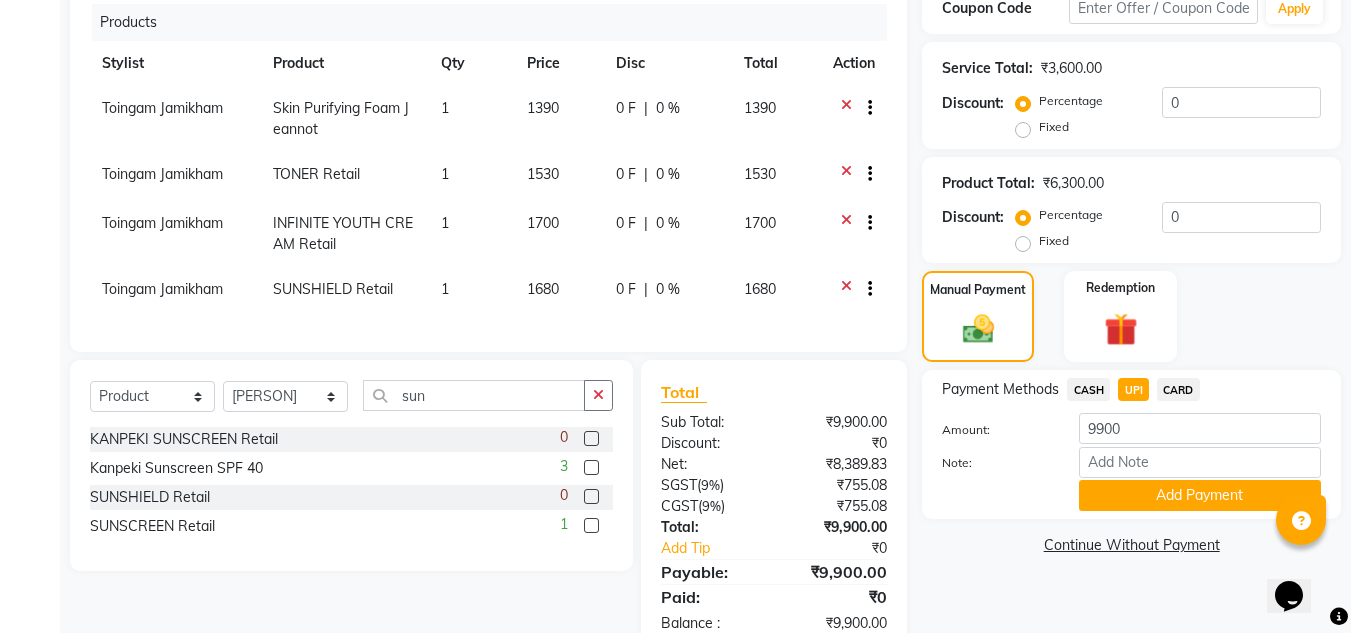scroll, scrollTop: 294, scrollLeft: 0, axis: vertical 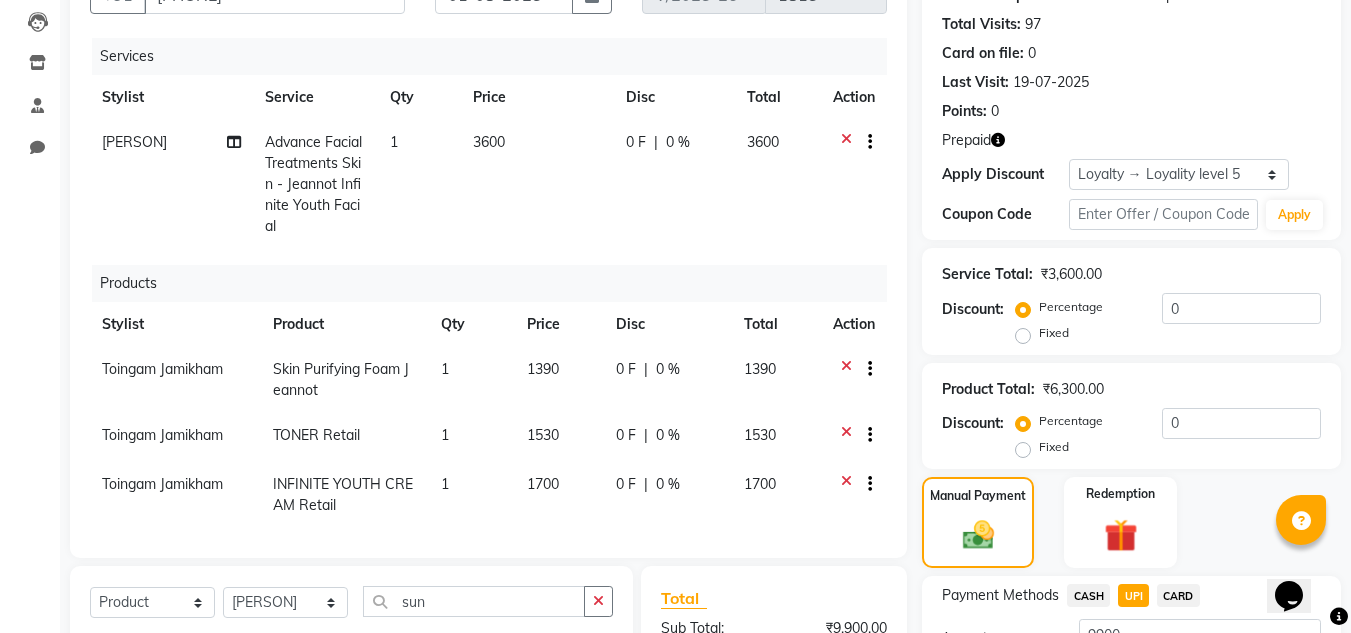 click on "0 F | 0 %" 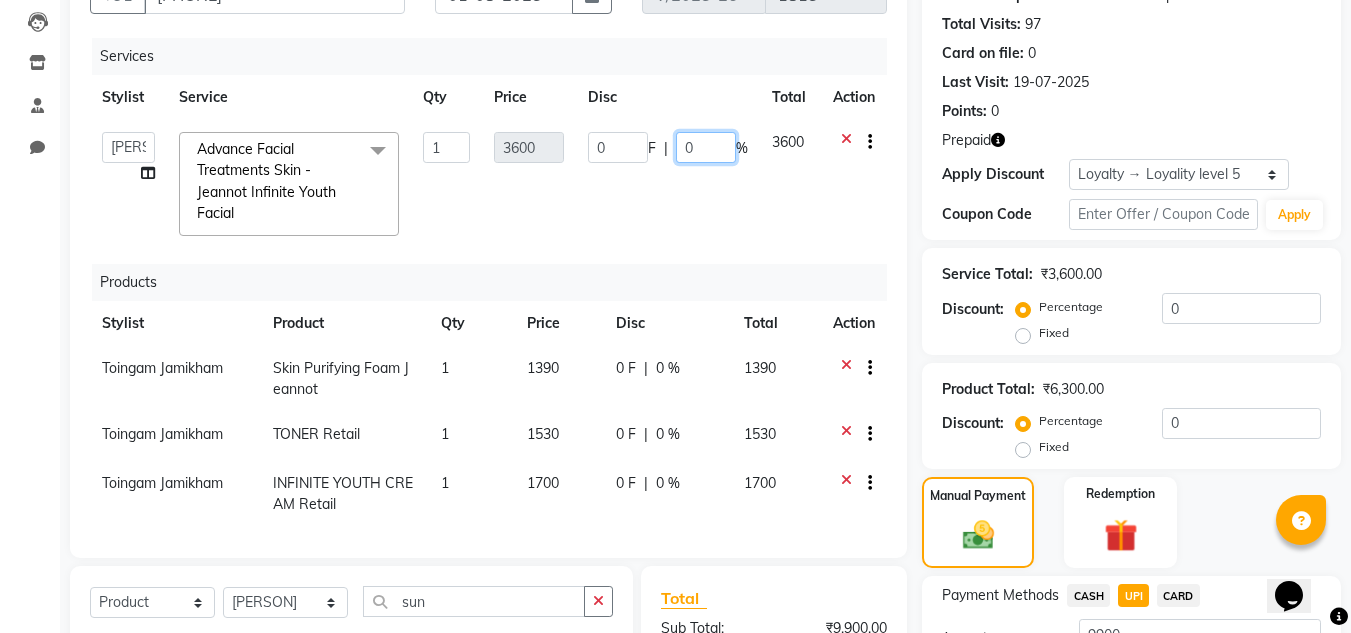 click on "0" 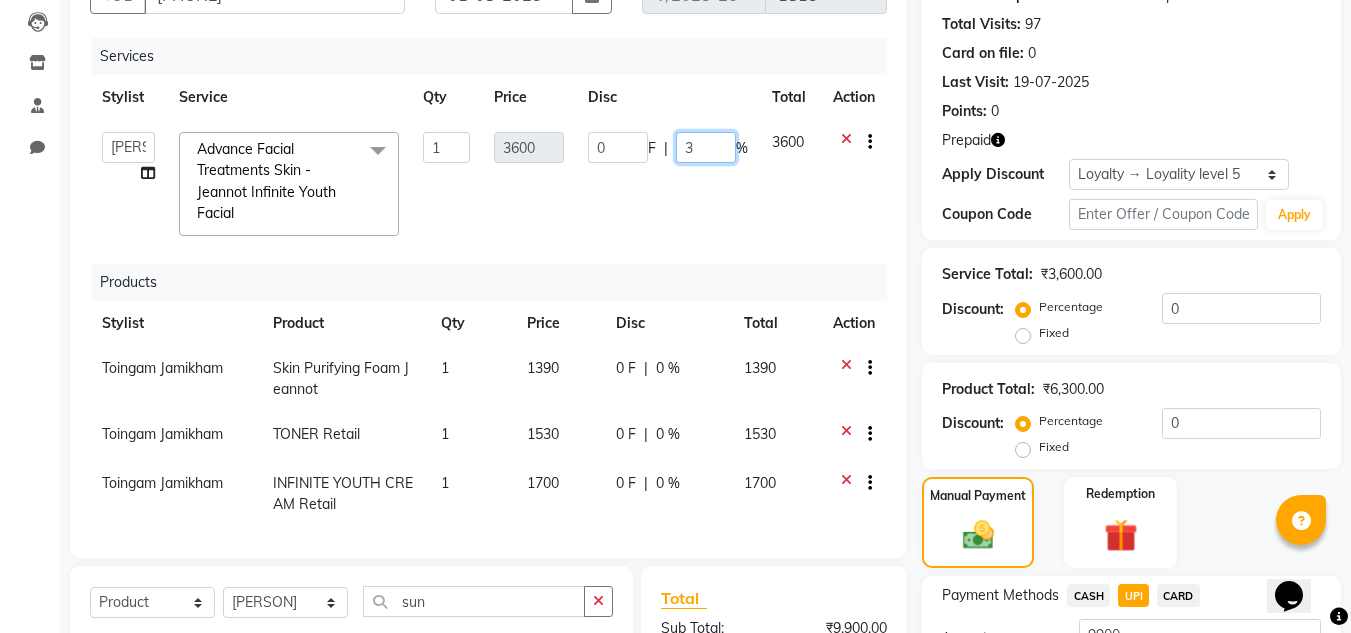 type on "30" 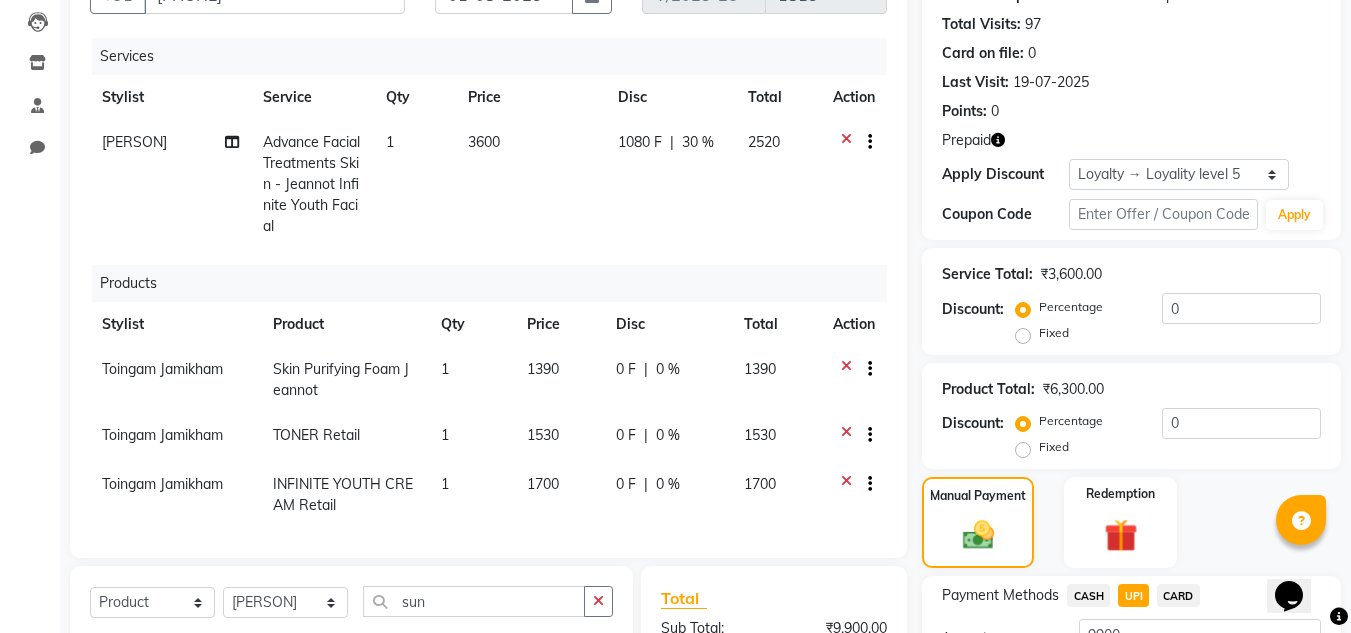 click on "1080 F | 30 %" 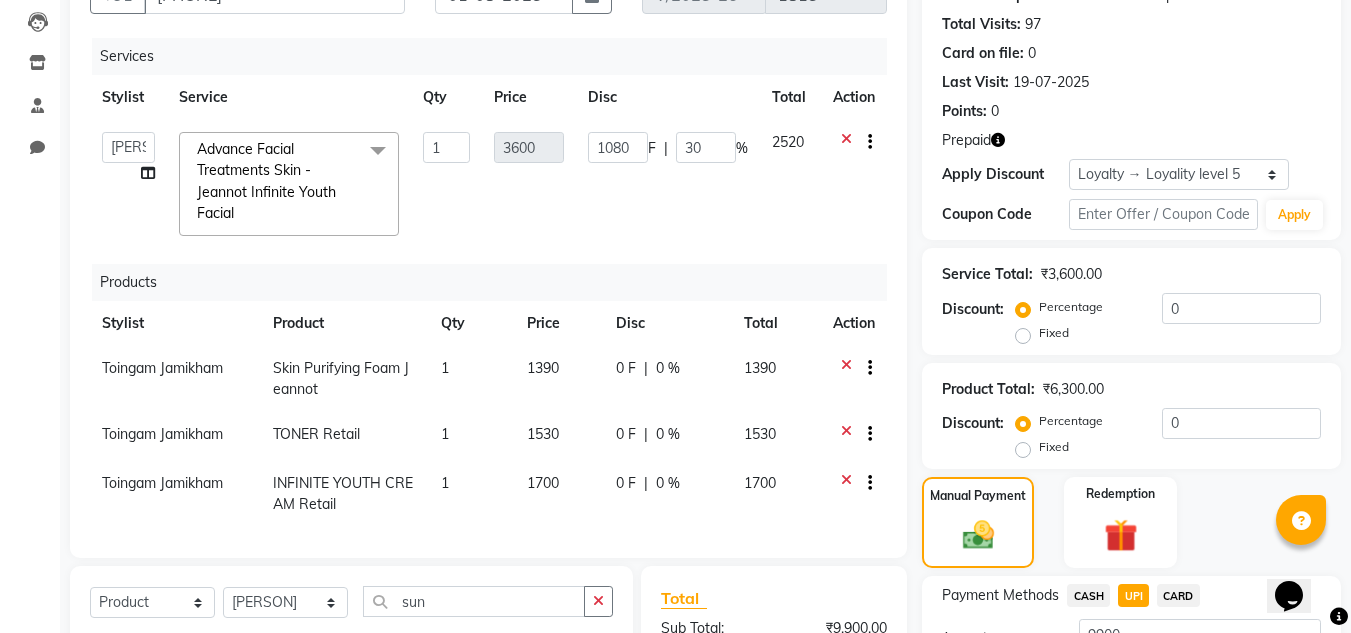 scroll, scrollTop: 467, scrollLeft: 0, axis: vertical 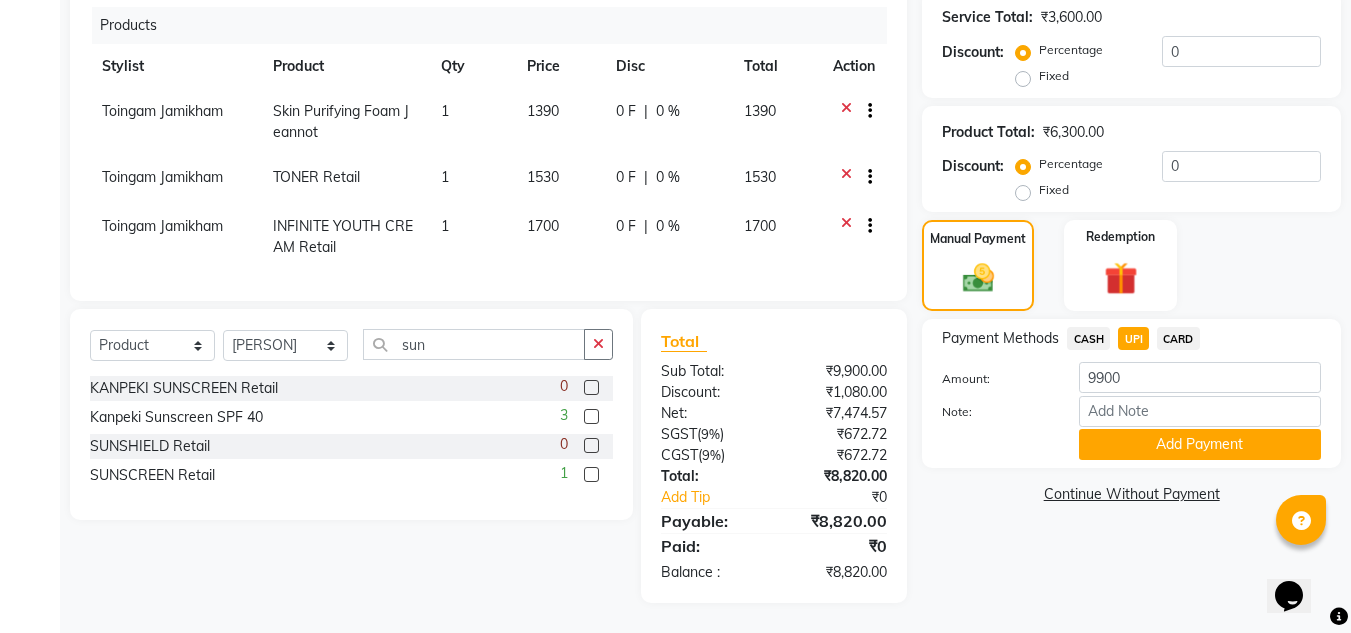 click on "CASH" 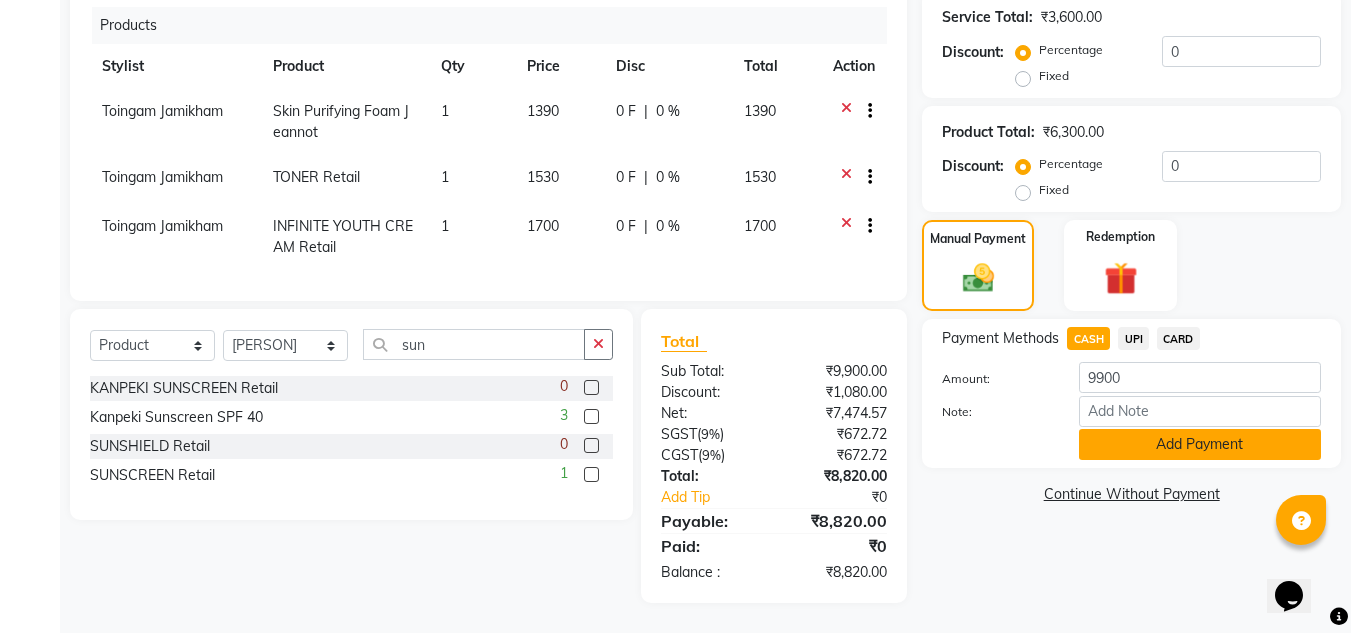 click on "Add Payment" 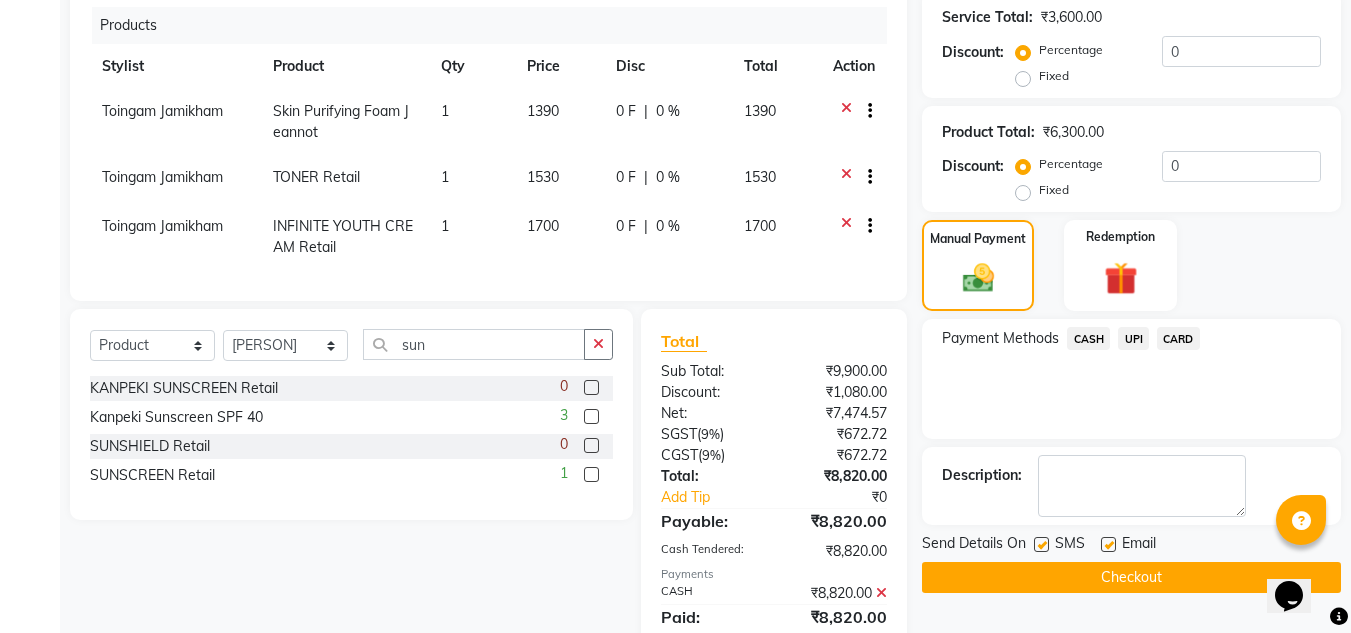 scroll, scrollTop: 658, scrollLeft: 0, axis: vertical 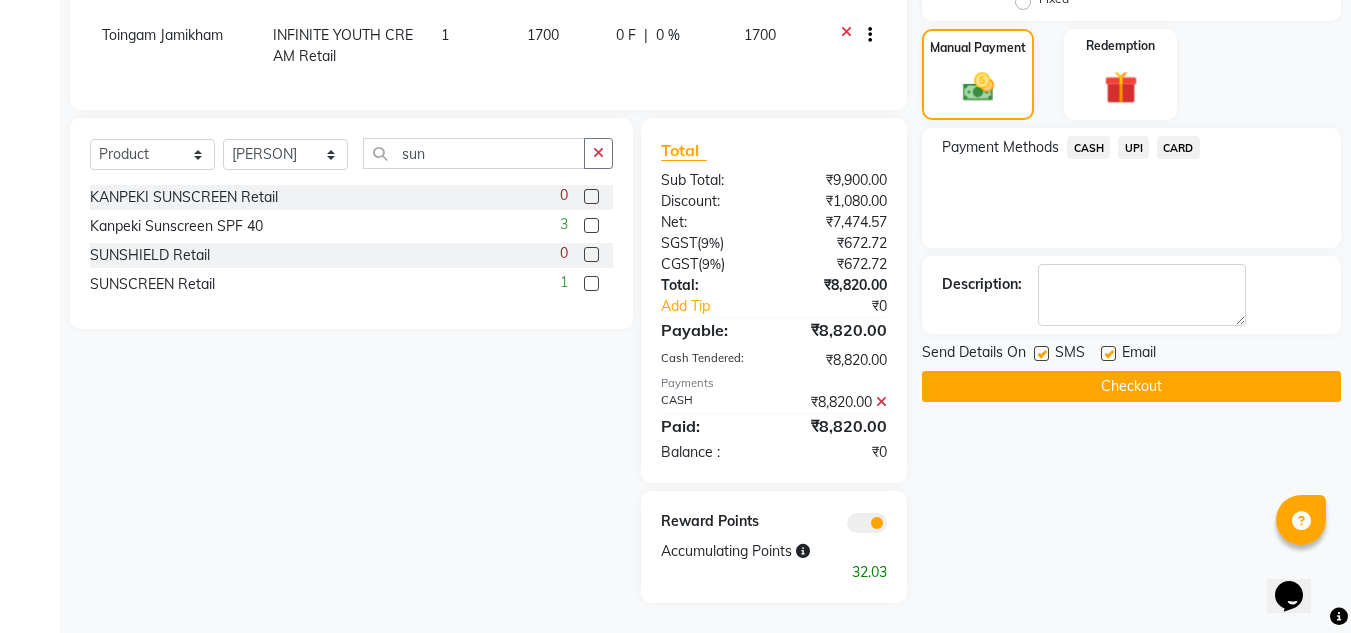 click on "Checkout" 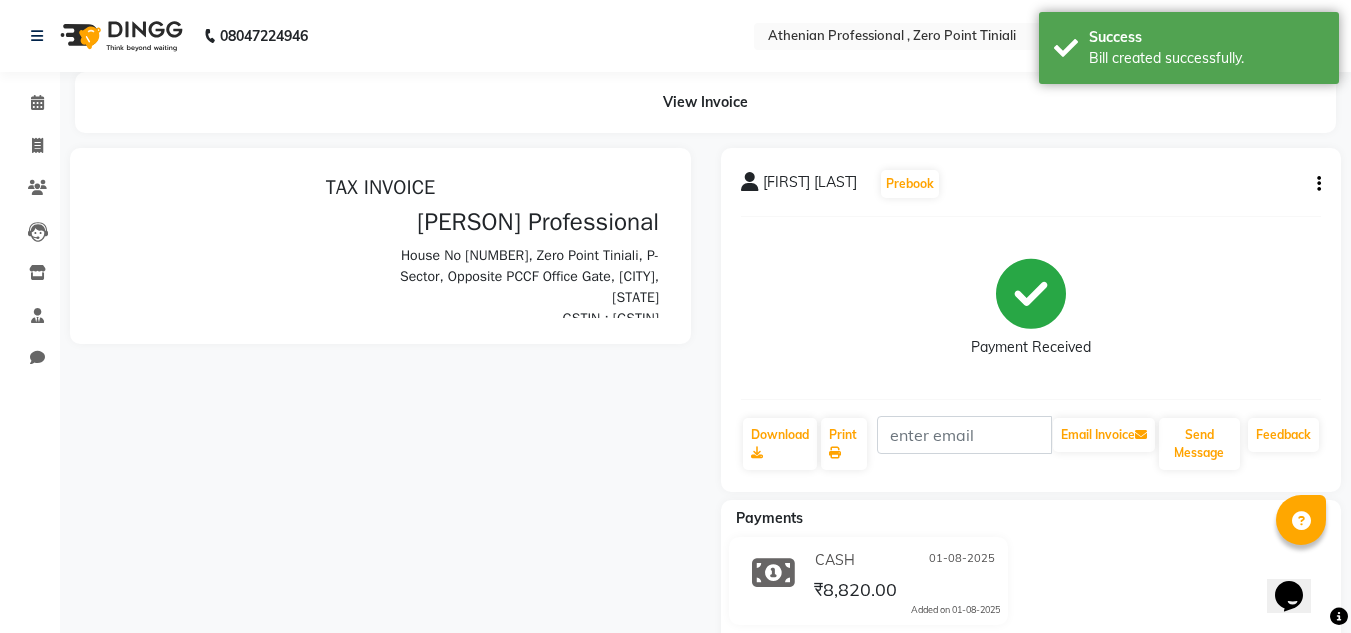 scroll, scrollTop: 0, scrollLeft: 0, axis: both 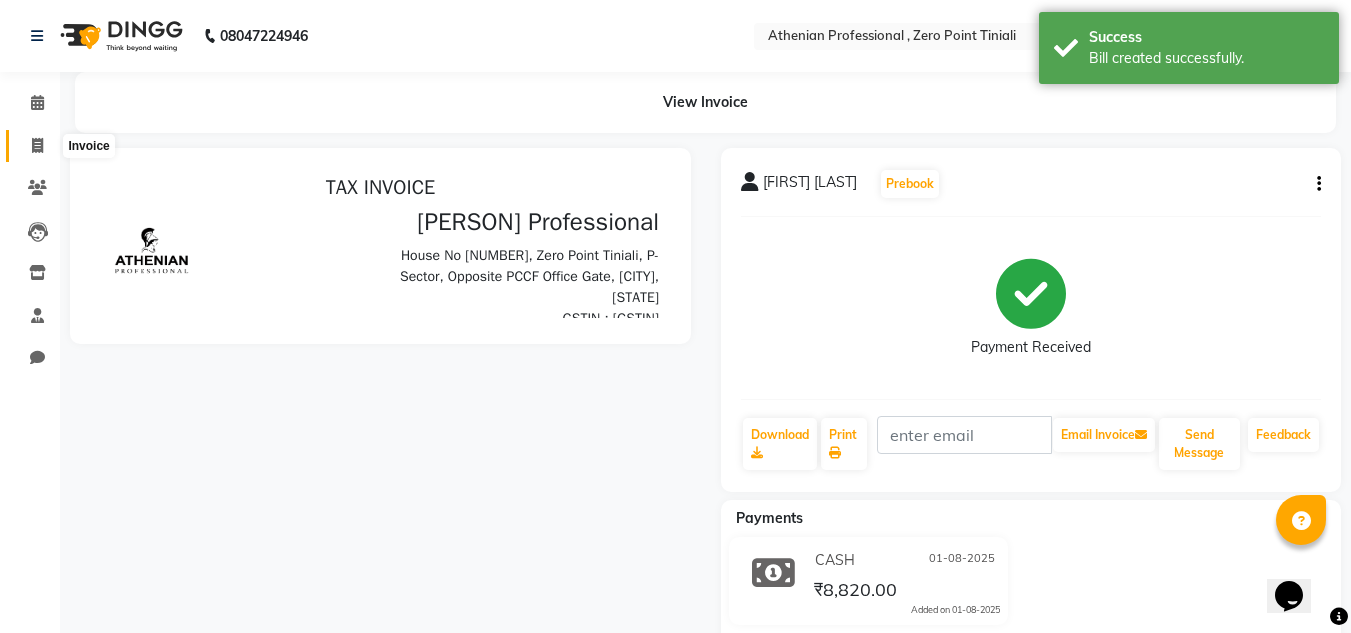 click 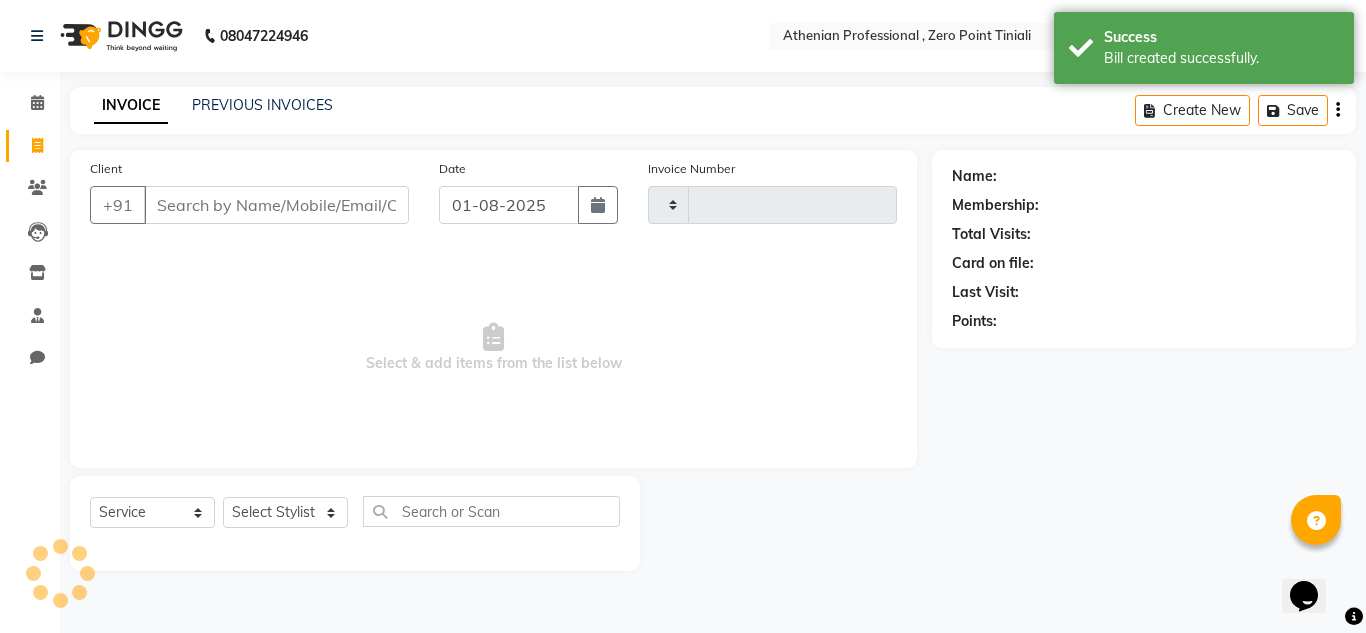 type on "1816" 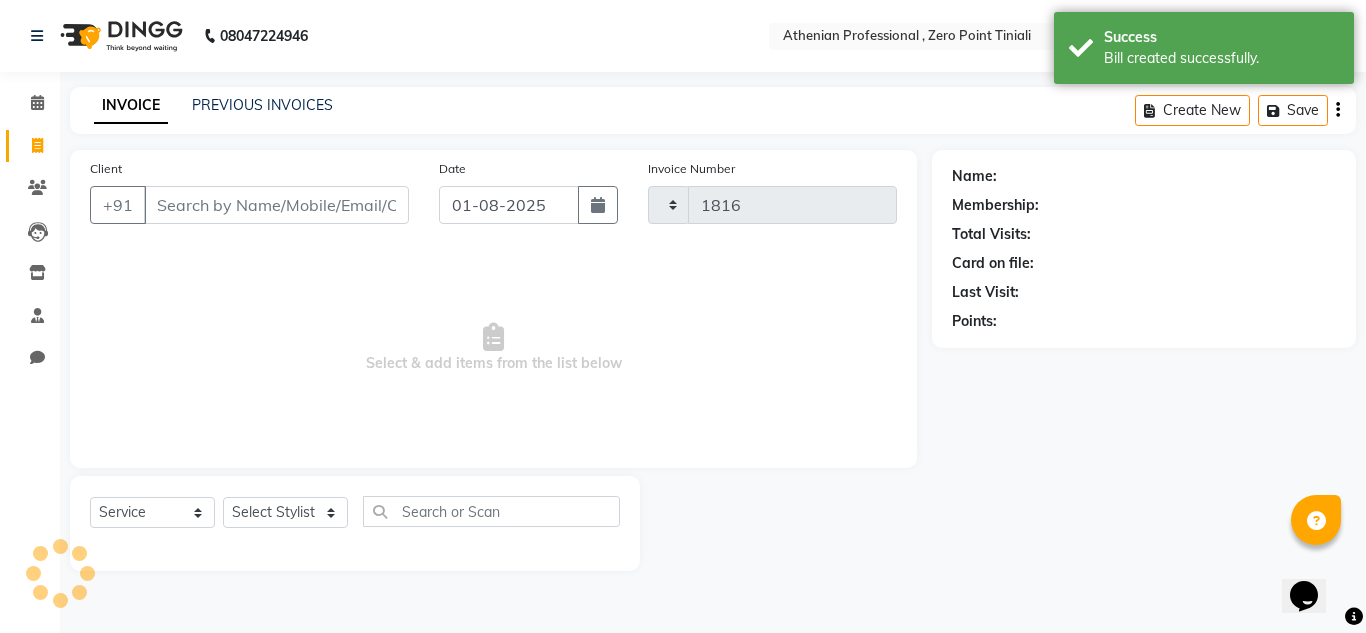 select on "8300" 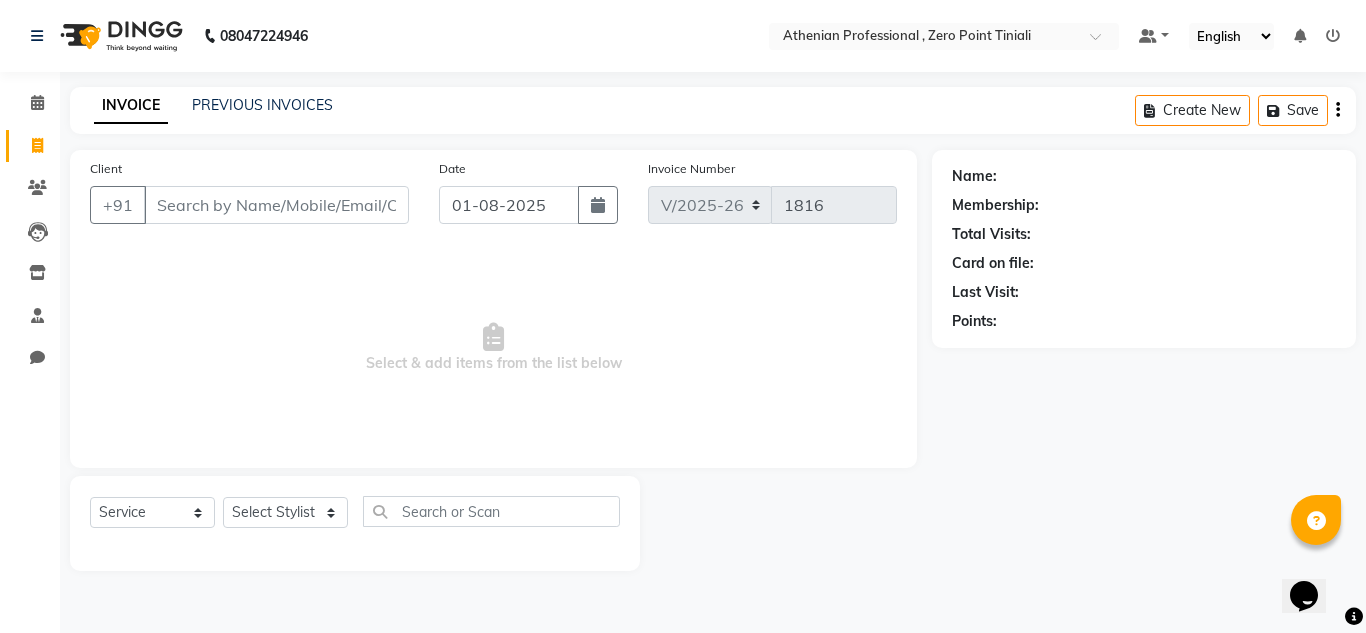 click on "Client" at bounding box center [276, 205] 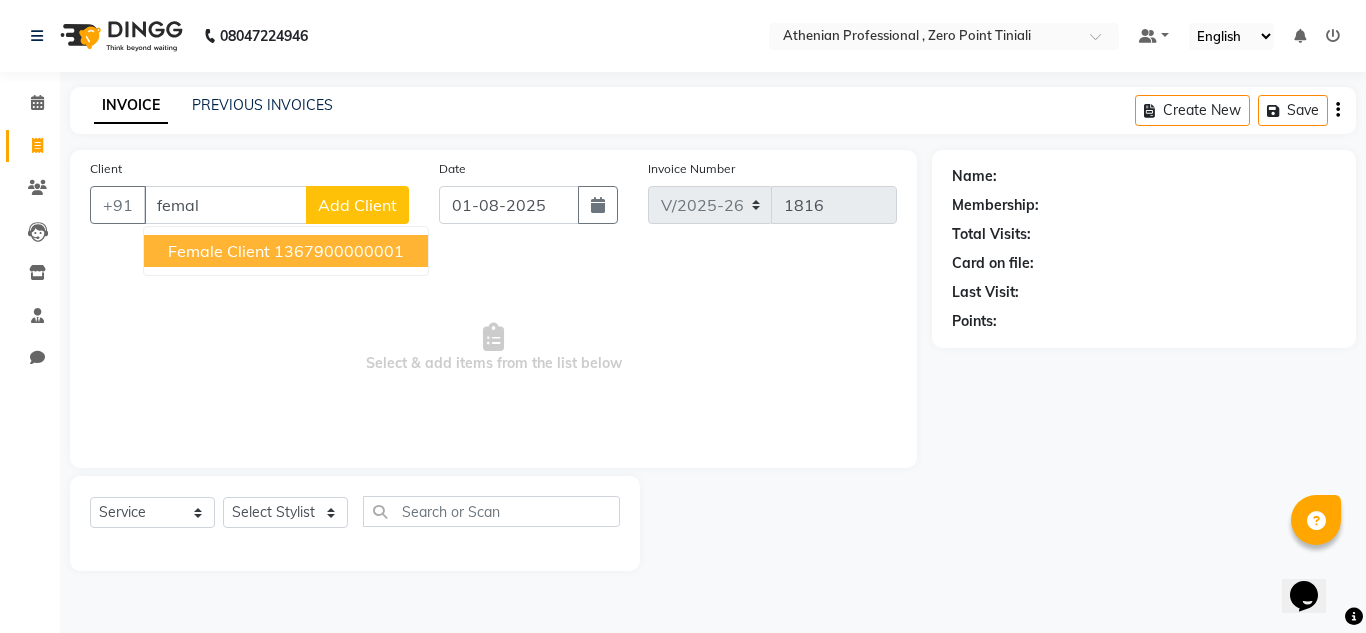 click on "Female Client" at bounding box center [219, 251] 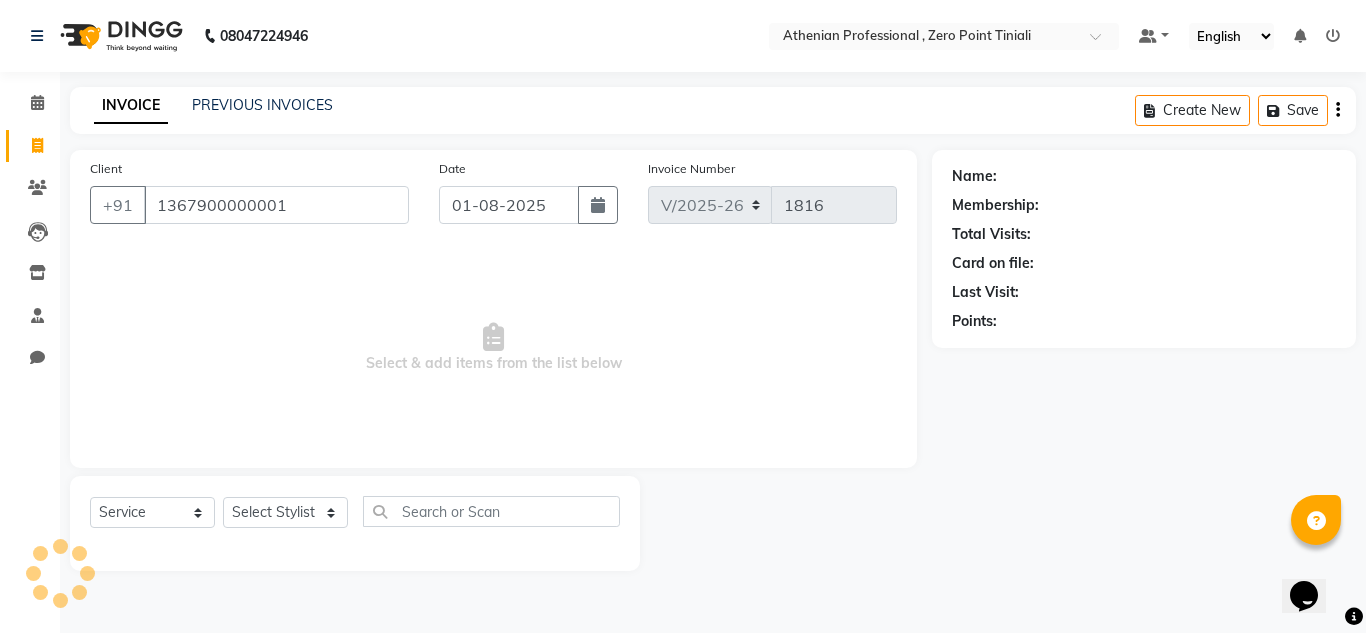 type on "1367900000001" 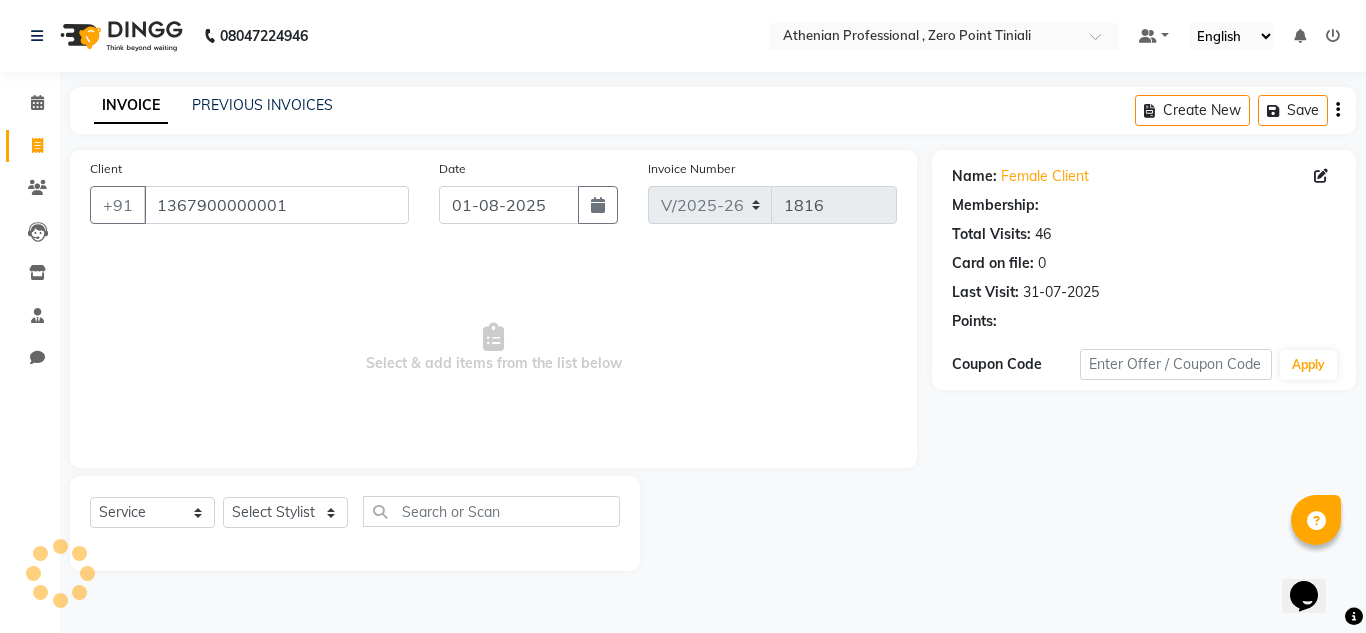 select on "1: Object" 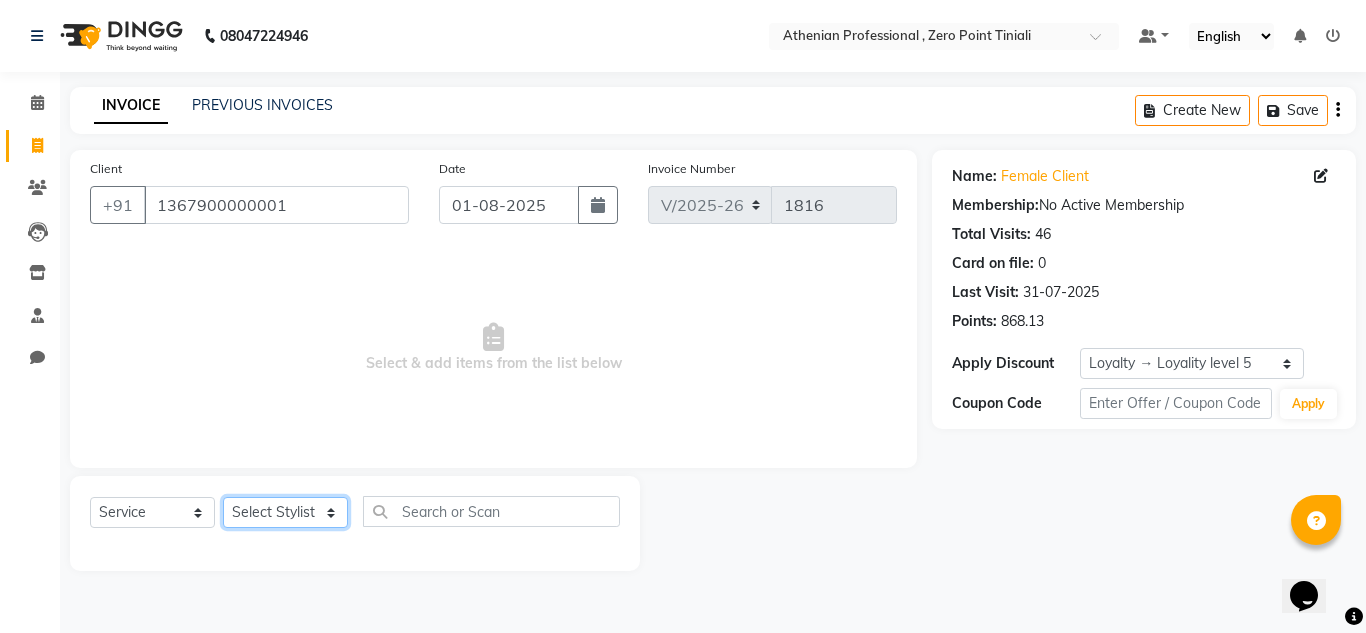 click on "Select Stylist Abin Mili Admin JAVED ANSARI KOLAM WANGSU KOSHEH BIHAM LINDUM NEME MAHINDRA BASUMATARY Manager MANJU MANHAM MINUKA CHETTRY NGAMNON RALONGHAM SHADAB KHAN SUMAN MAGAR SUMI BISWAS SWAPNA DEVI CHETRY TAMCHI YAMA Toingam Jamikham YELLI LIKHA" 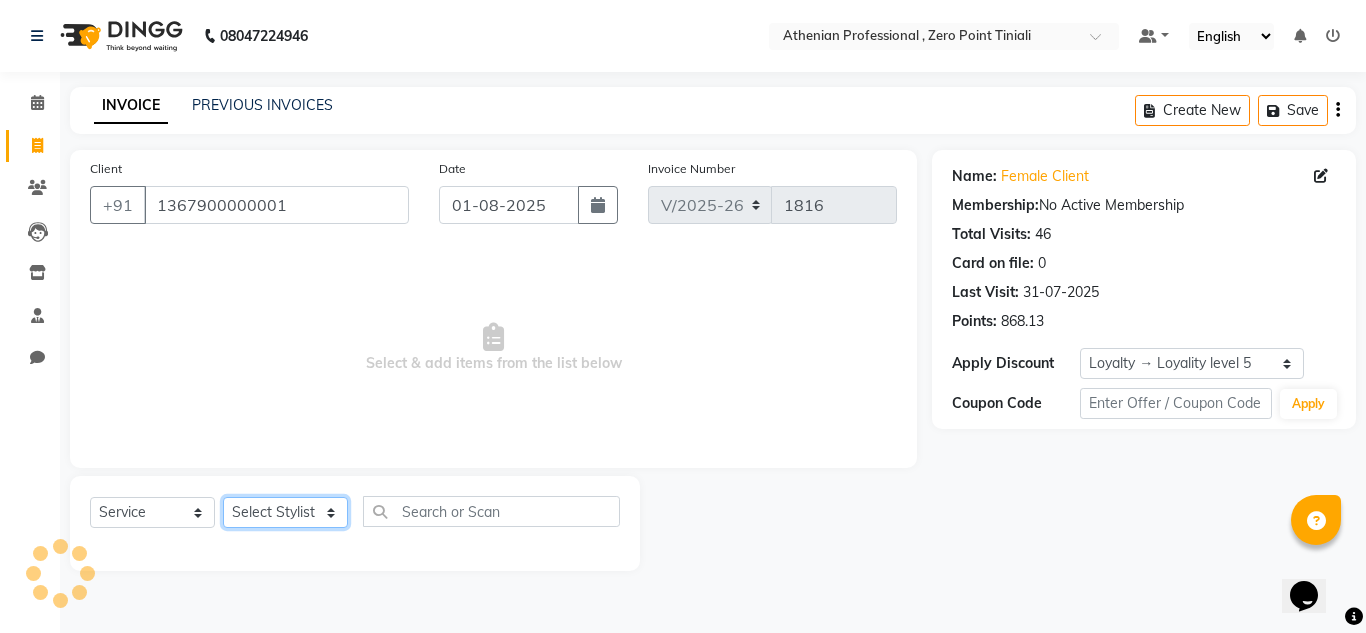 select on "80206" 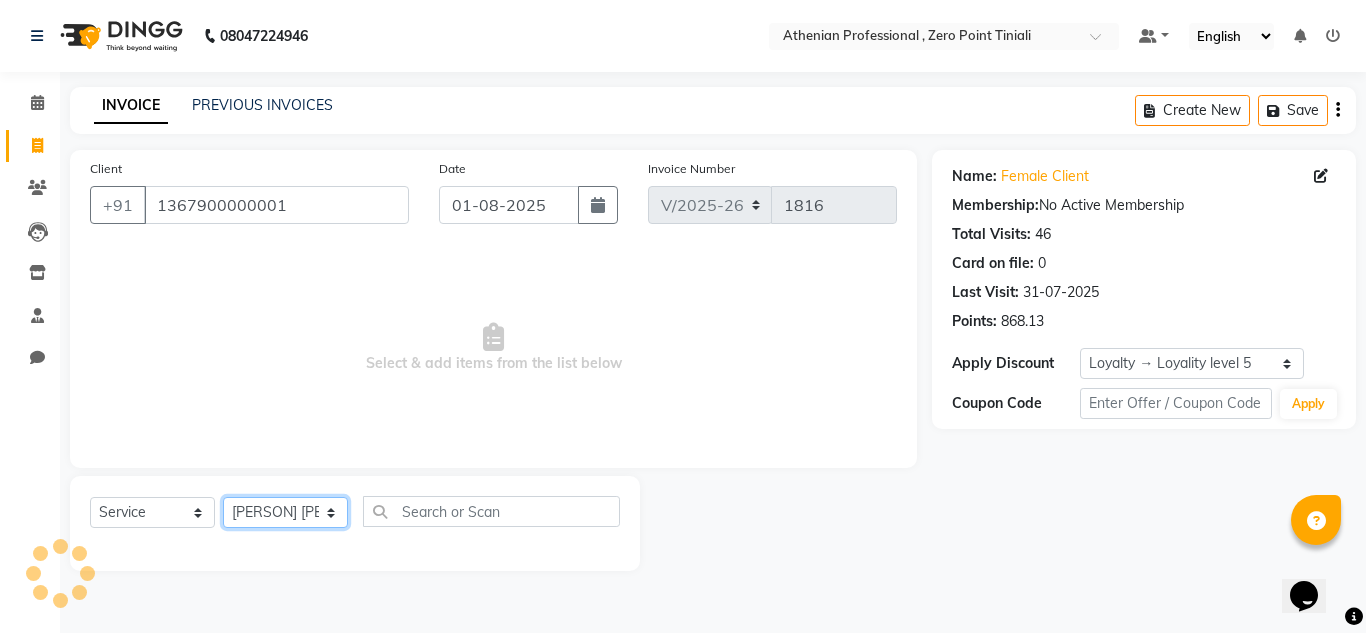 click on "Select Stylist Abin Mili Admin JAVED ANSARI KOLAM WANGSU KOSHEH BIHAM LINDUM NEME MAHINDRA BASUMATARY Manager MANJU MANHAM MINUKA CHETTRY NGAMNON RALONGHAM SHADAB KHAN SUMAN MAGAR SUMI BISWAS SWAPNA DEVI CHETRY TAMCHI YAMA Toingam Jamikham YELLI LIKHA" 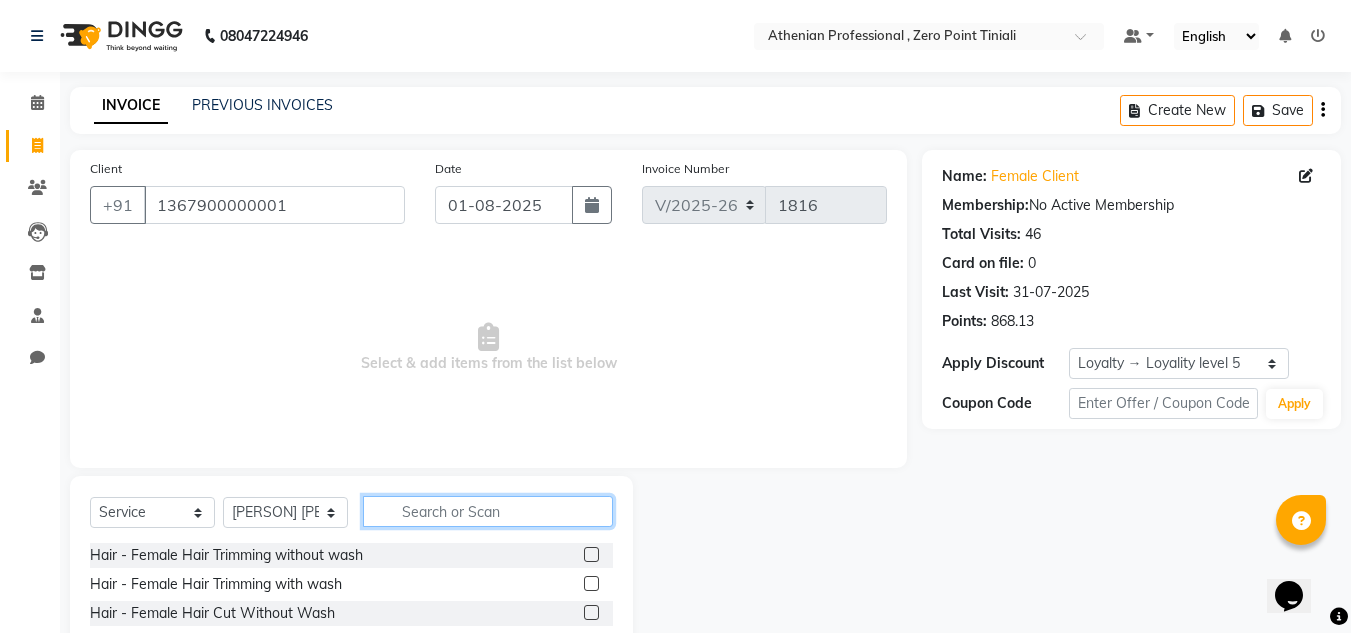 click 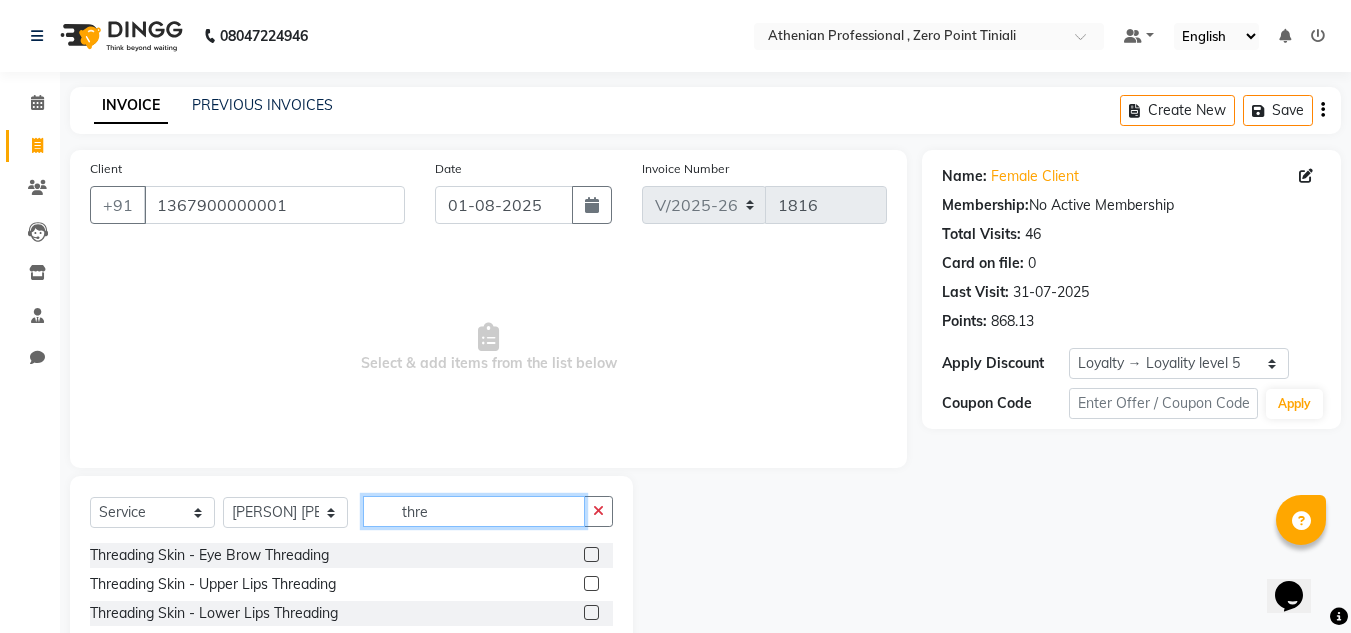 type on "thre" 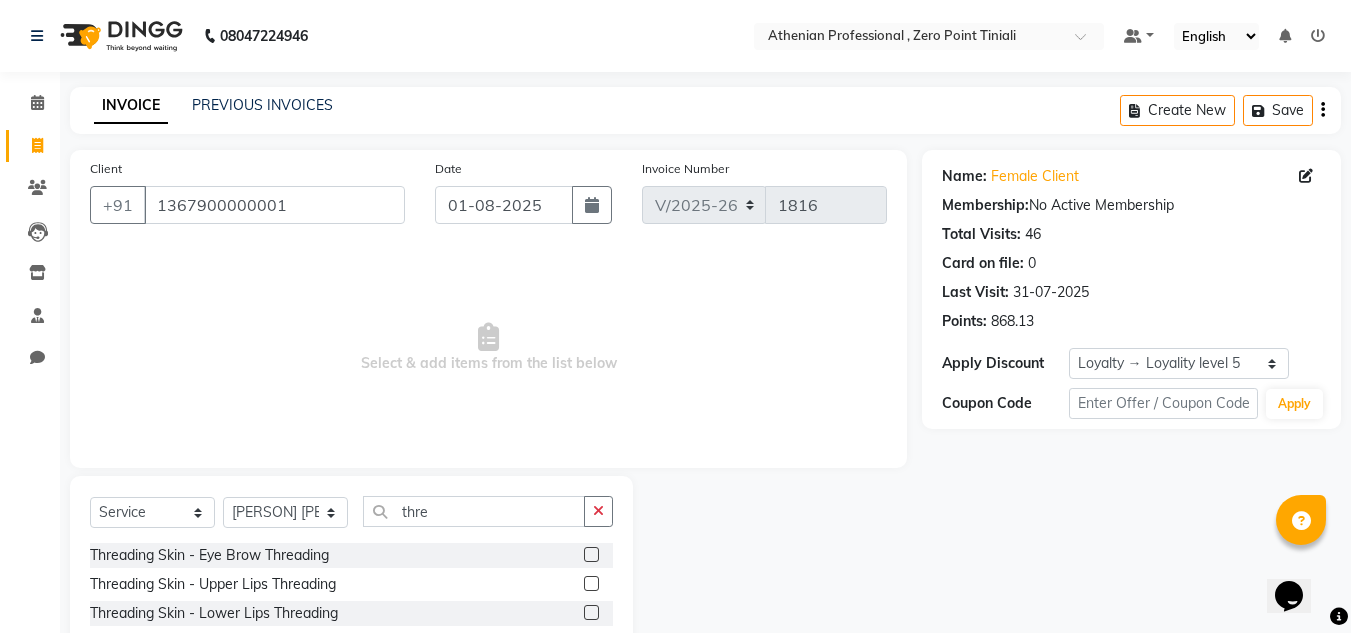 click 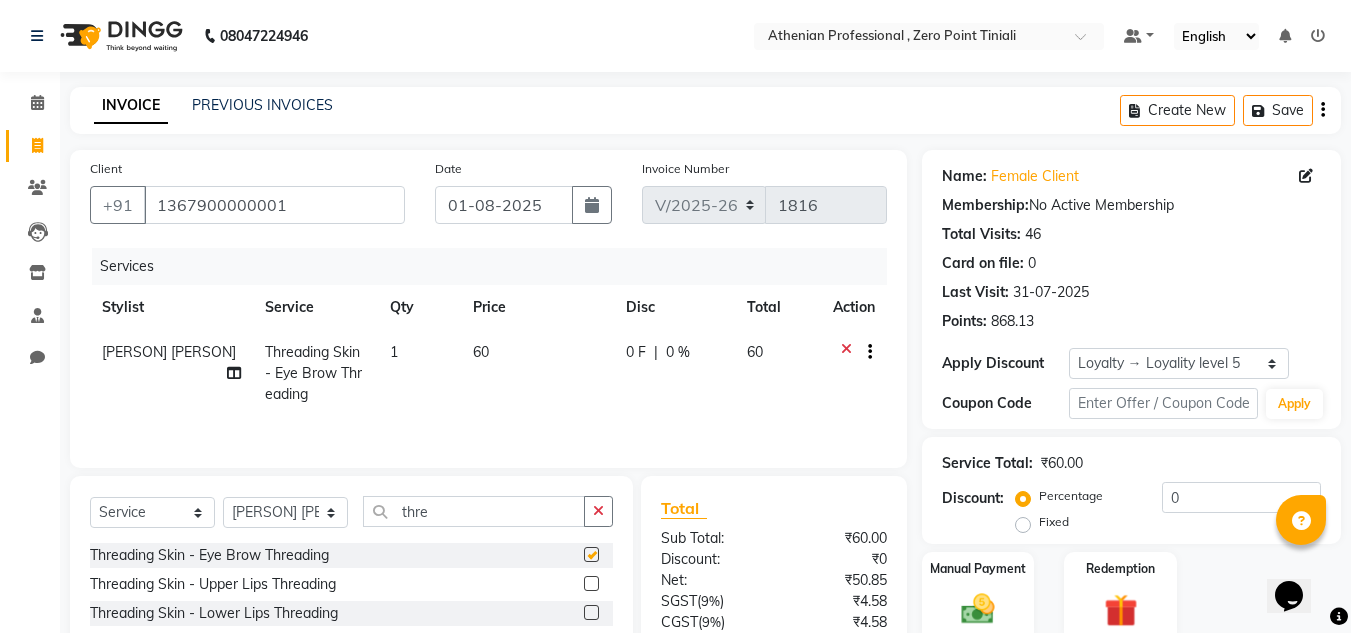 checkbox on "false" 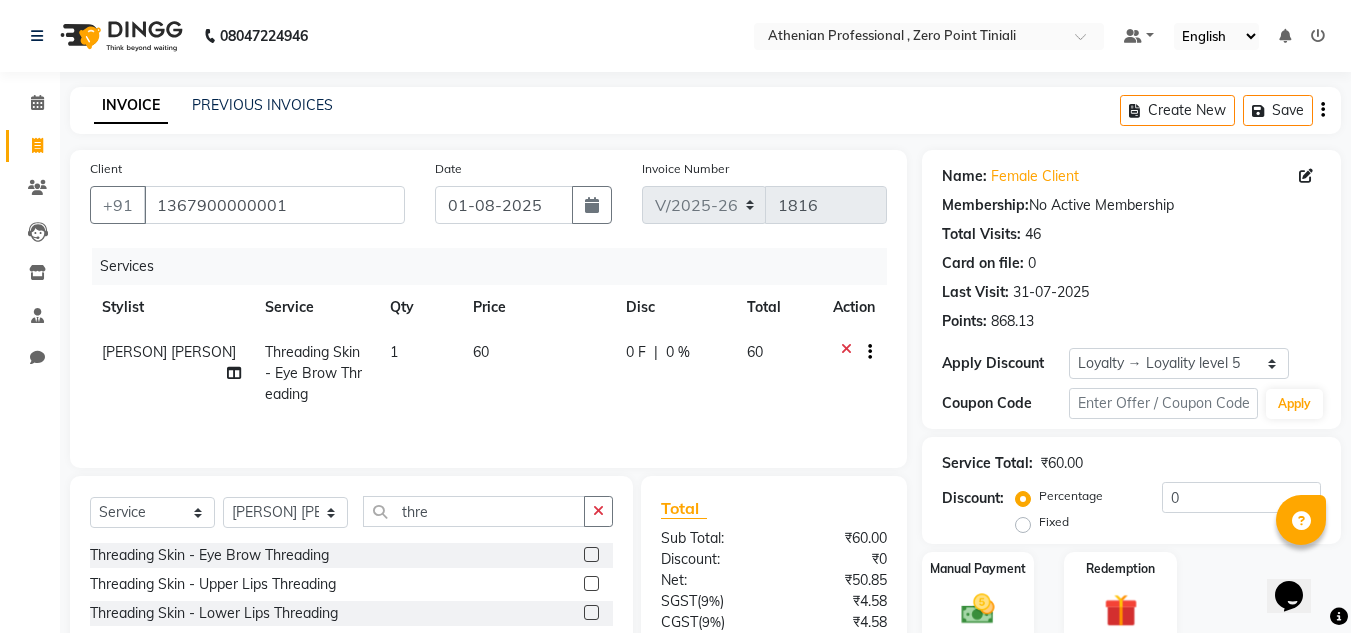 scroll, scrollTop: 168, scrollLeft: 0, axis: vertical 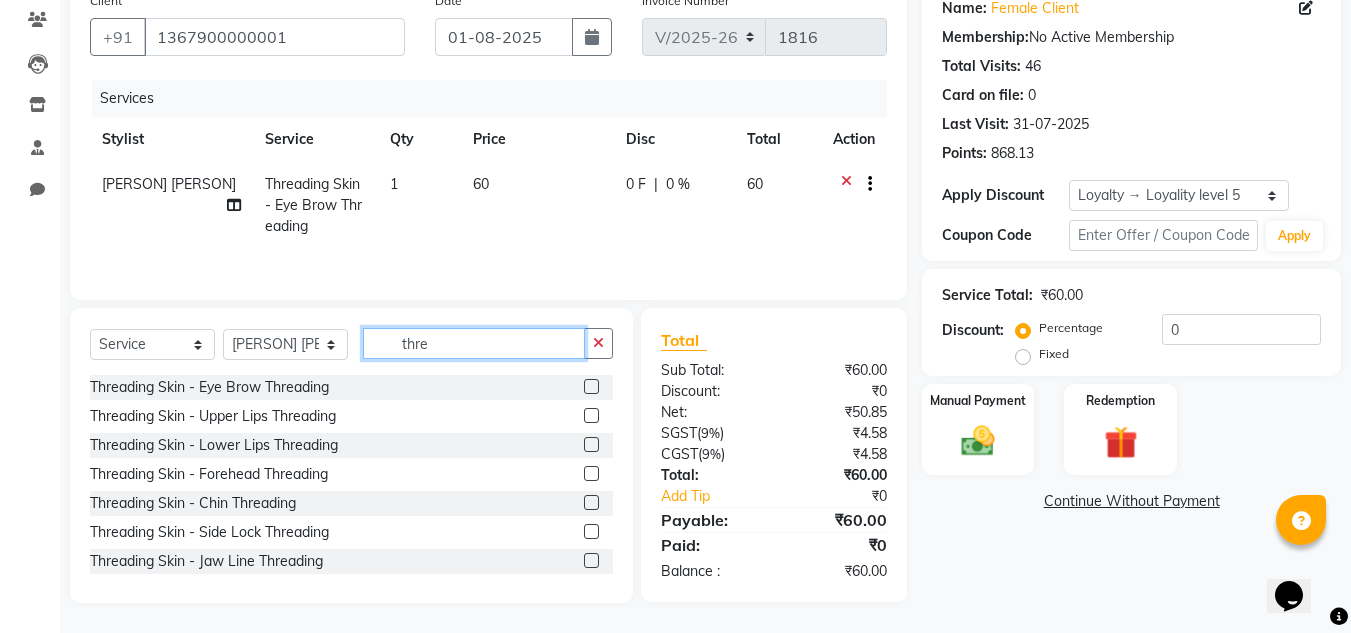click on "thre" 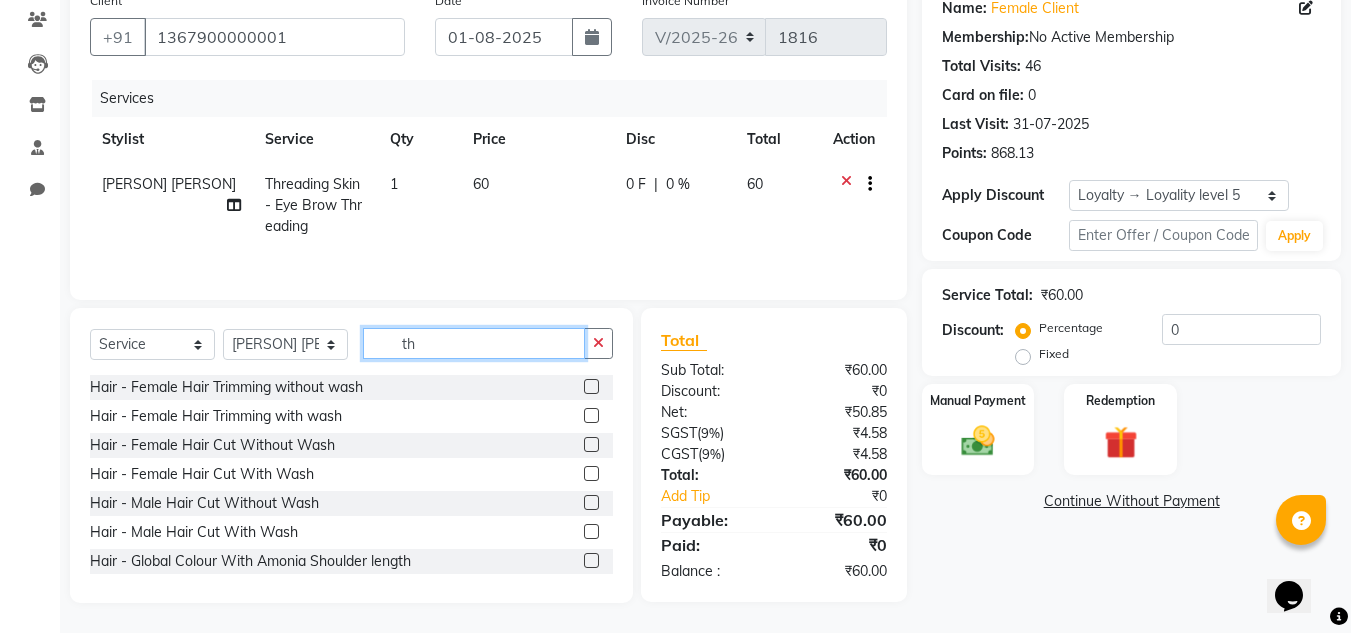 type on "t" 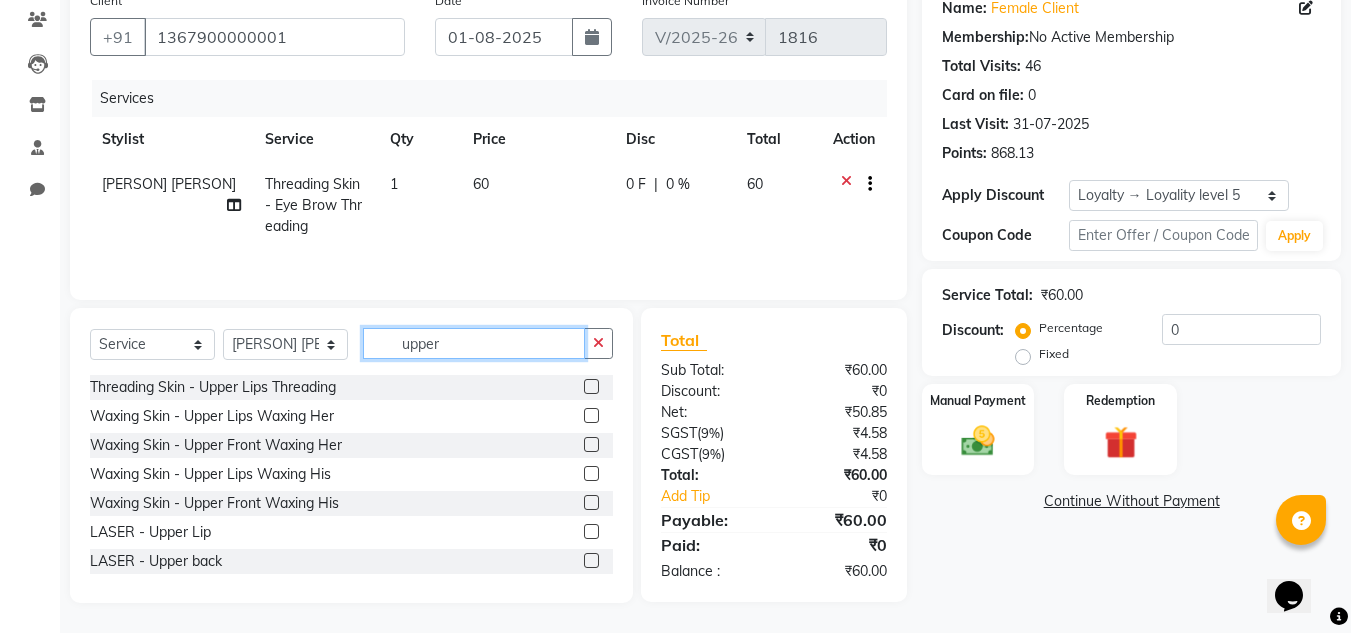 type on "upper" 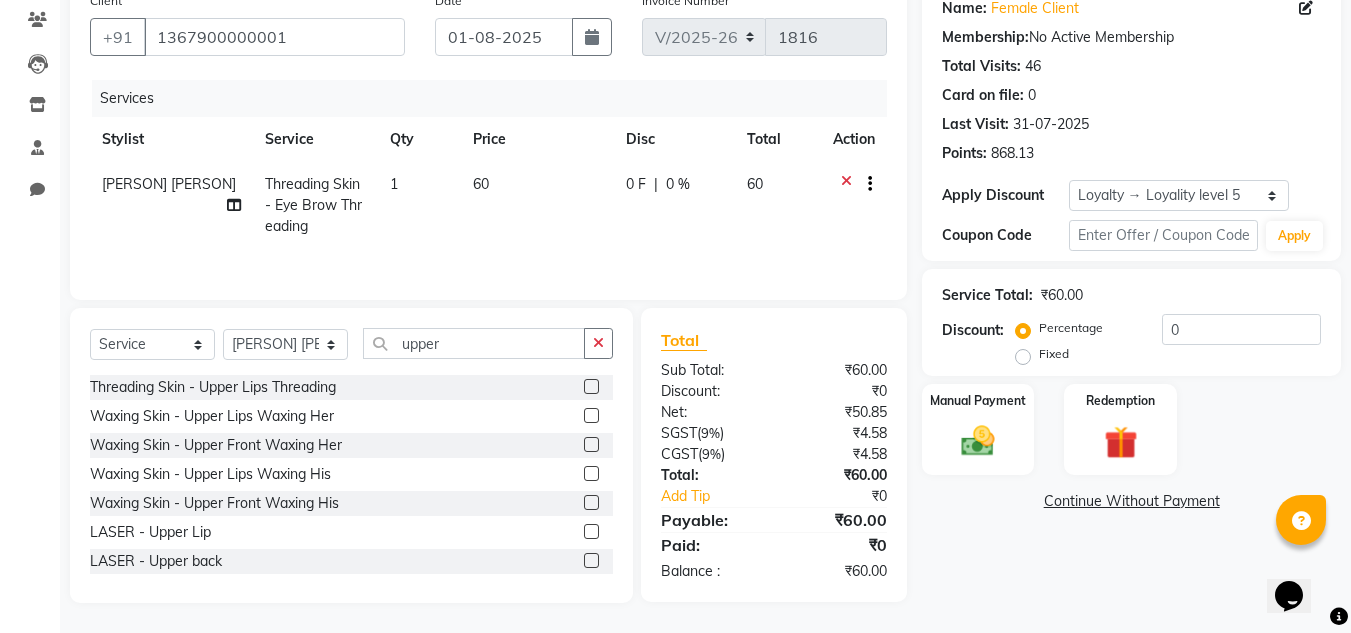 click 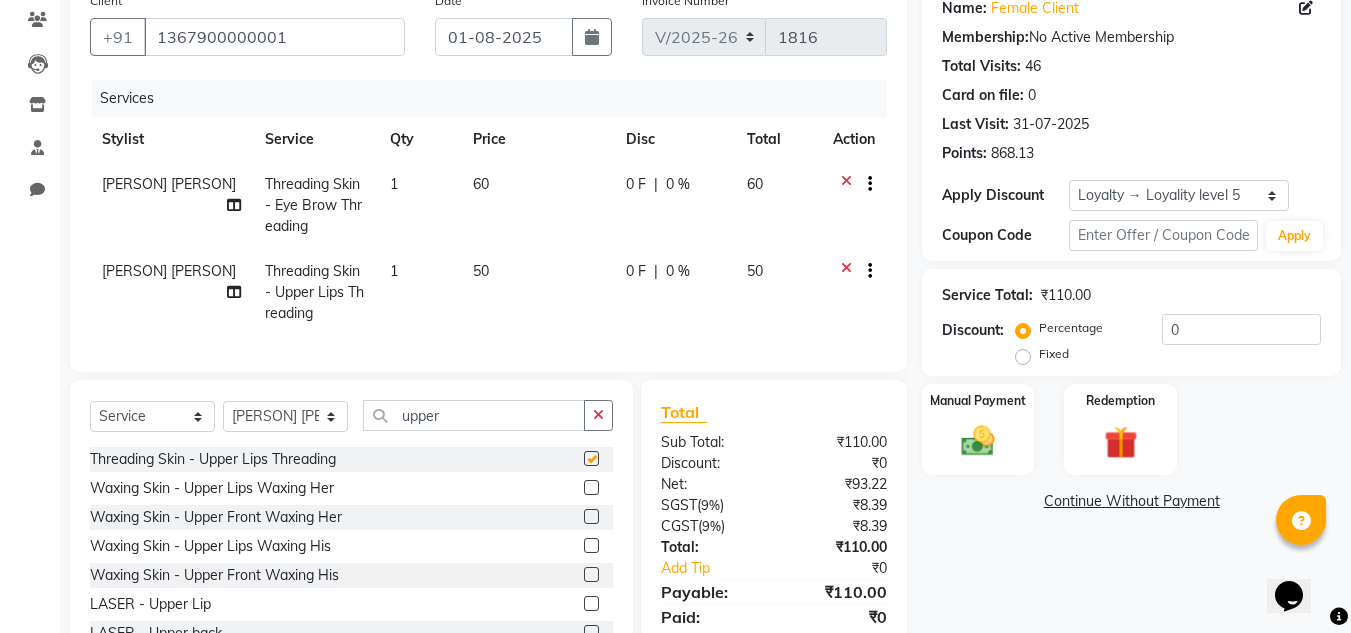 checkbox on "false" 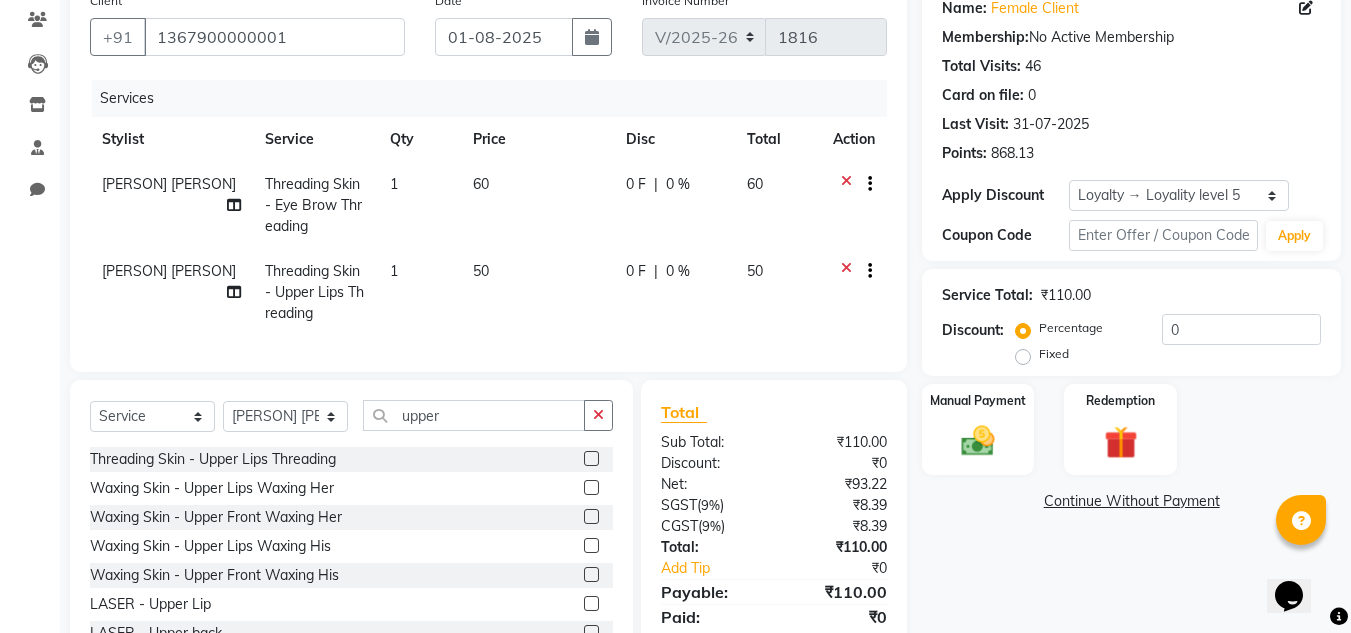 scroll, scrollTop: 255, scrollLeft: 0, axis: vertical 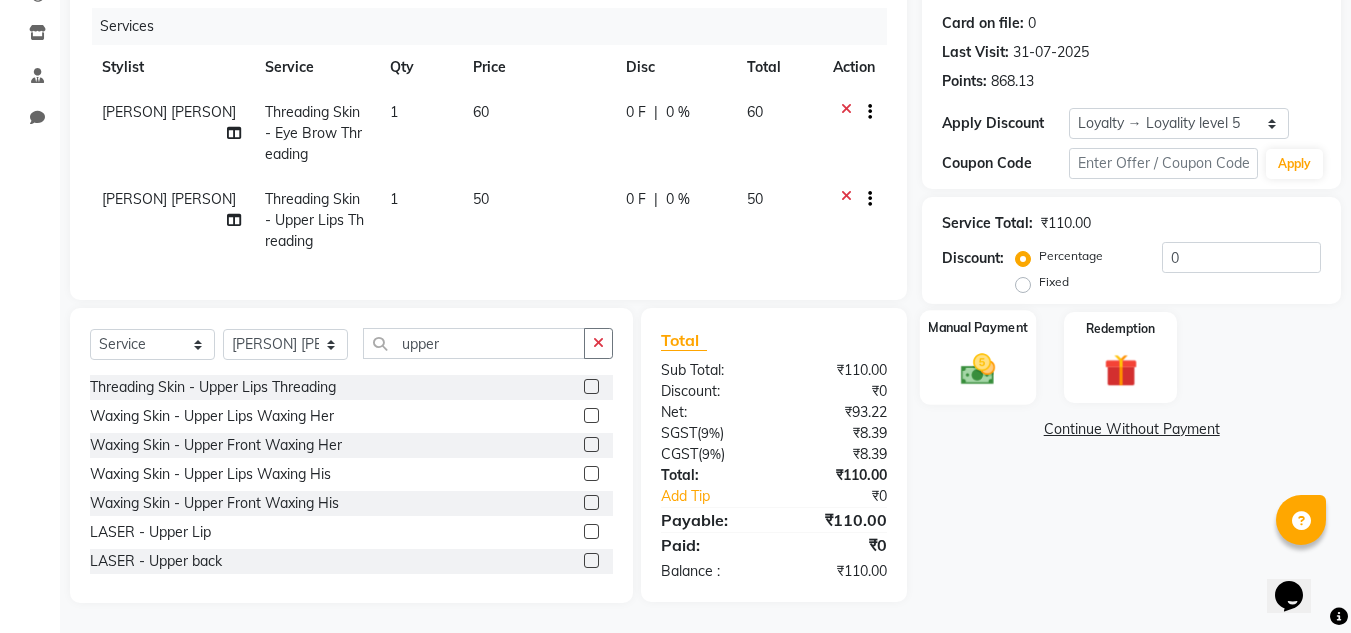 click 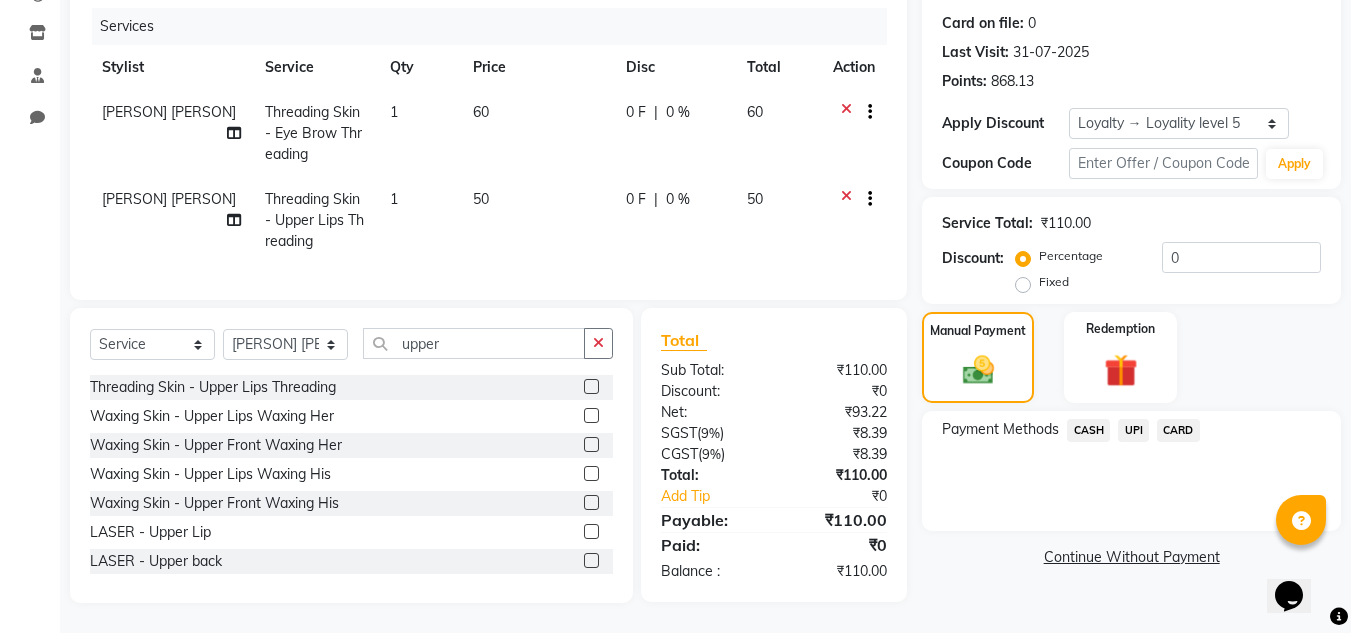 click on "UPI" 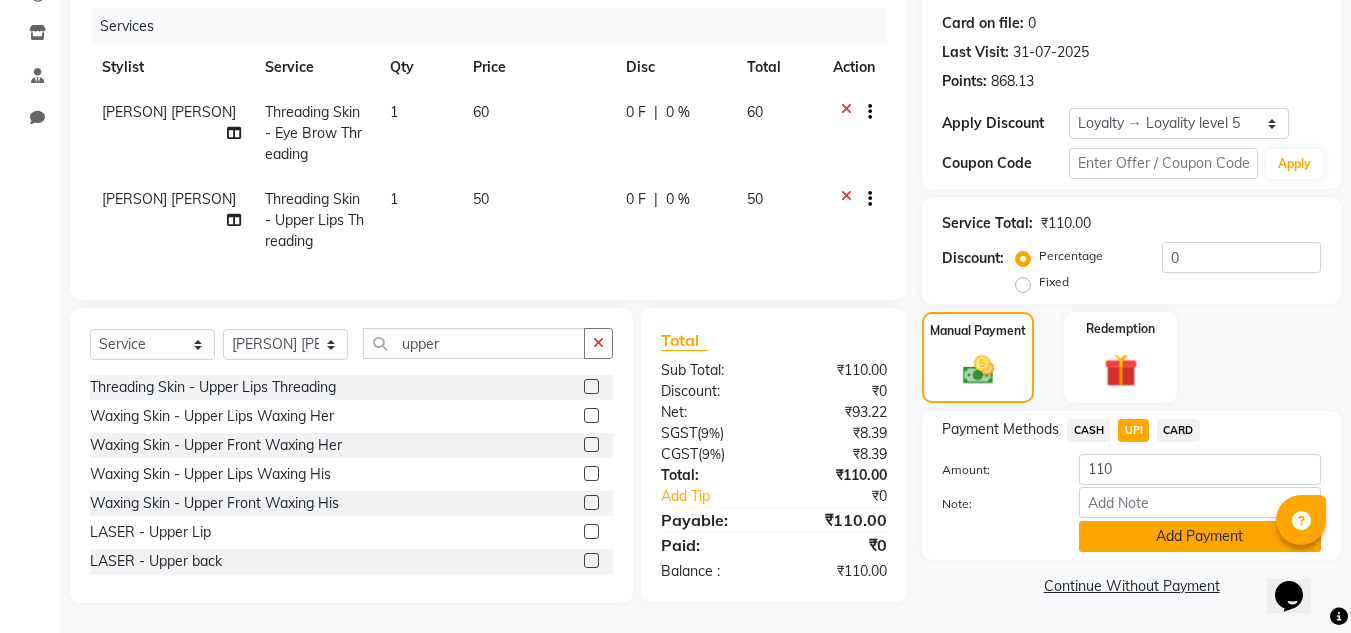 click on "Add Payment" 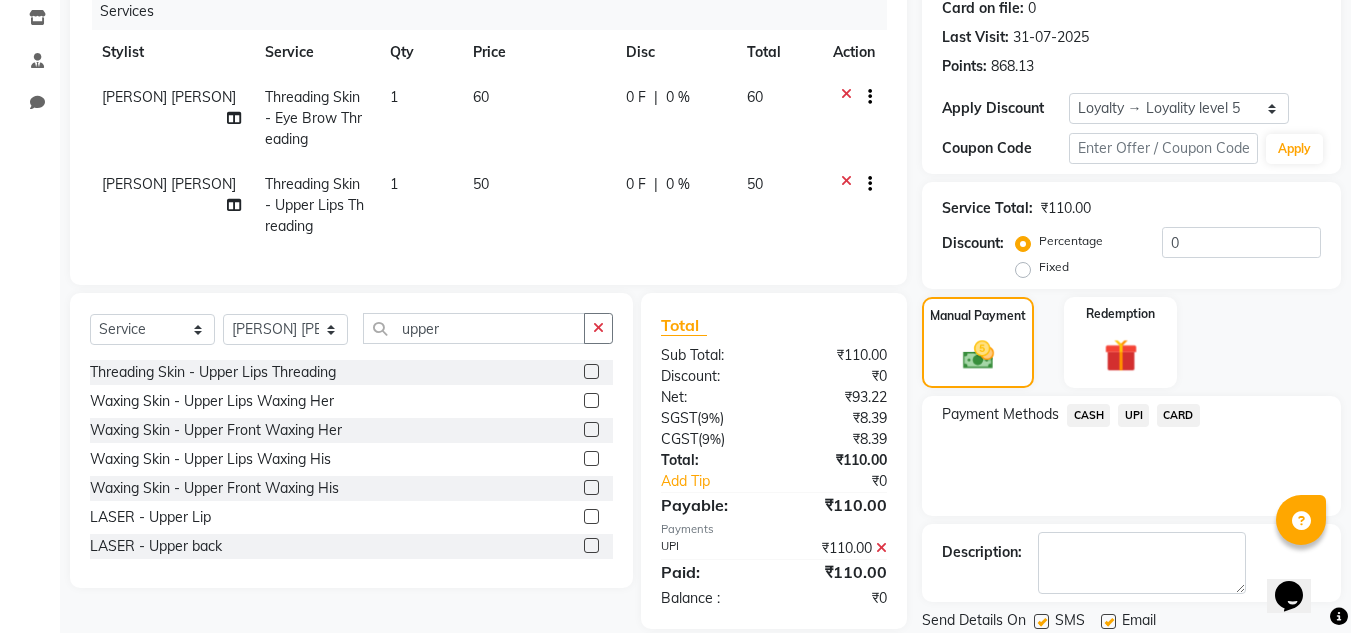 scroll, scrollTop: 395, scrollLeft: 0, axis: vertical 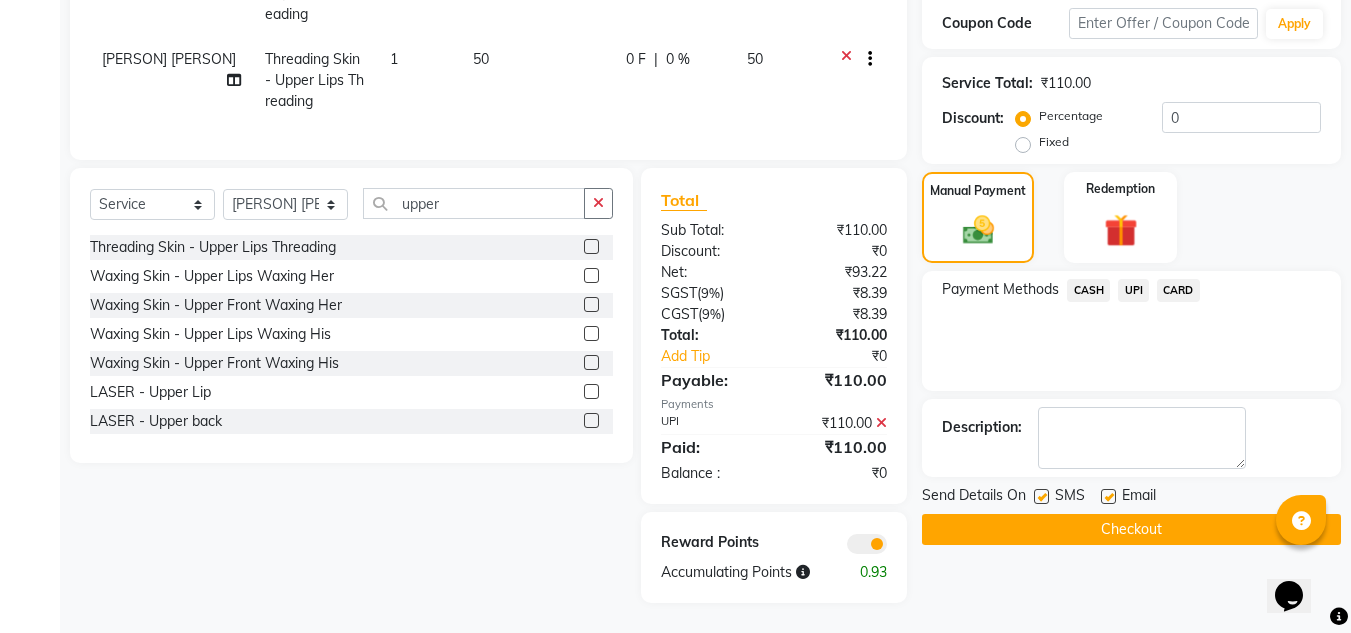 click on "Checkout" 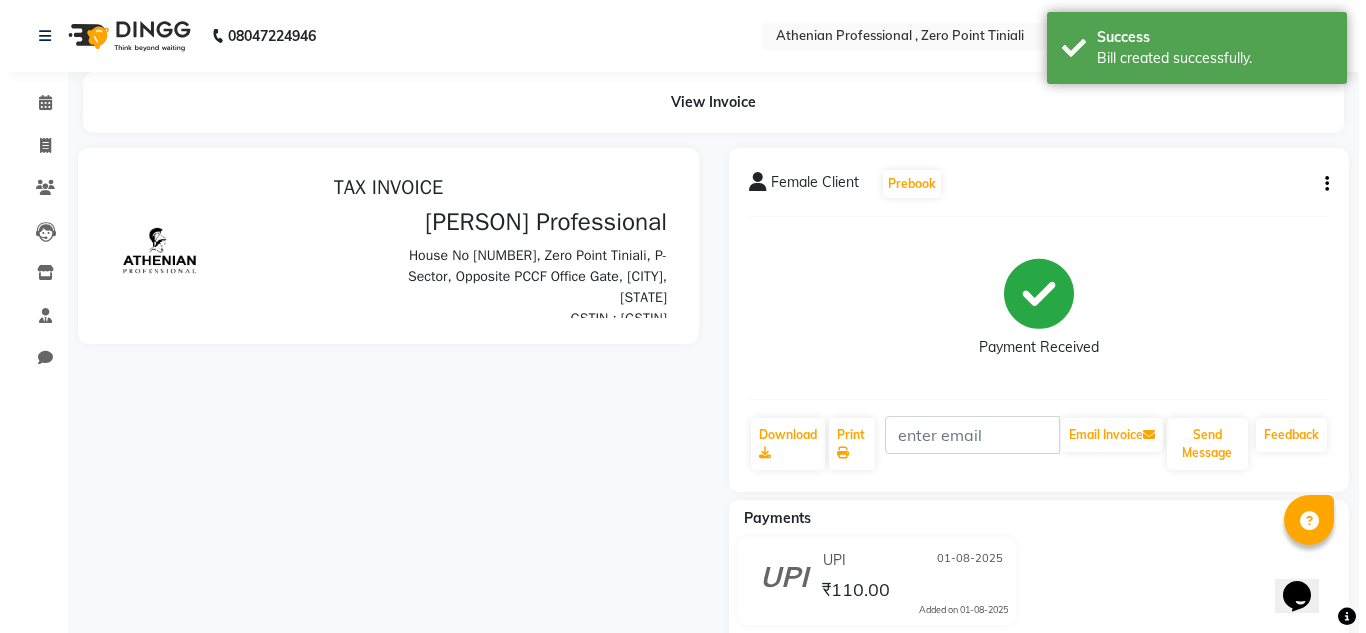 scroll, scrollTop: 0, scrollLeft: 0, axis: both 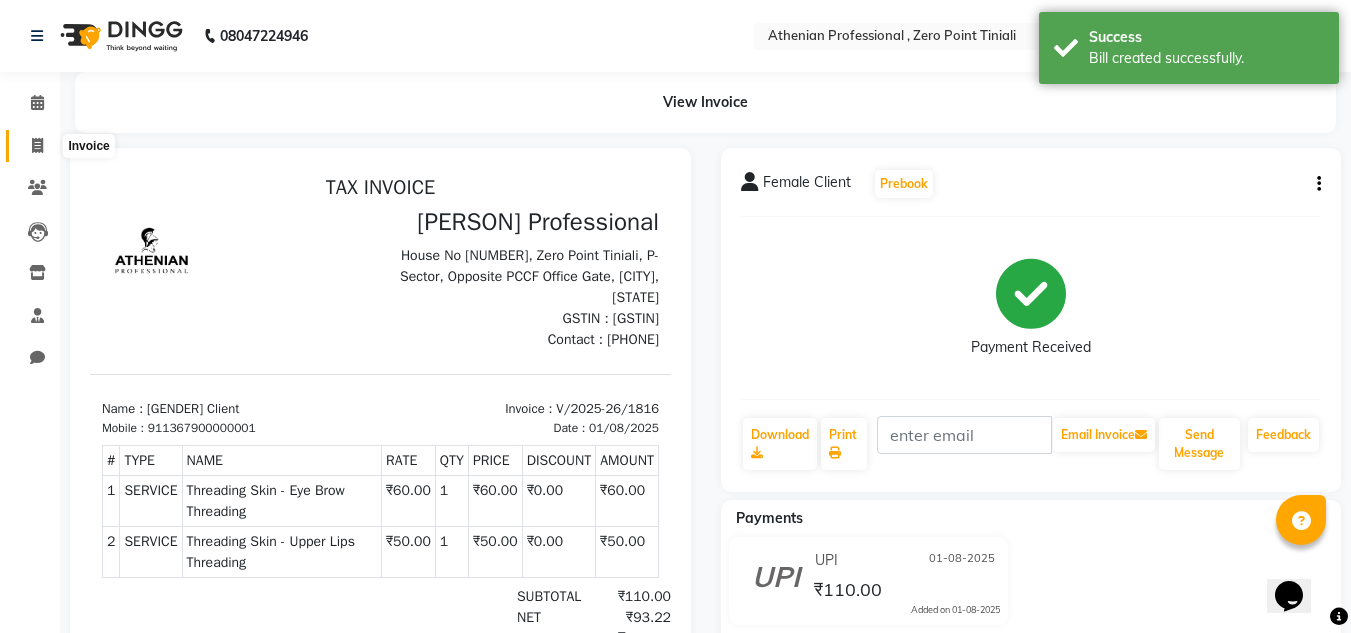 click 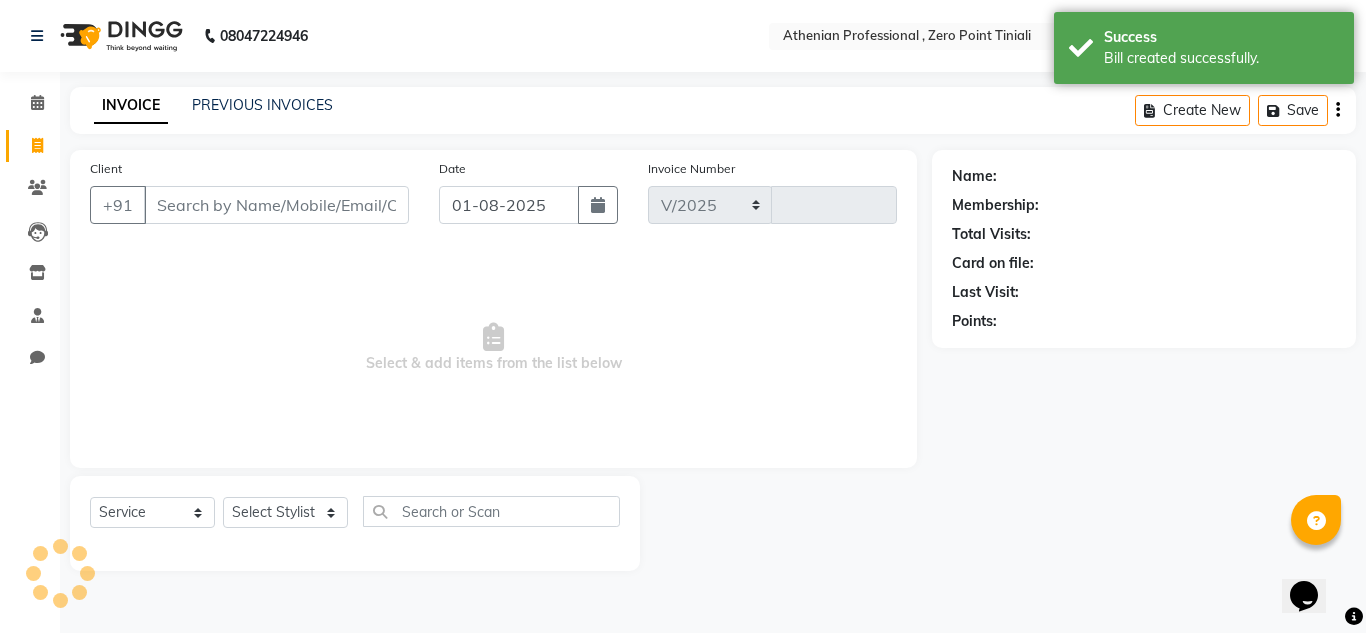 select on "8300" 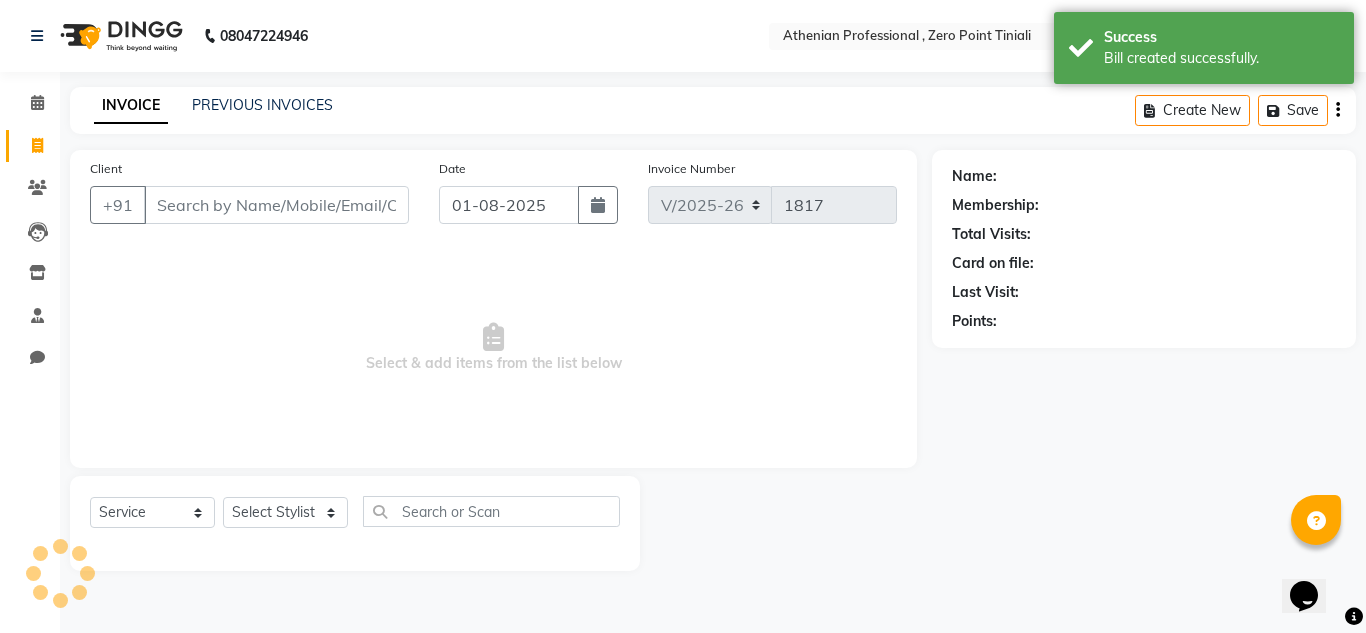click on "Client" at bounding box center (276, 205) 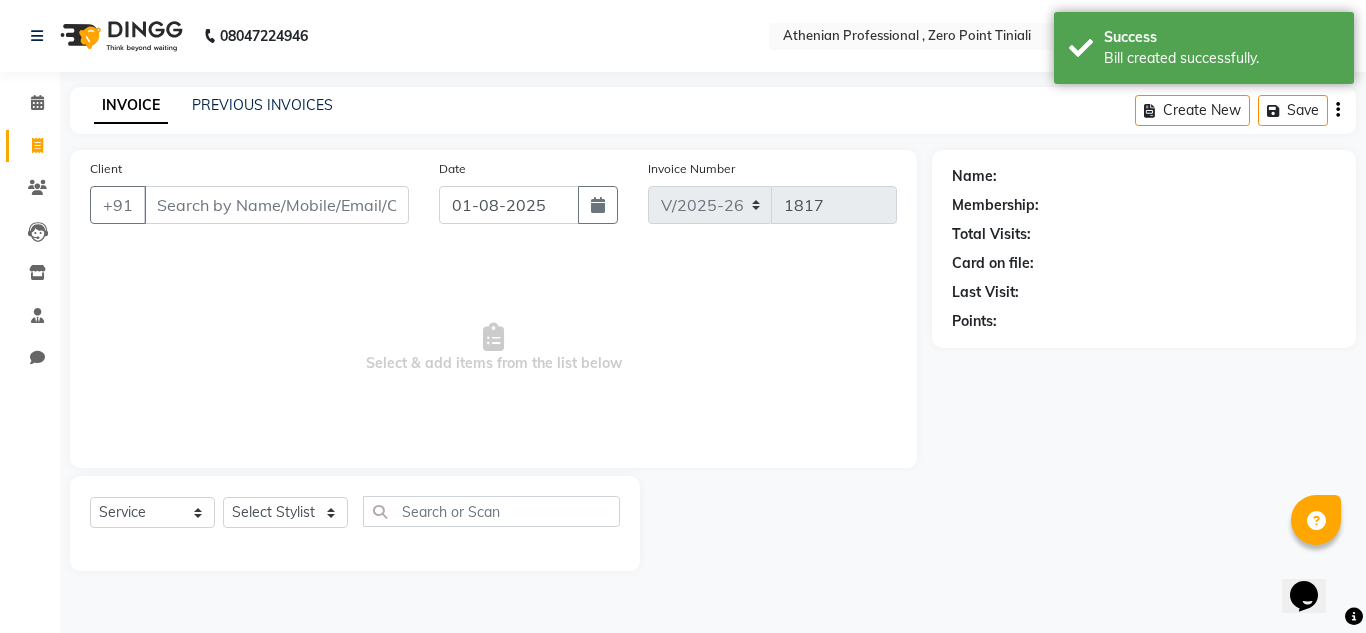 type on "9" 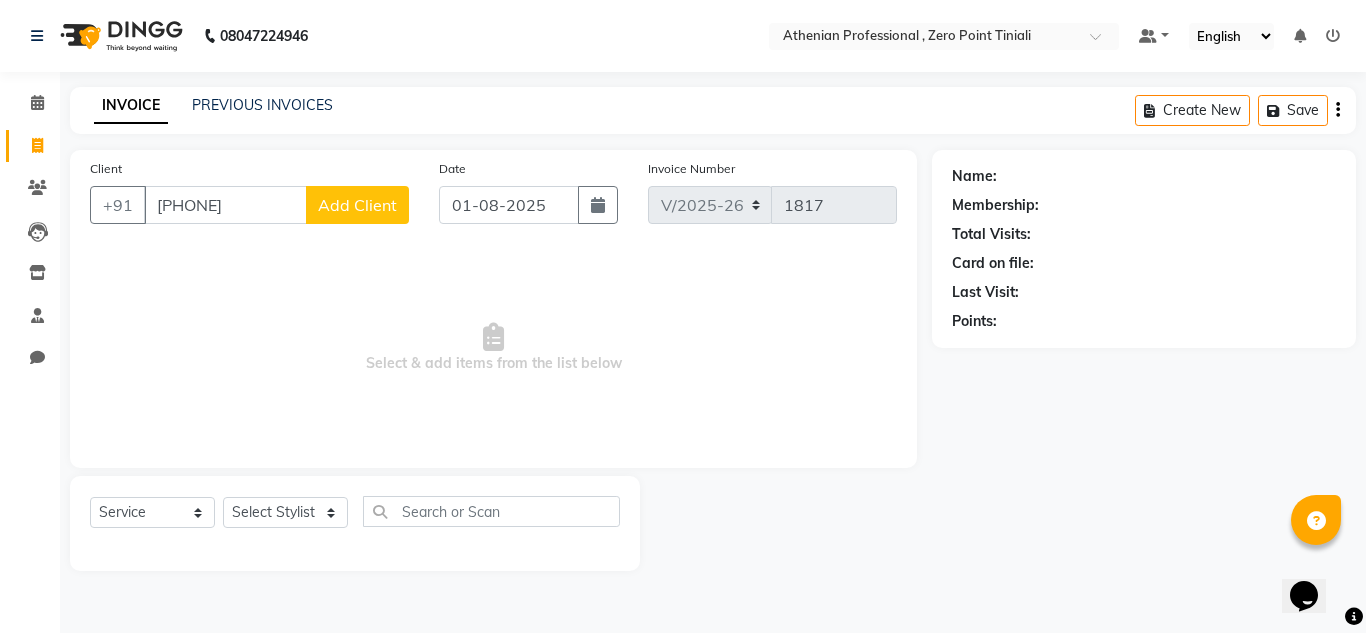 type on "[PHONE]" 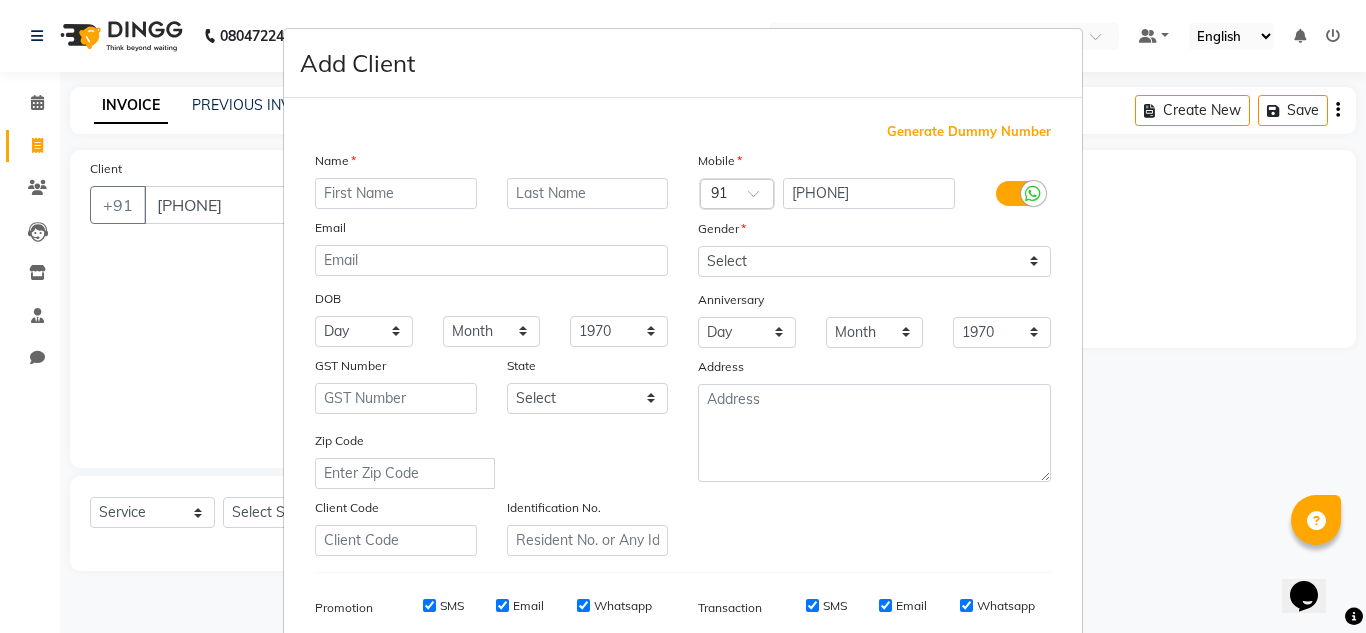 click at bounding box center [396, 193] 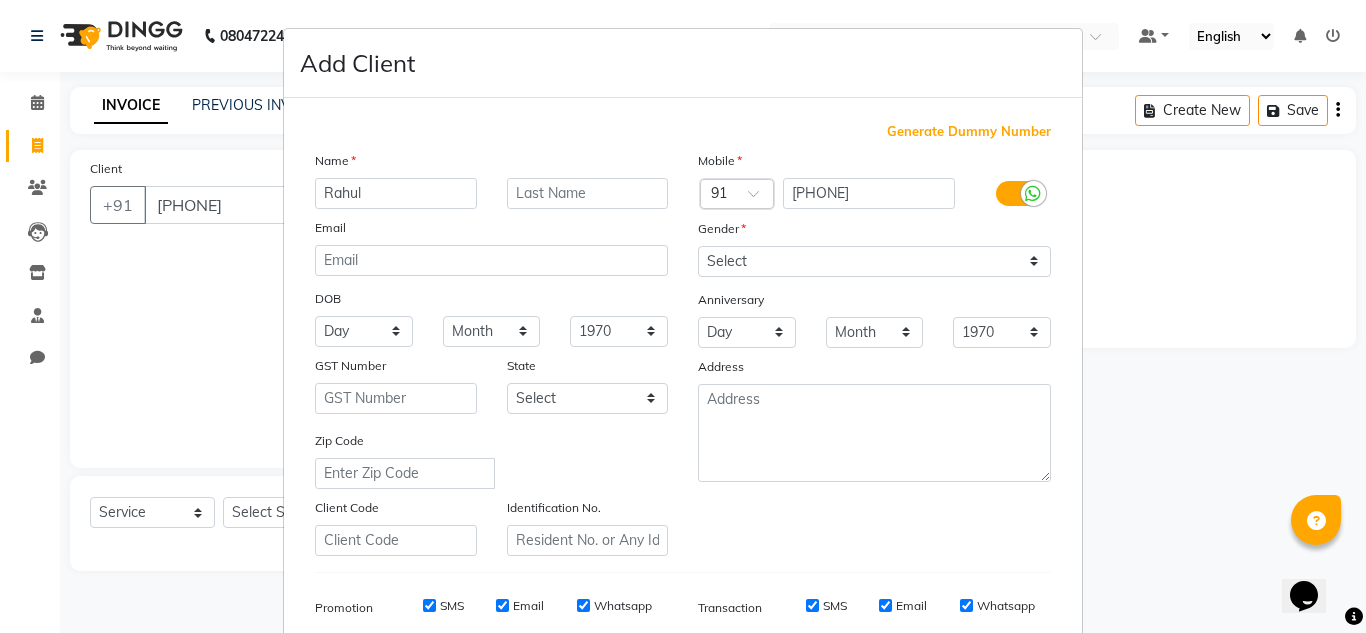 scroll, scrollTop: 57, scrollLeft: 0, axis: vertical 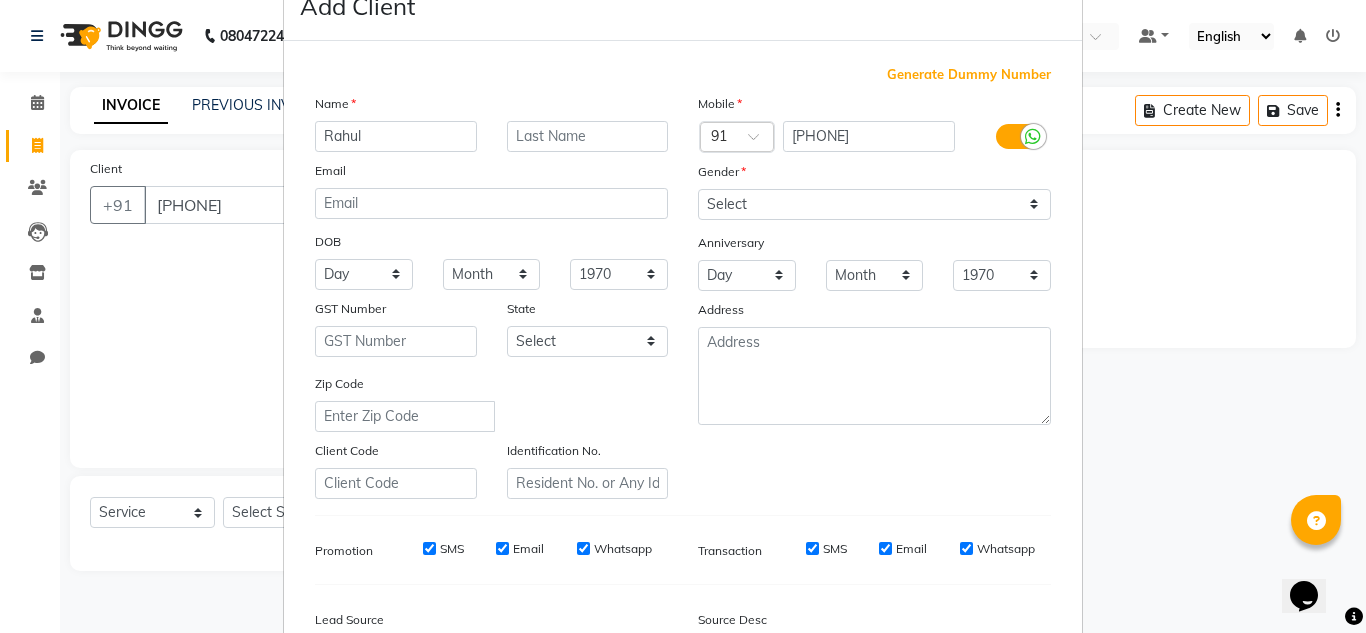 type on "Rahul" 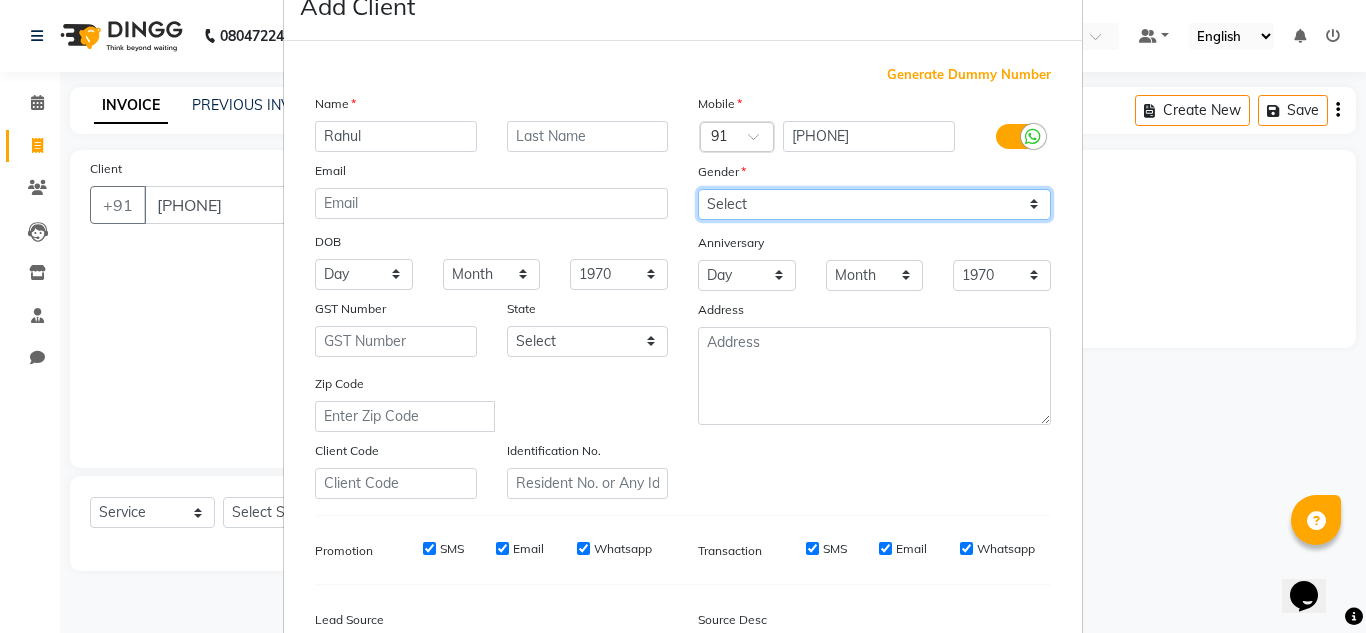 click on "Select Male Female Other Prefer Not To Say" at bounding box center [874, 204] 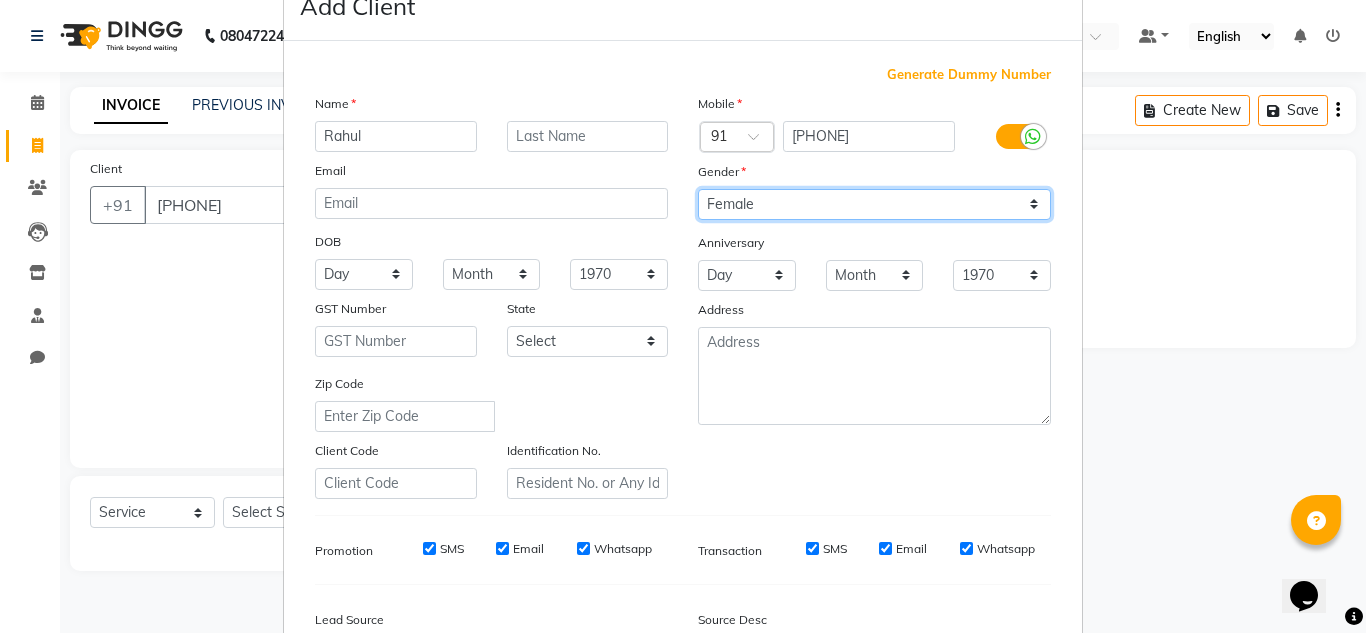 click on "Select Male Female Other Prefer Not To Say" at bounding box center [874, 204] 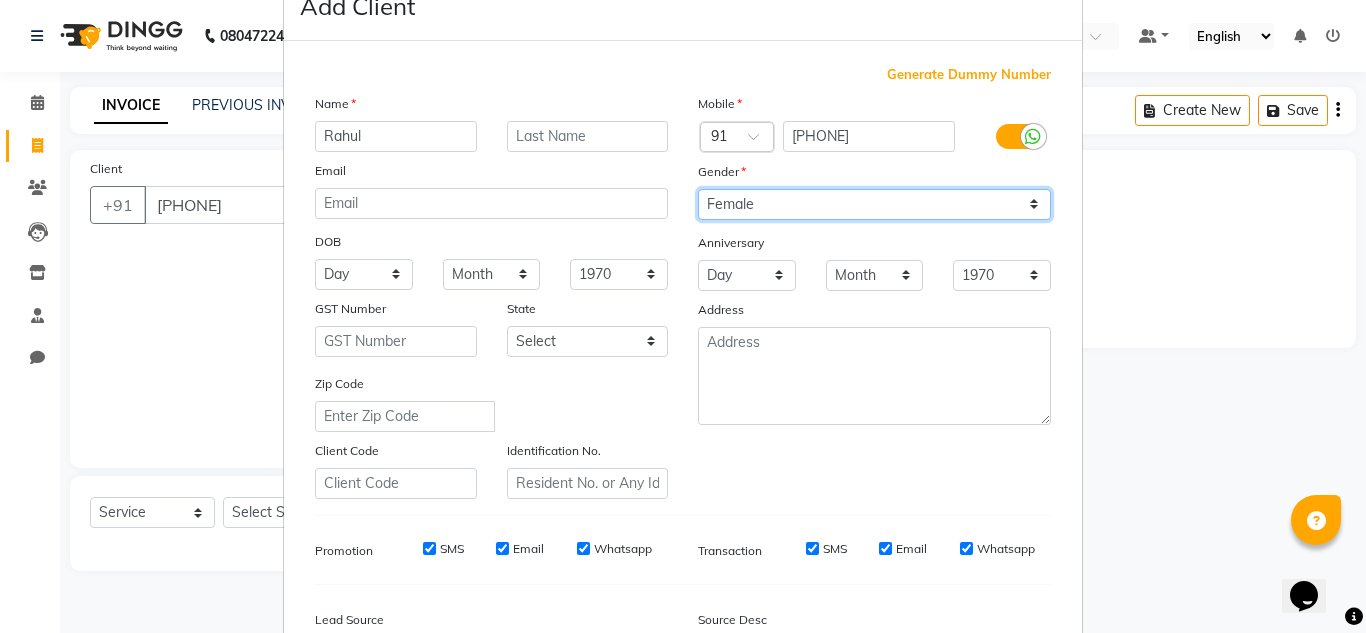 select on "male" 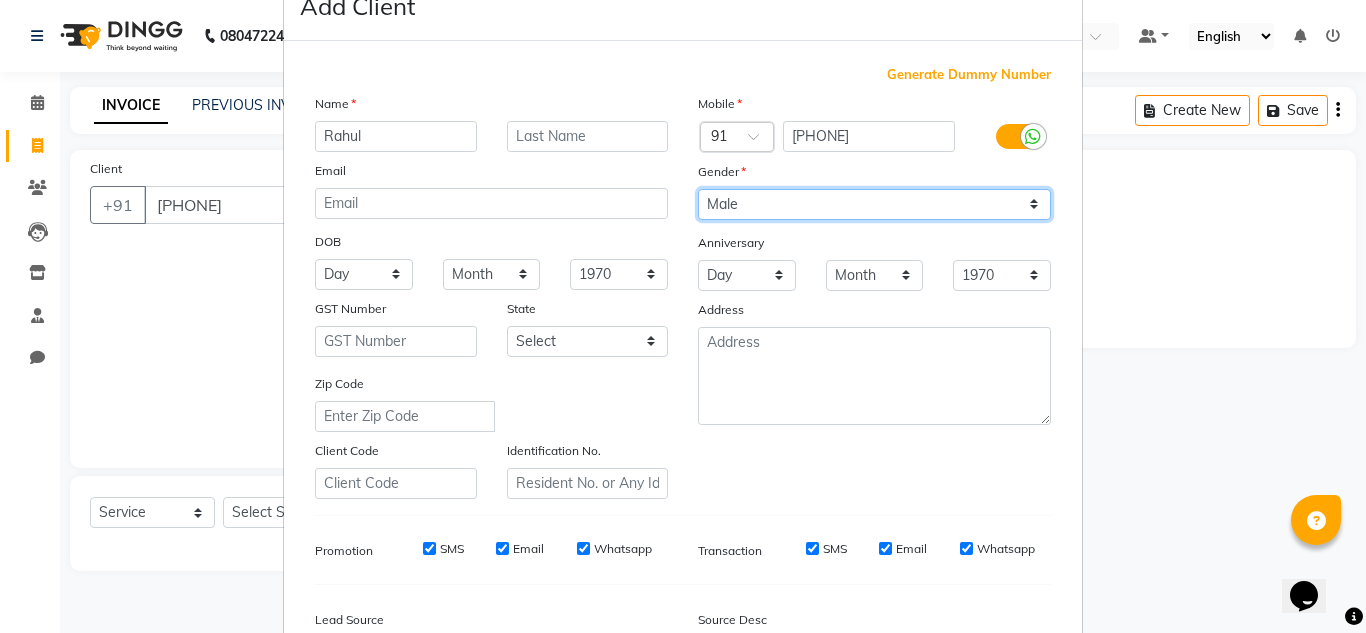 click on "Select Male Female Other Prefer Not To Say" at bounding box center (874, 204) 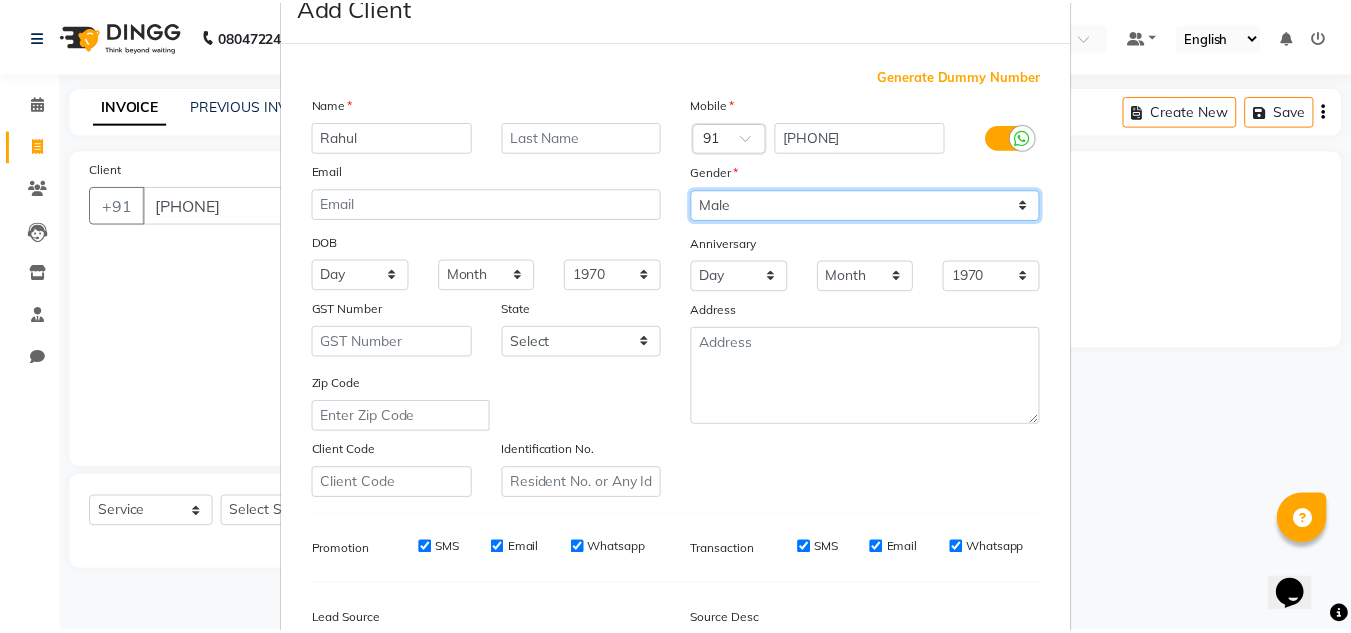 scroll, scrollTop: 290, scrollLeft: 0, axis: vertical 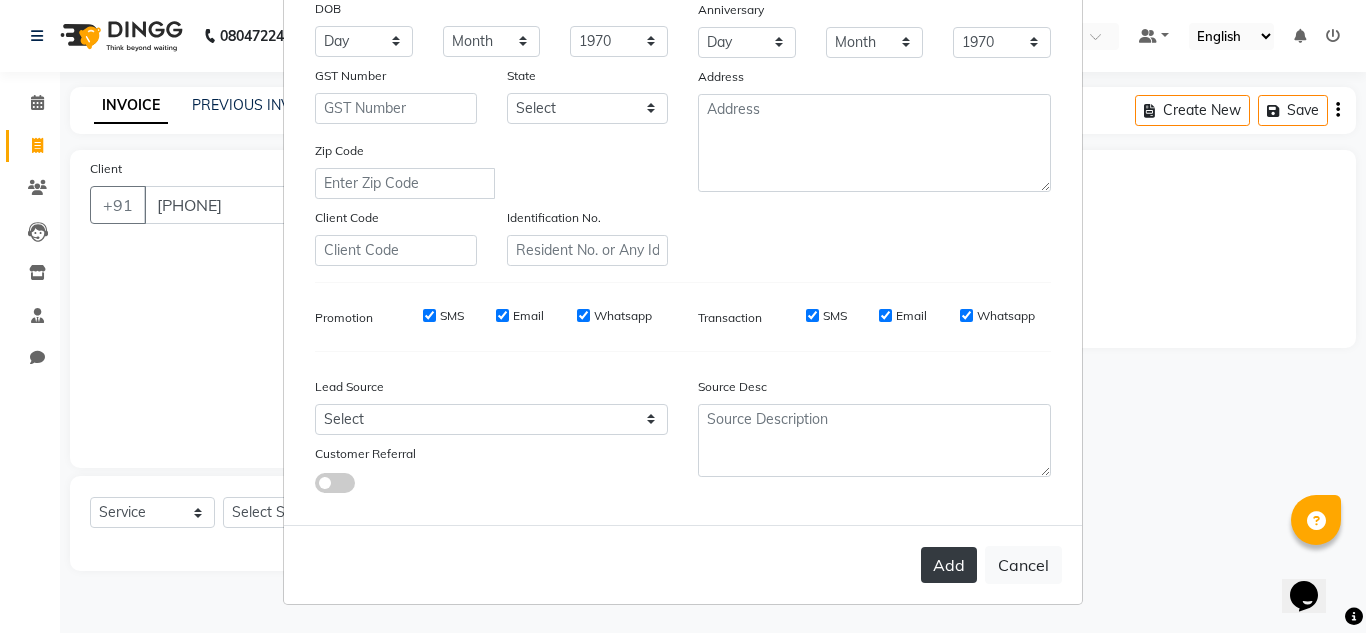 click on "Add" at bounding box center [949, 565] 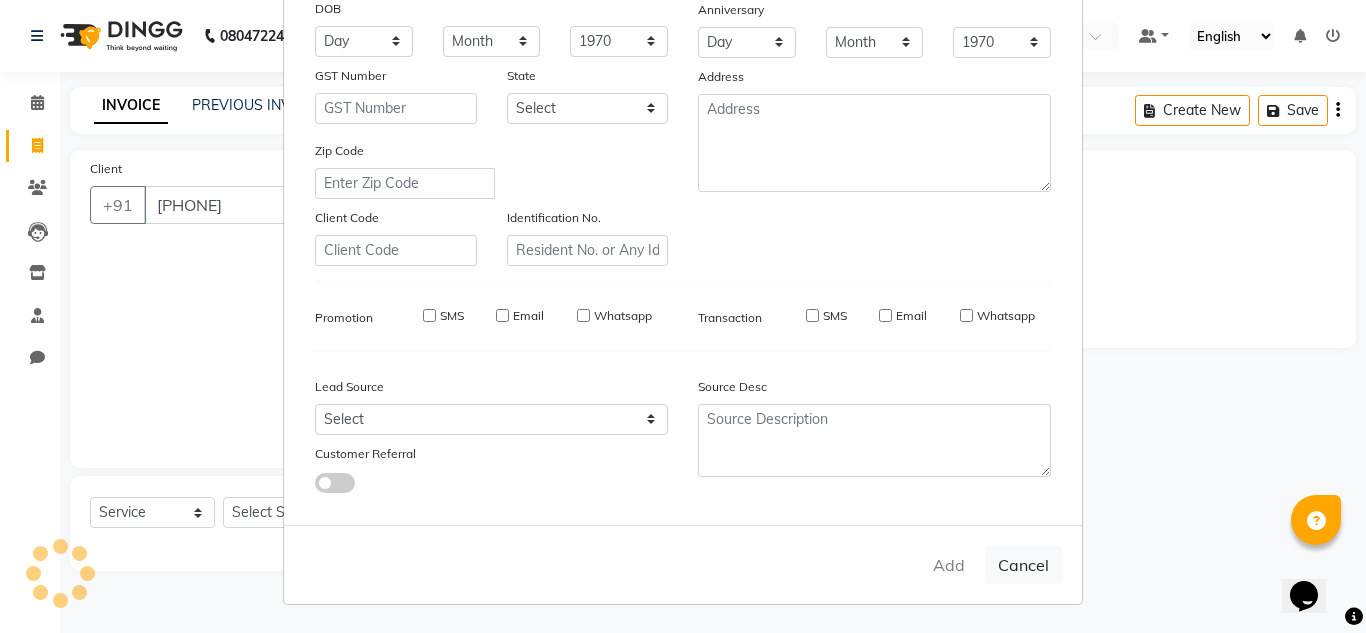 type 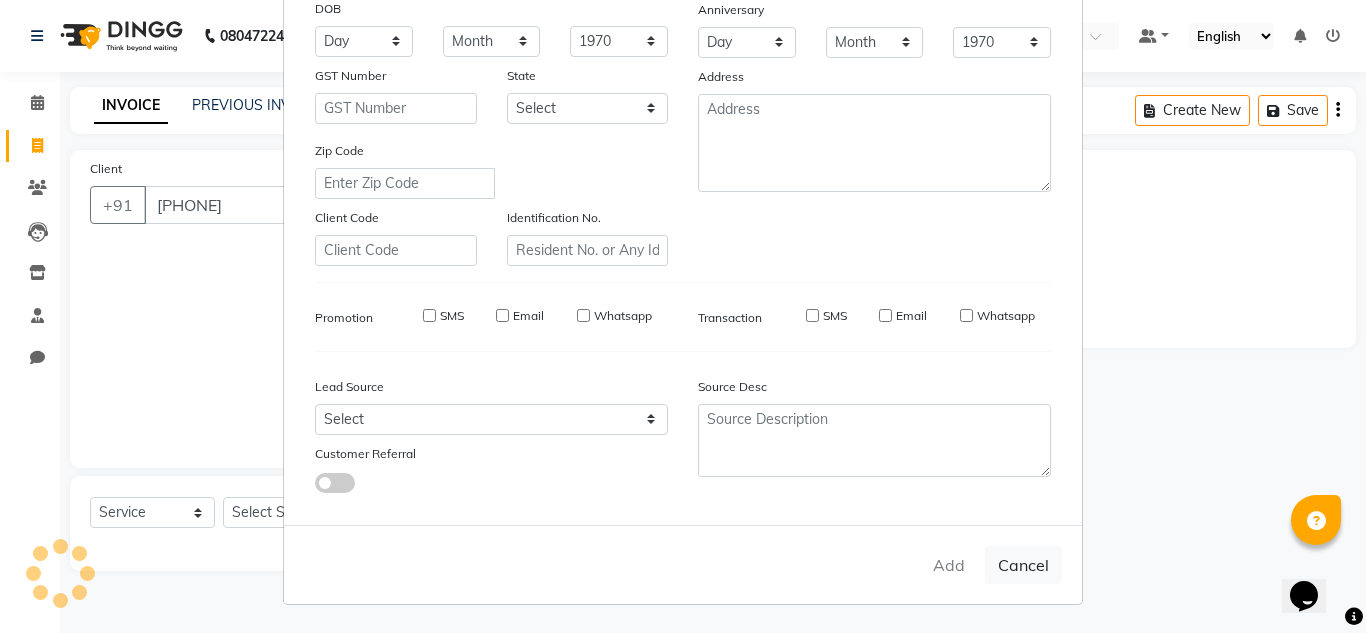 select 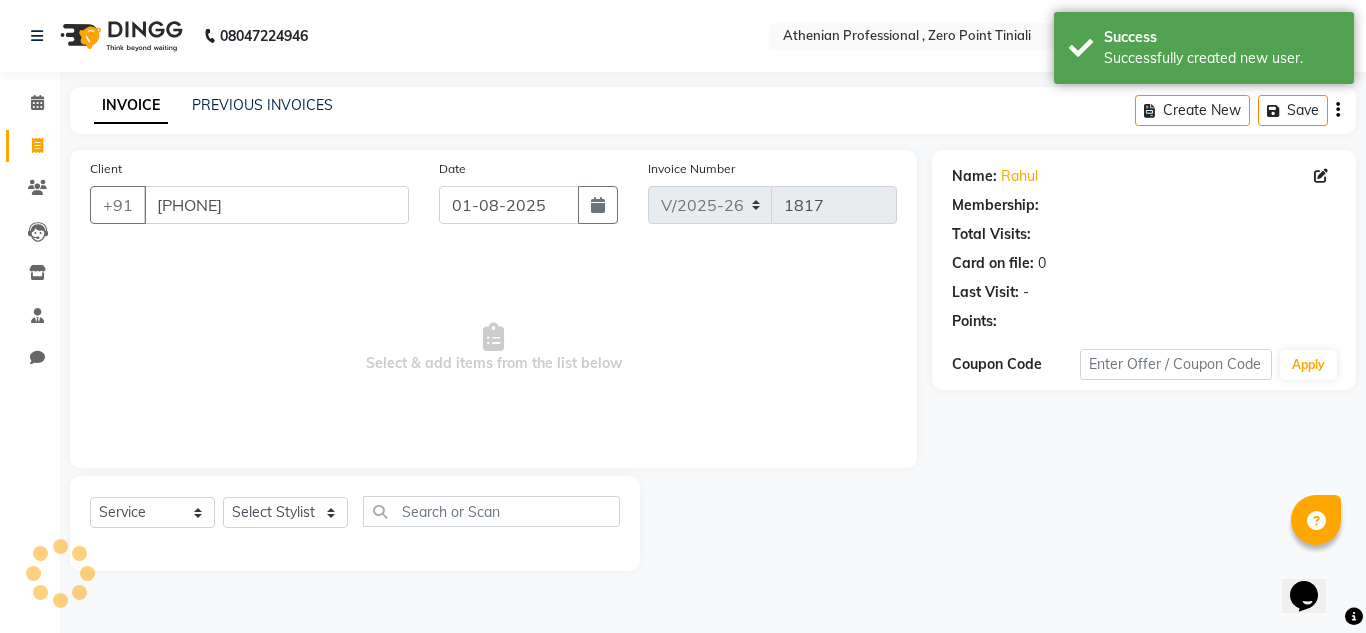 select on "1: Object" 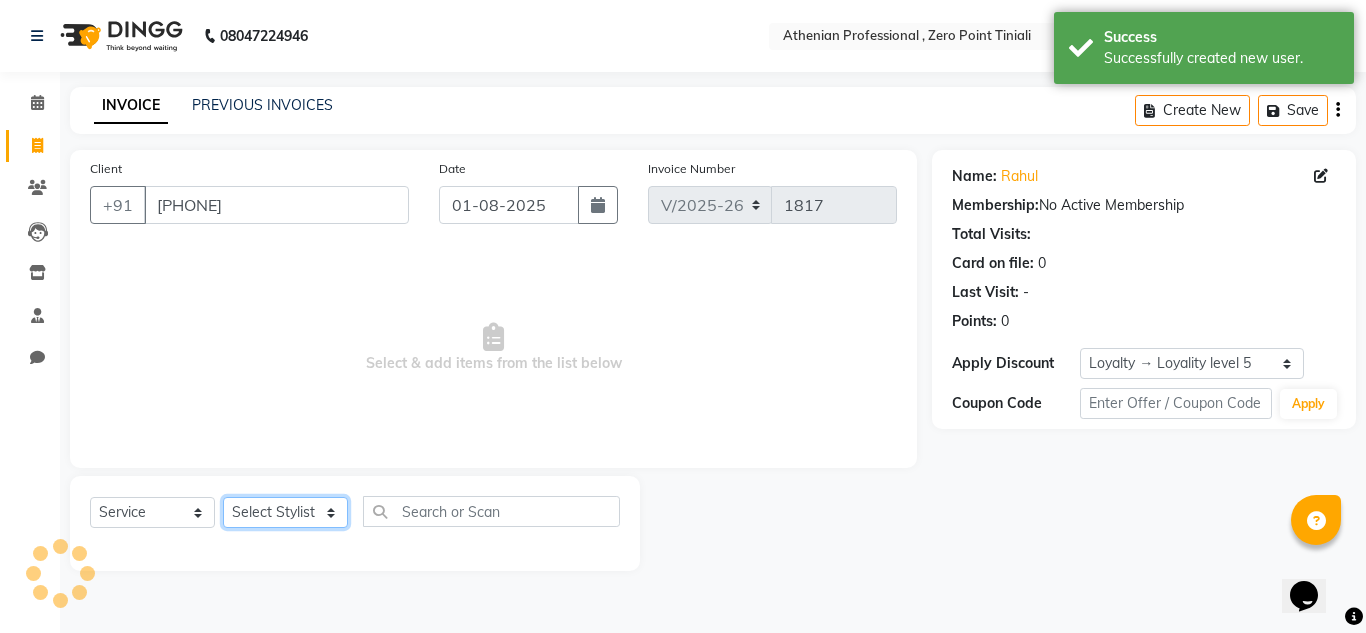 click on "Select Stylist Abin Mili Admin JAVED ANSARI KOLAM WANGSU KOSHEH BIHAM LINDUM NEME MAHINDRA BASUMATARY Manager MANJU MANHAM MINUKA CHETTRY NGAMNON RALONGHAM SHADAB KHAN SUMAN MAGAR SUMI BISWAS SWAPNA DEVI CHETRY TAMCHI YAMA Toingam Jamikham YELLI LIKHA" 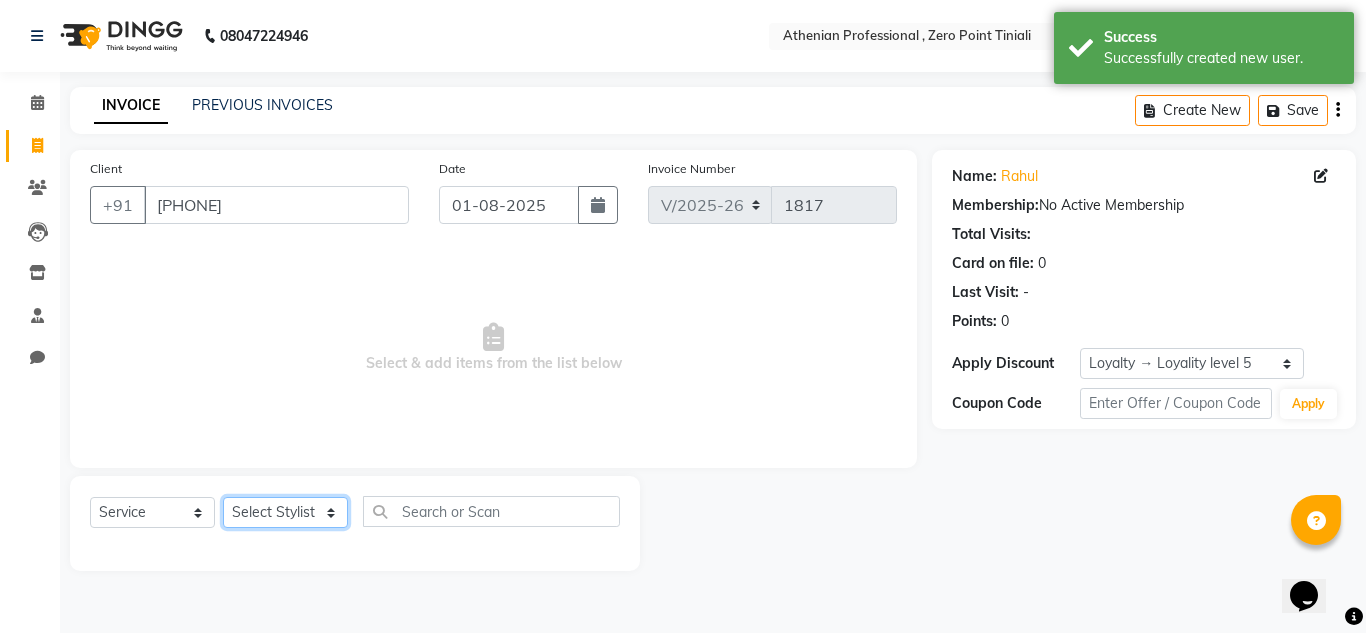 select on "80206" 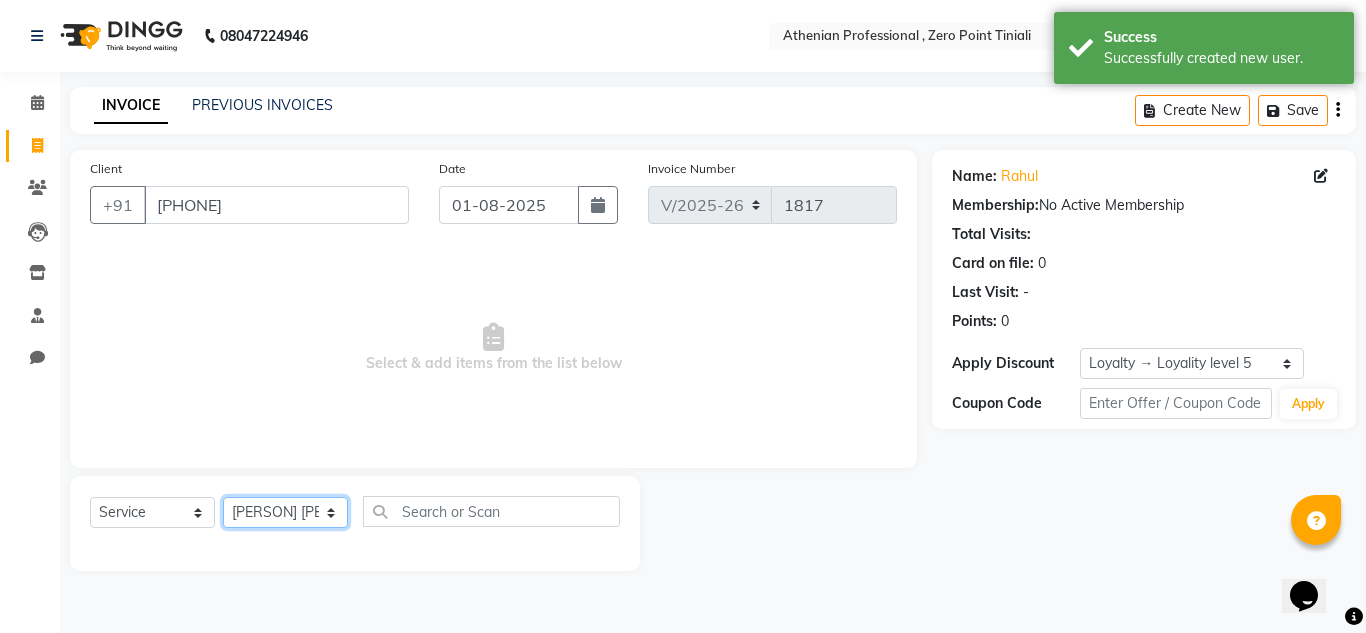 click on "Select Stylist Abin Mili Admin JAVED ANSARI KOLAM WANGSU KOSHEH BIHAM LINDUM NEME MAHINDRA BASUMATARY Manager MANJU MANHAM MINUKA CHETTRY NGAMNON RALONGHAM SHADAB KHAN SUMAN MAGAR SUMI BISWAS SWAPNA DEVI CHETRY TAMCHI YAMA Toingam Jamikham YELLI LIKHA" 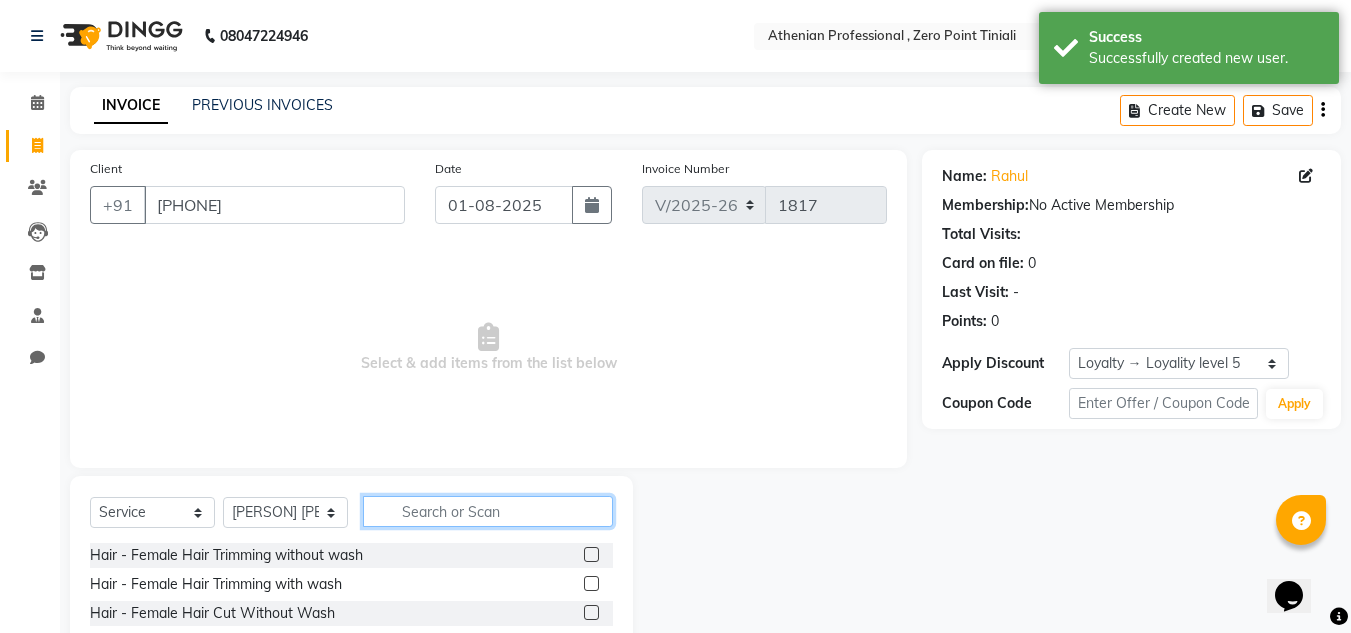 click 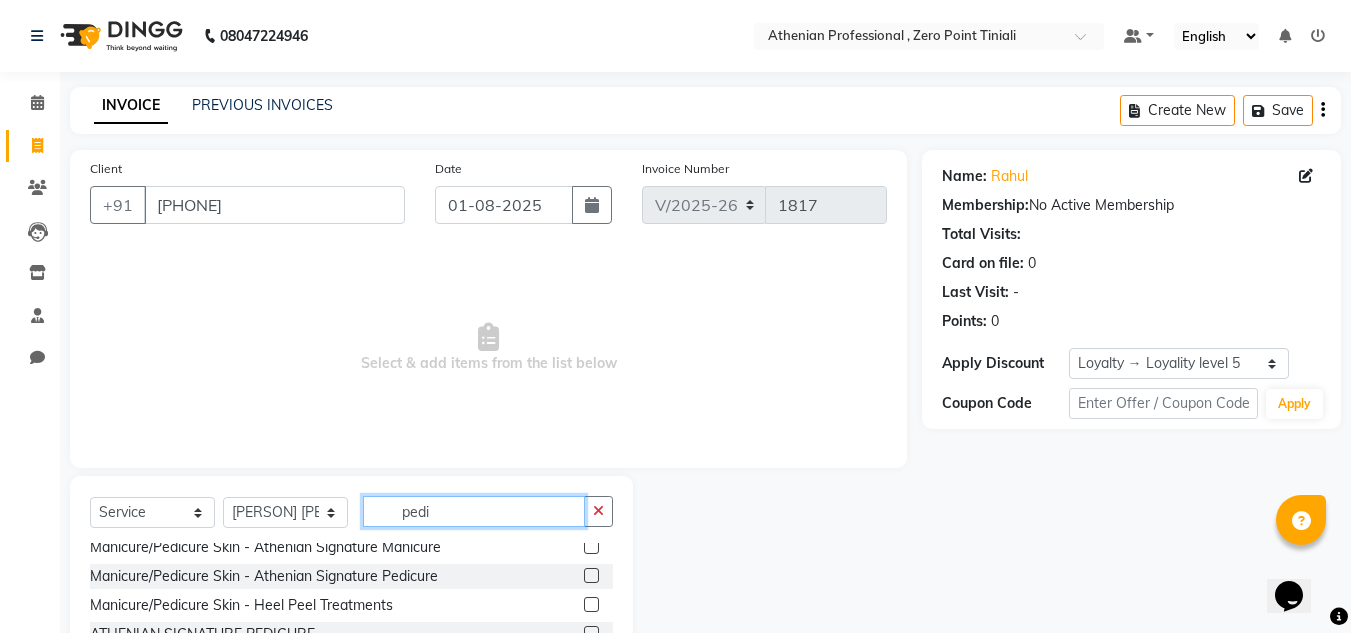 scroll, scrollTop: 96, scrollLeft: 0, axis: vertical 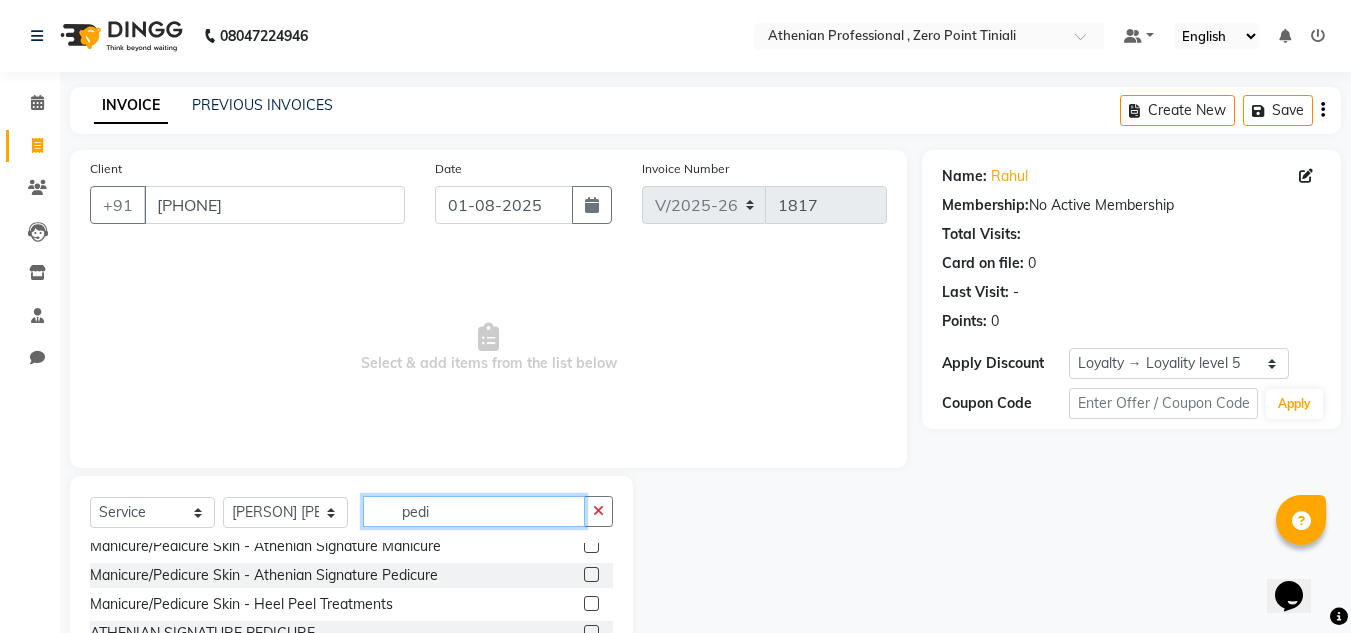 type on "pedi" 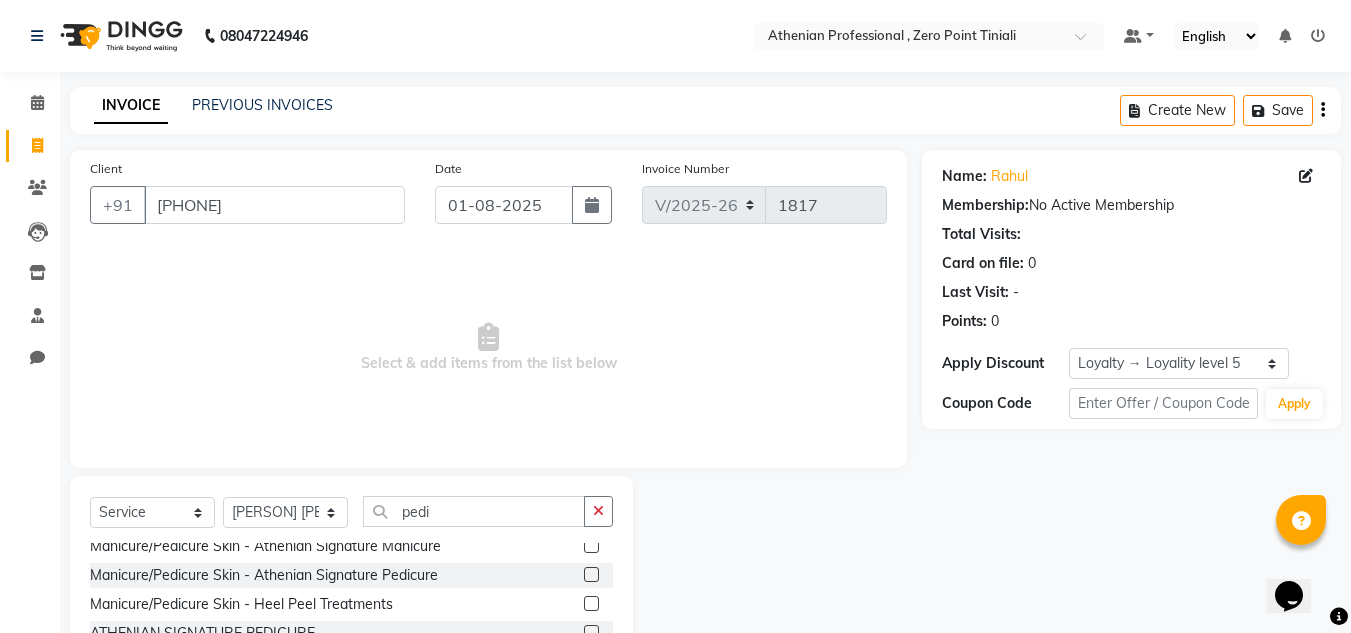 click 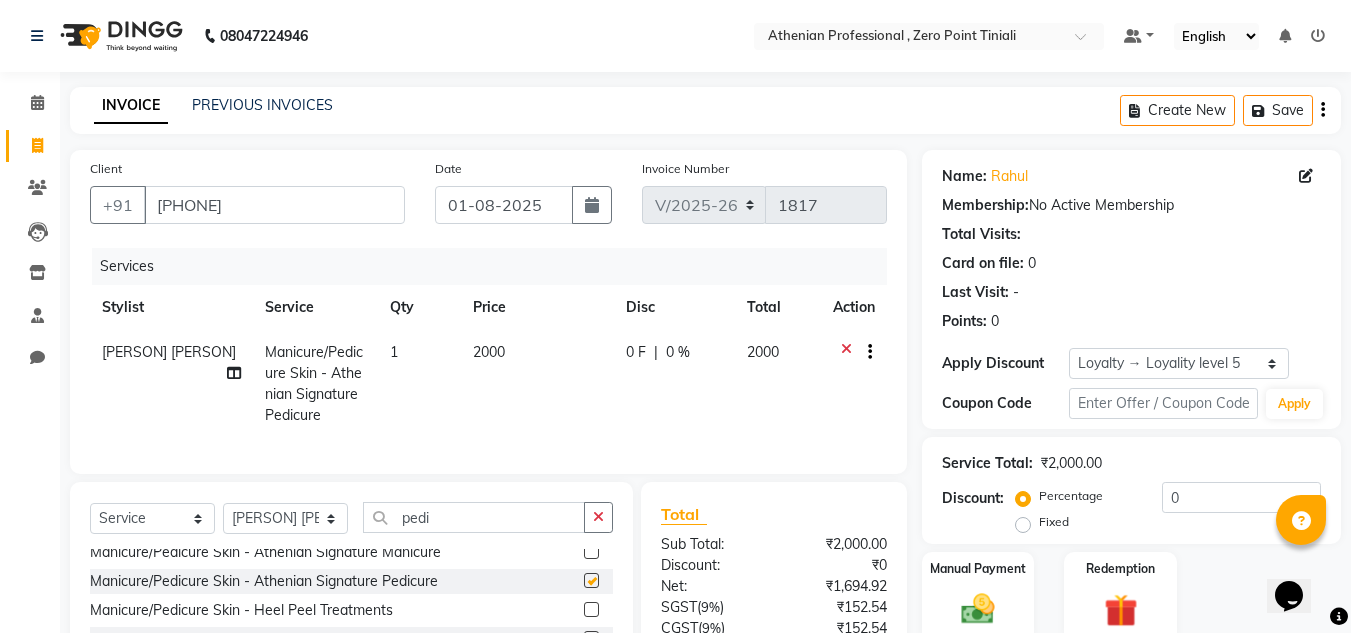 checkbox on "false" 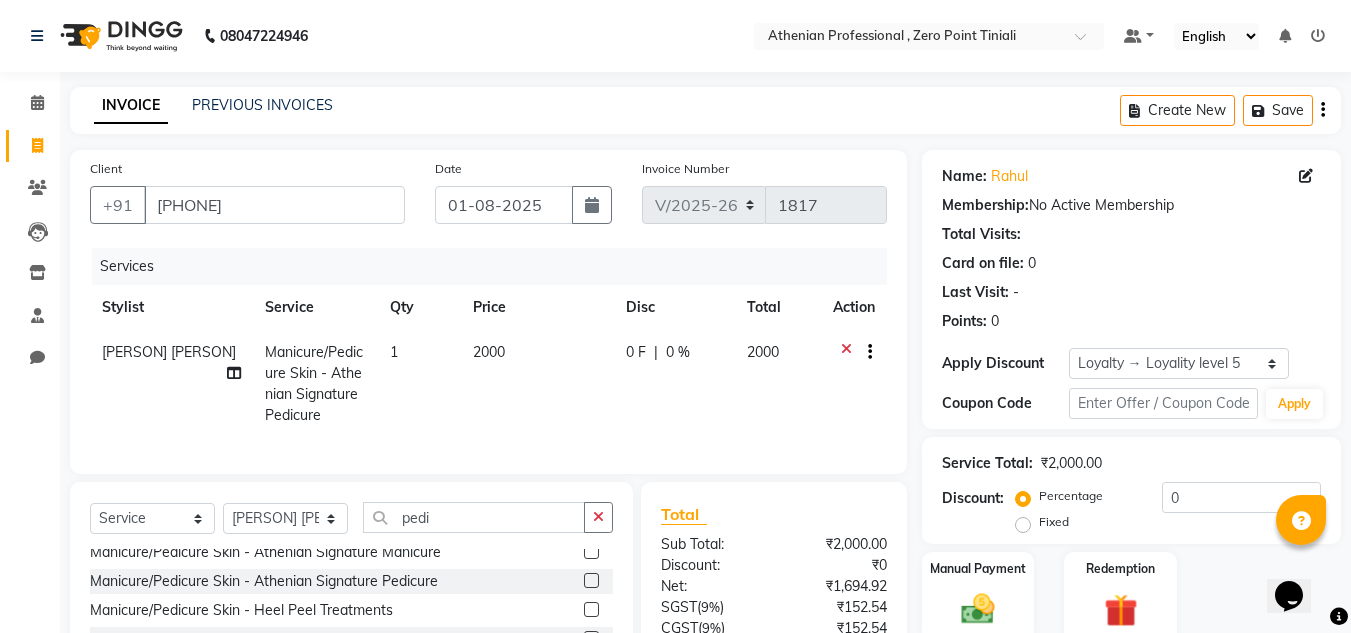 scroll, scrollTop: 81, scrollLeft: 0, axis: vertical 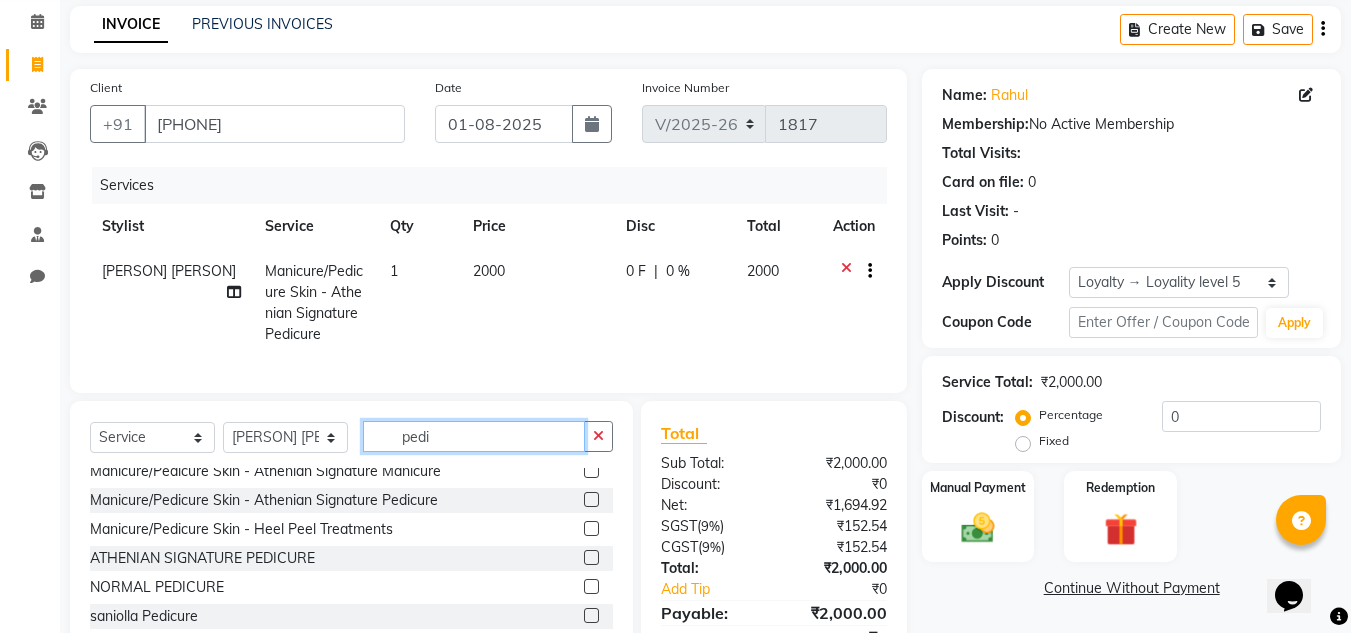 click on "pedi" 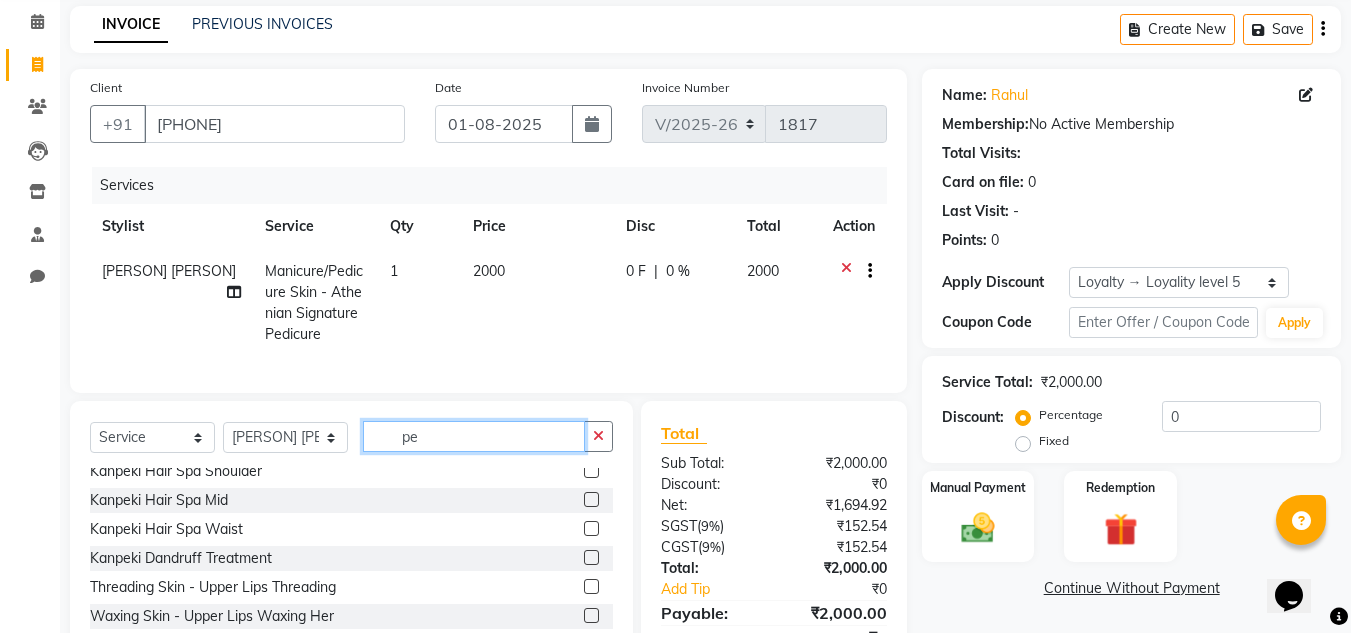 scroll, scrollTop: 618, scrollLeft: 0, axis: vertical 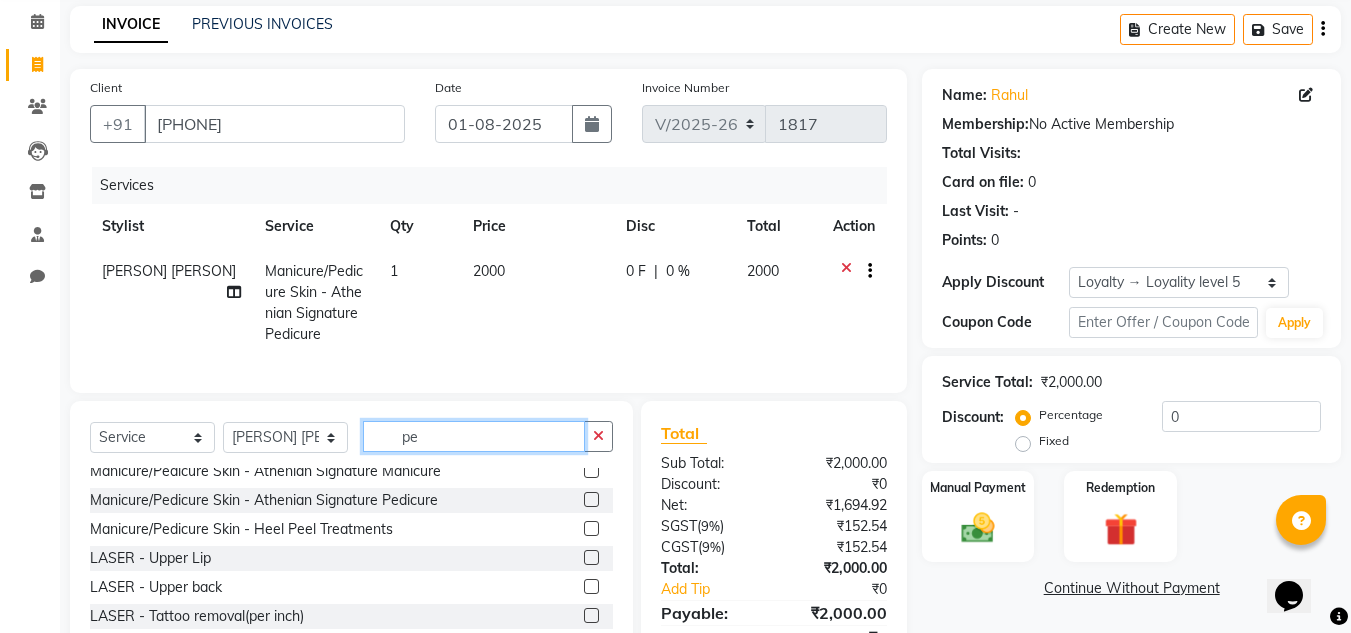 type on "p" 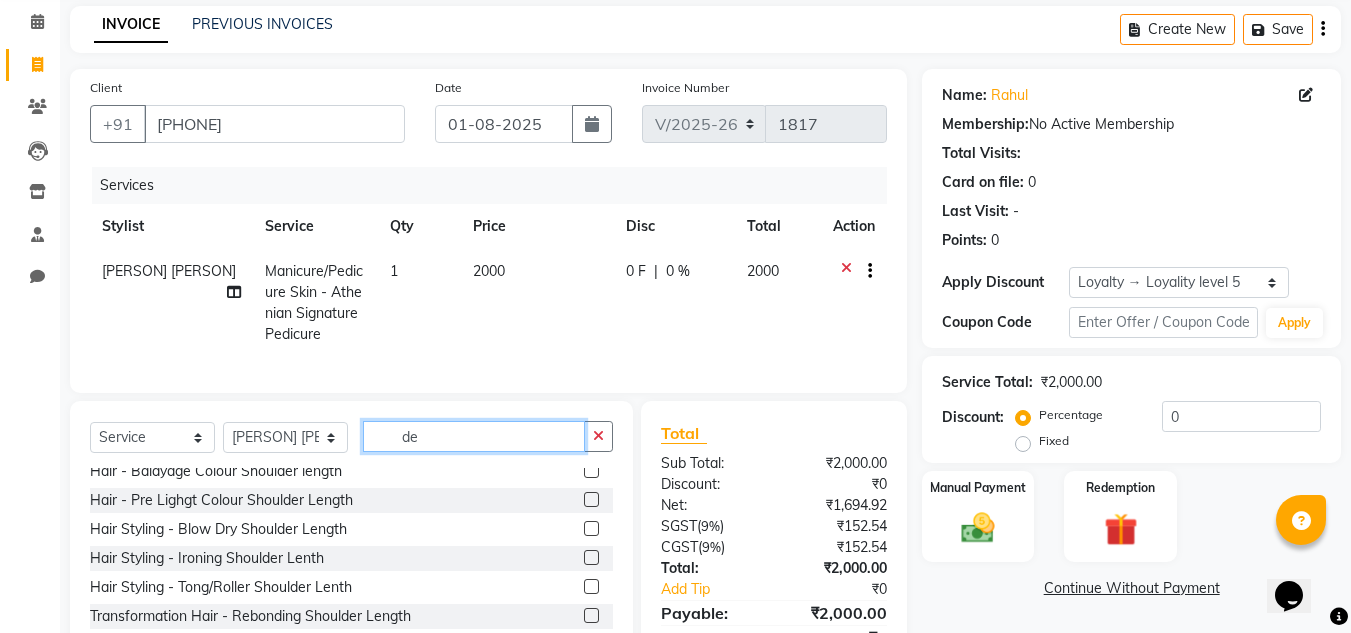 scroll, scrollTop: 0, scrollLeft: 0, axis: both 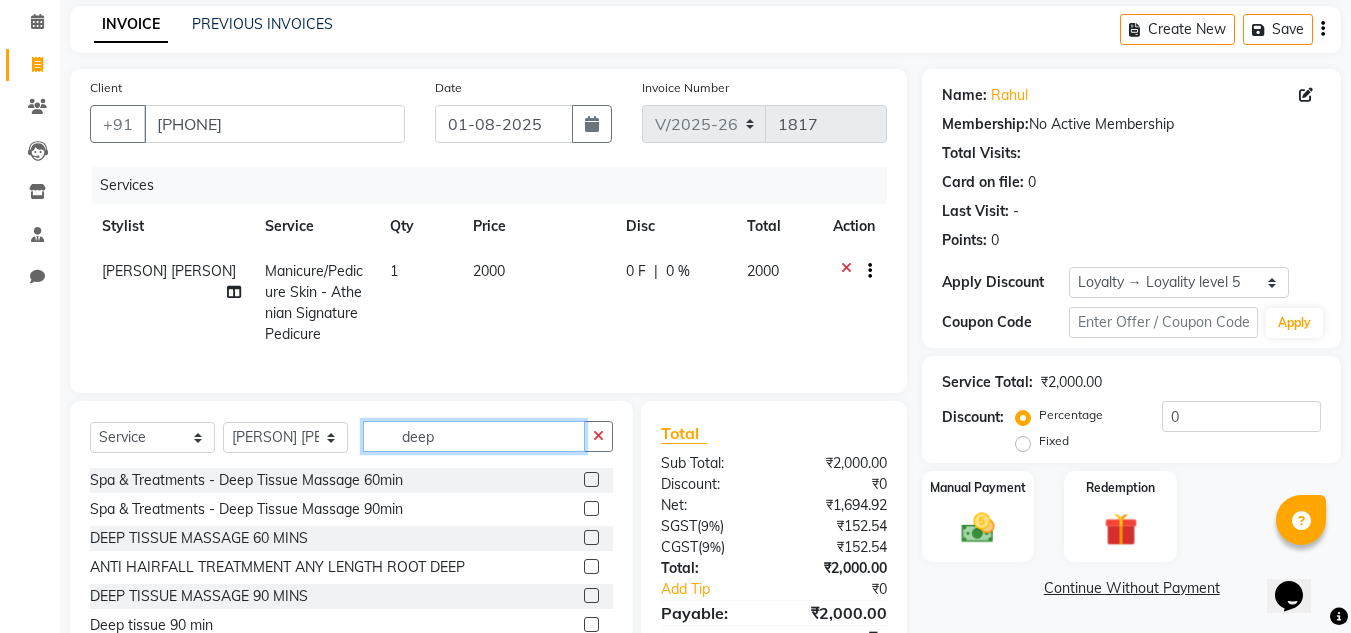 type on "deep" 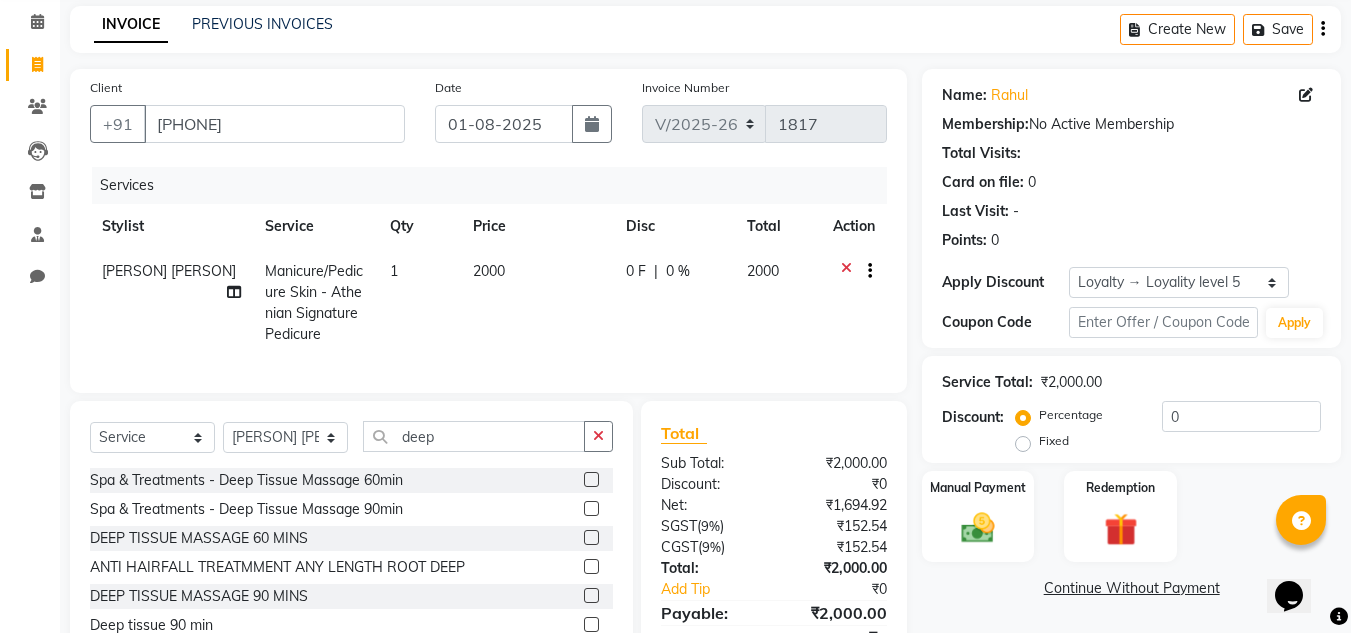 click 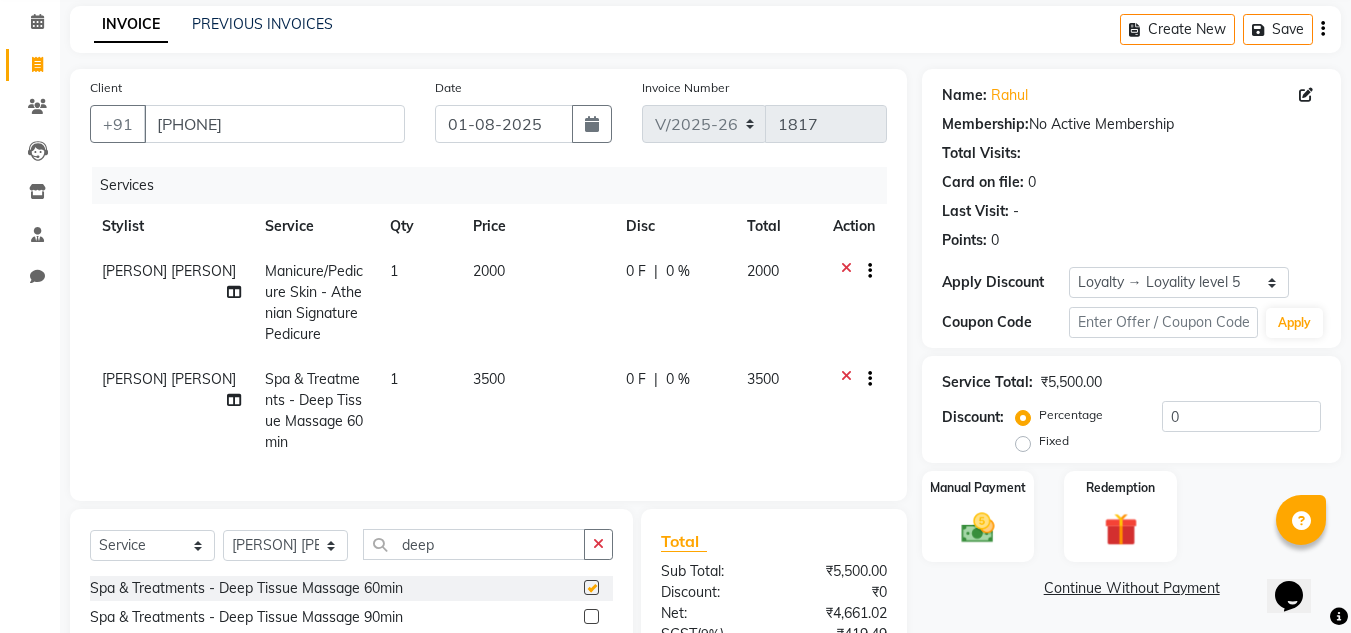 checkbox on "false" 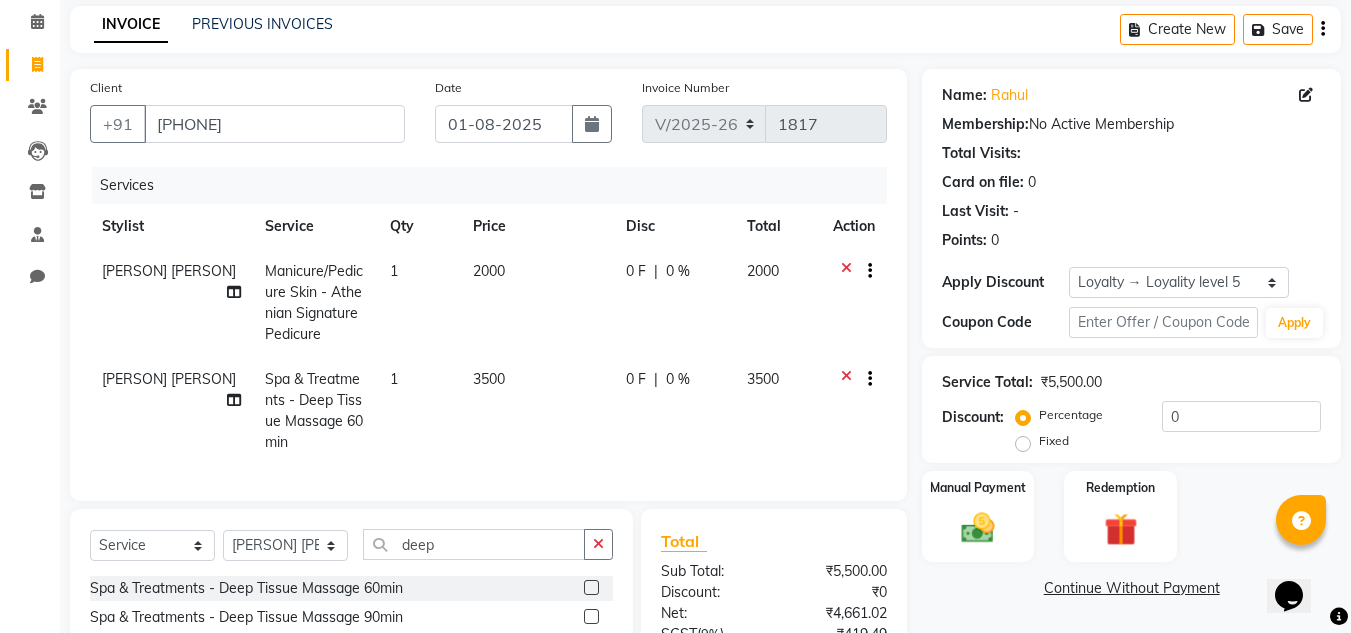 scroll, scrollTop: 194, scrollLeft: 0, axis: vertical 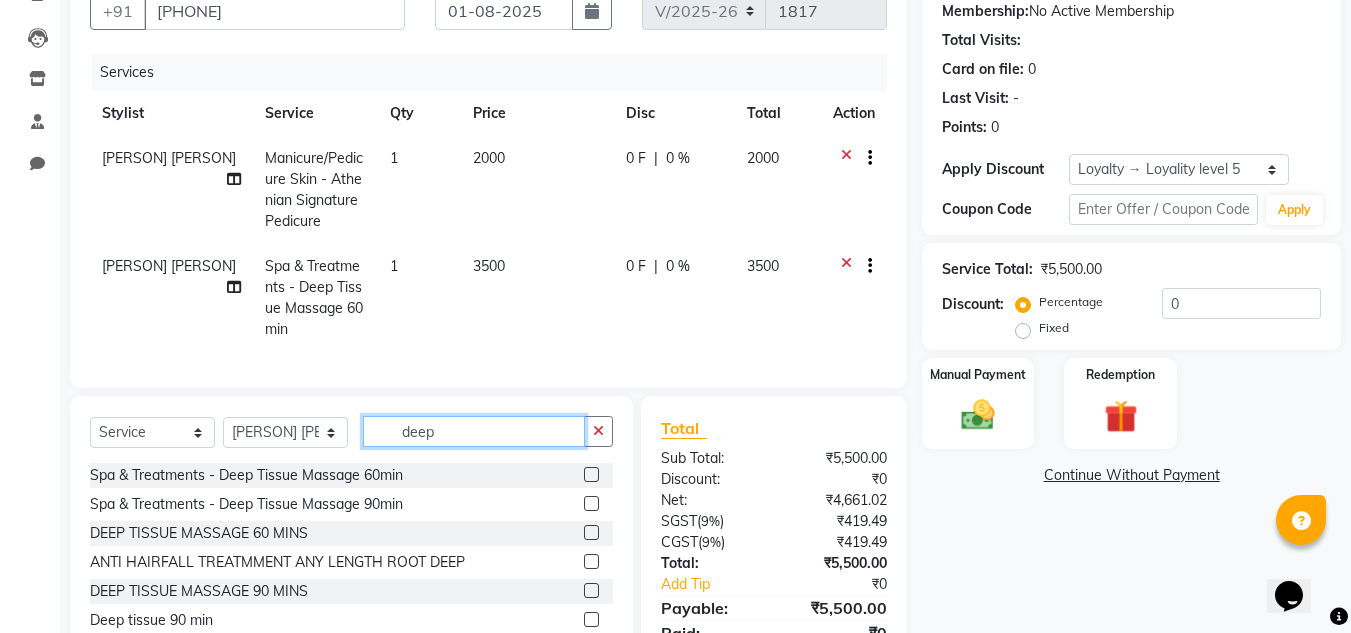 click on "deep" 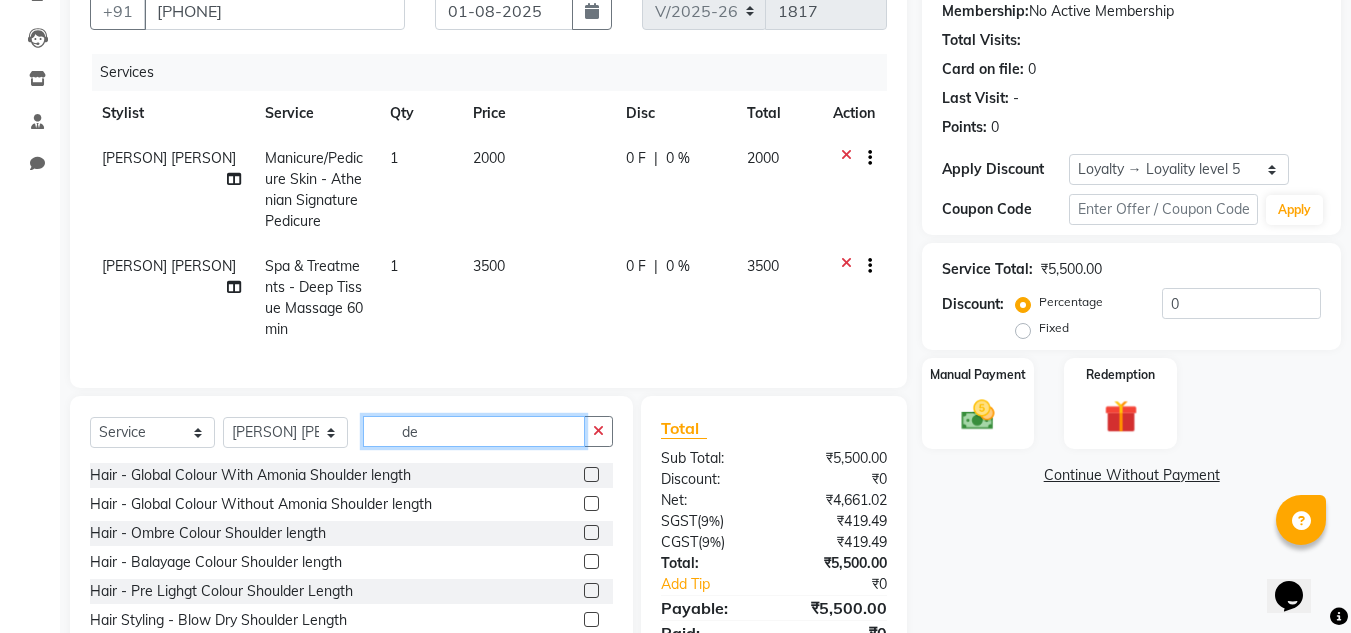 type on "d" 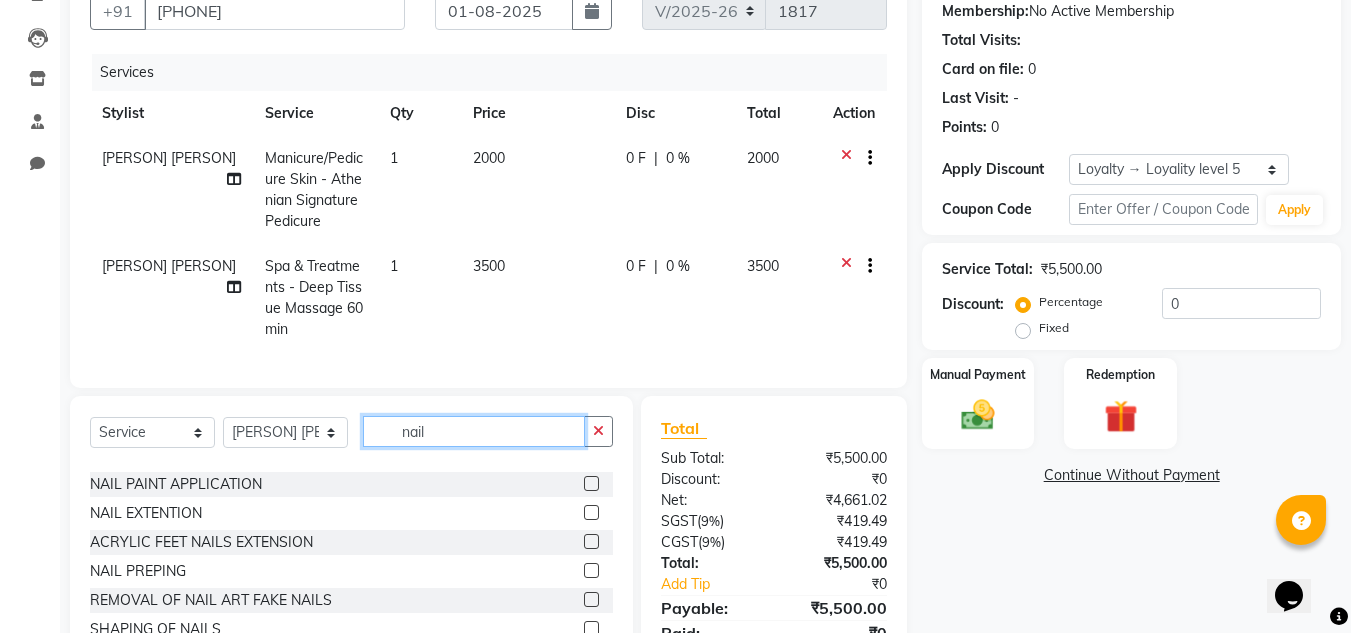scroll, scrollTop: 647, scrollLeft: 0, axis: vertical 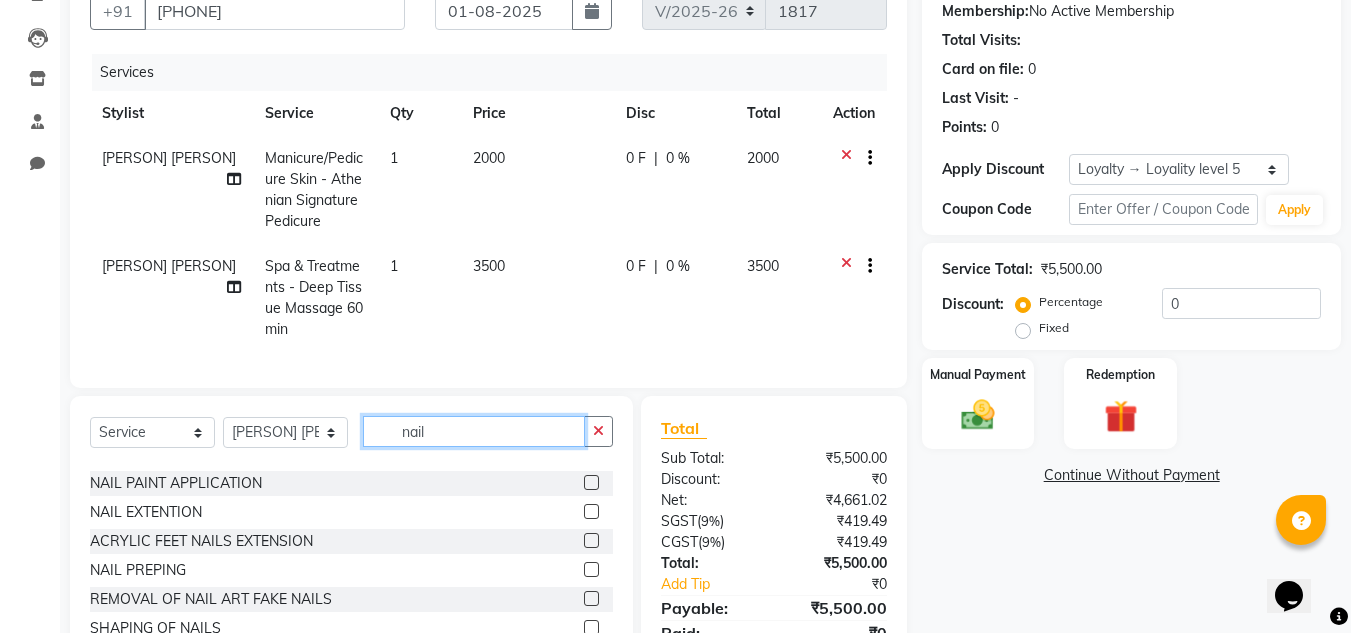 type on "nail" 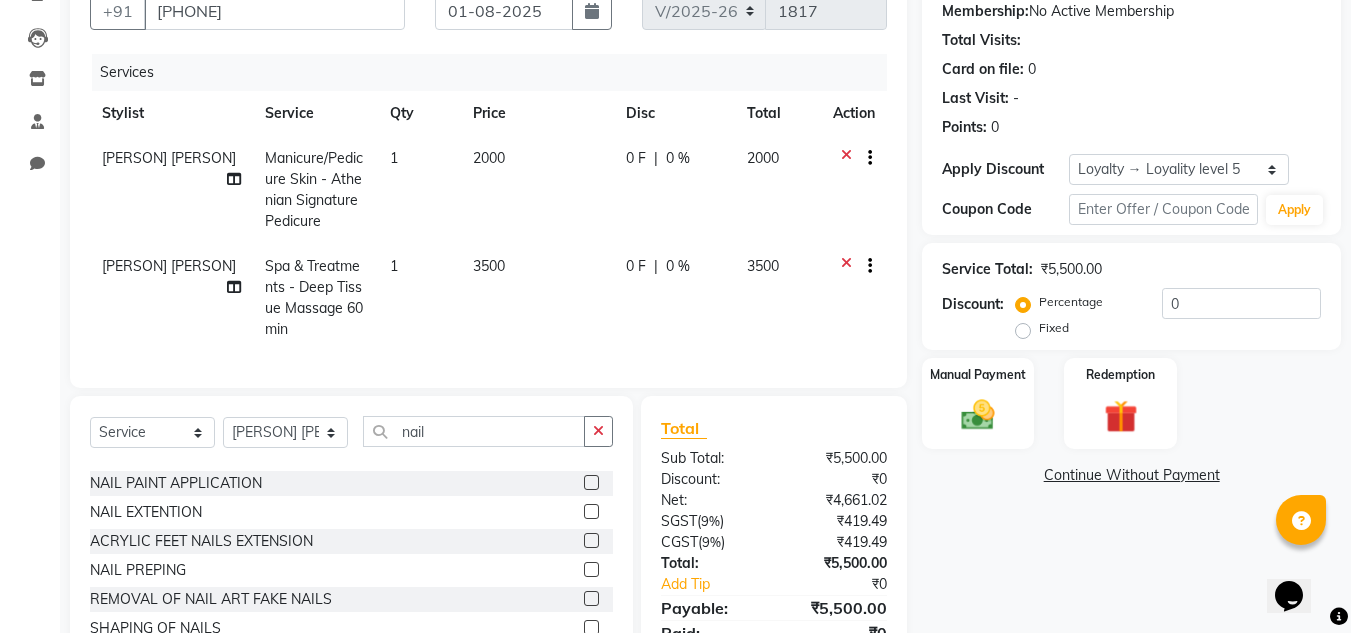 click 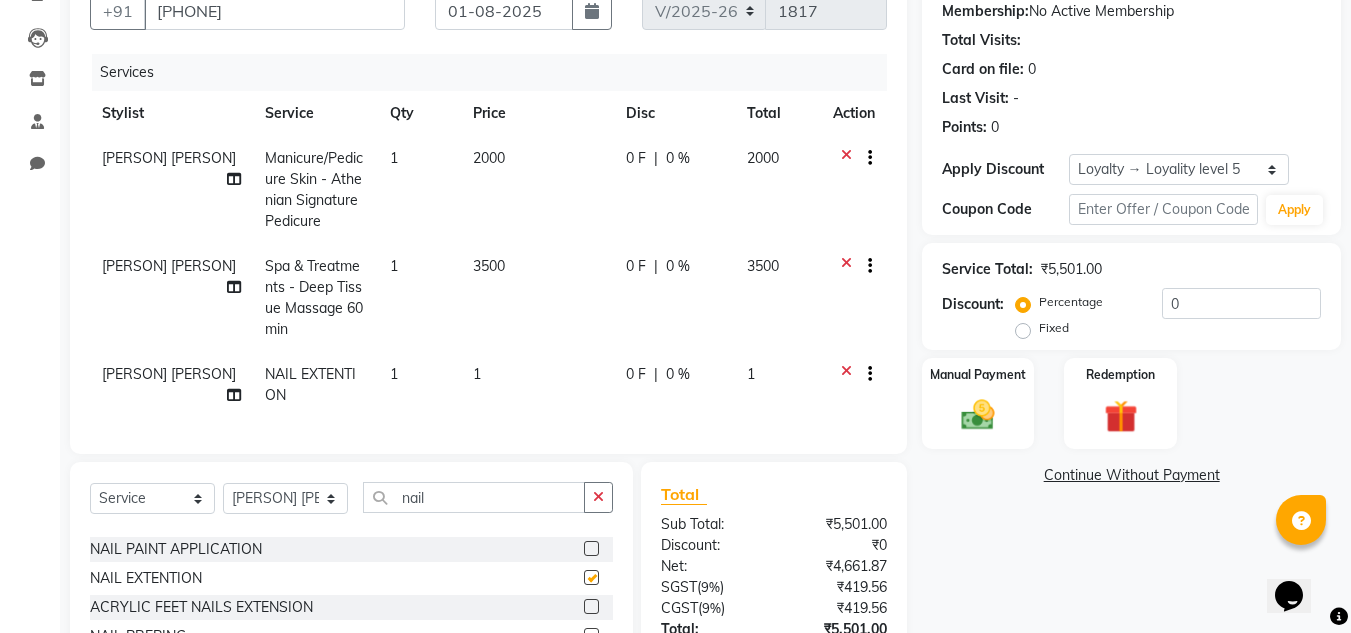 checkbox on "false" 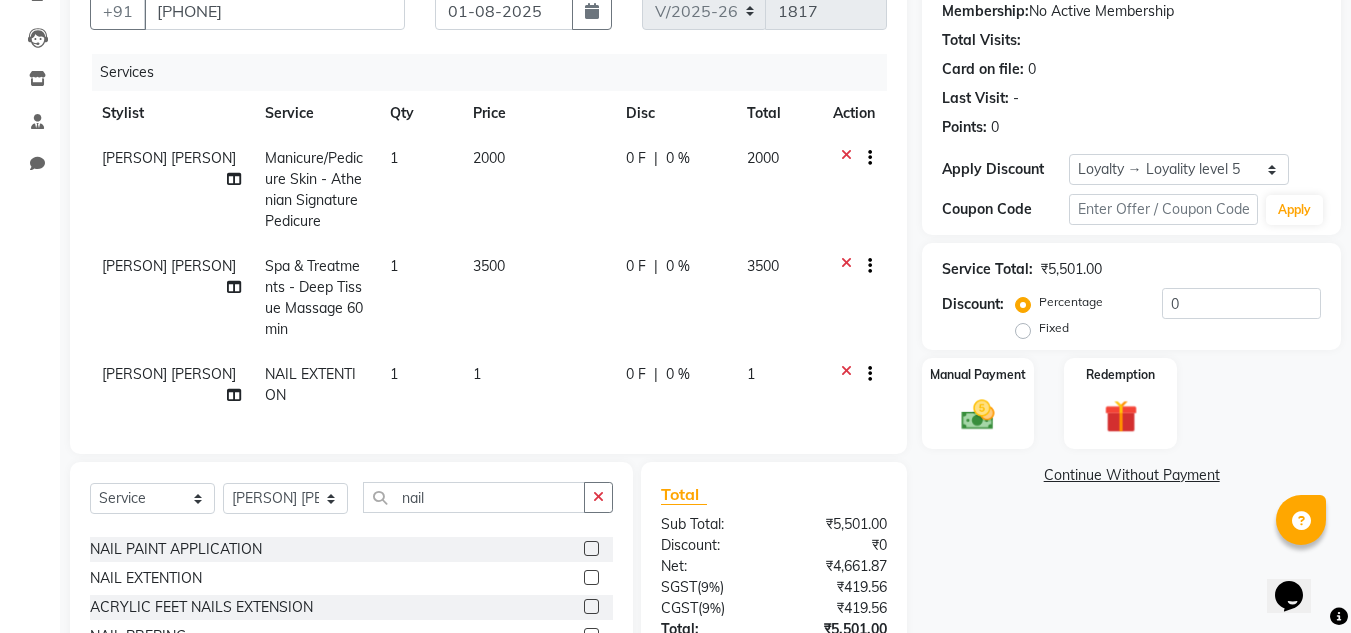 click on "1" 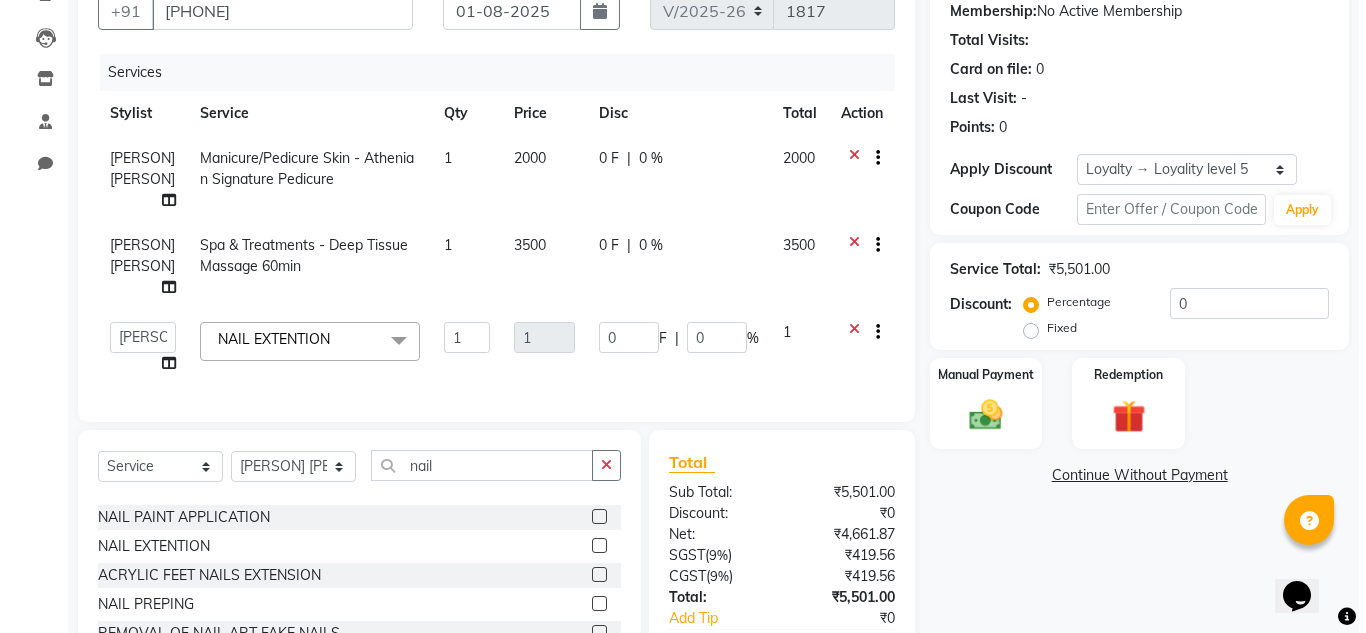 scroll, scrollTop: 0, scrollLeft: 0, axis: both 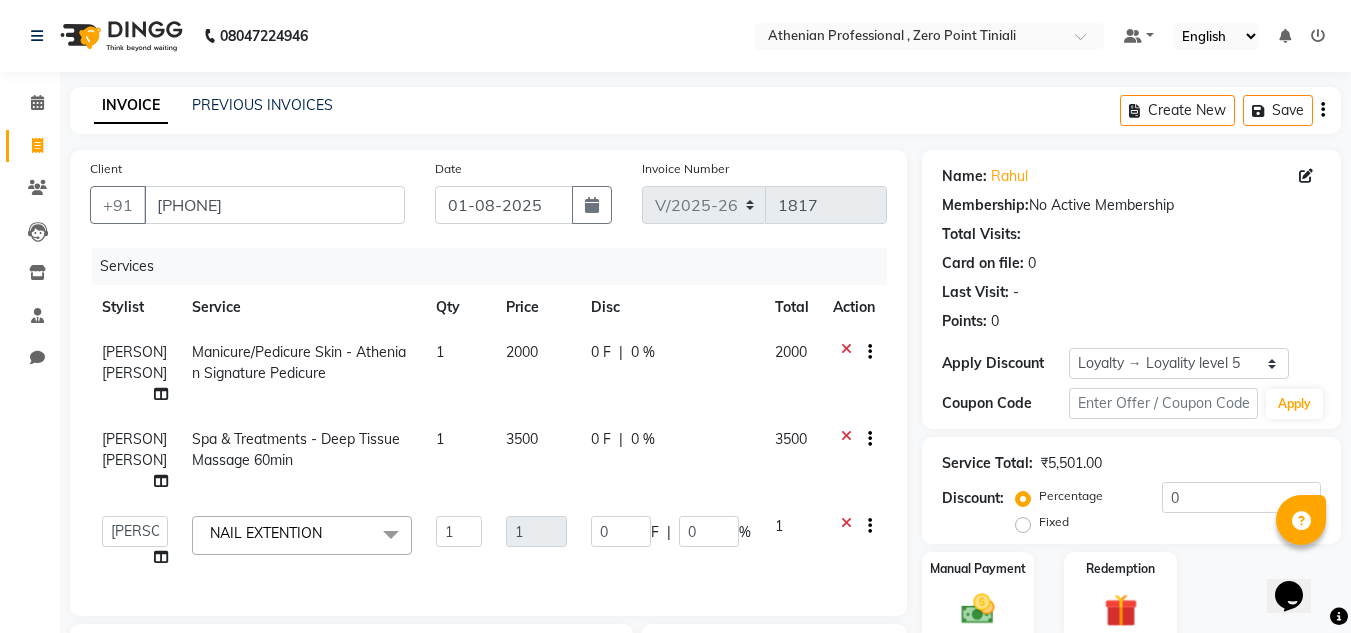 click at bounding box center [1318, 36] 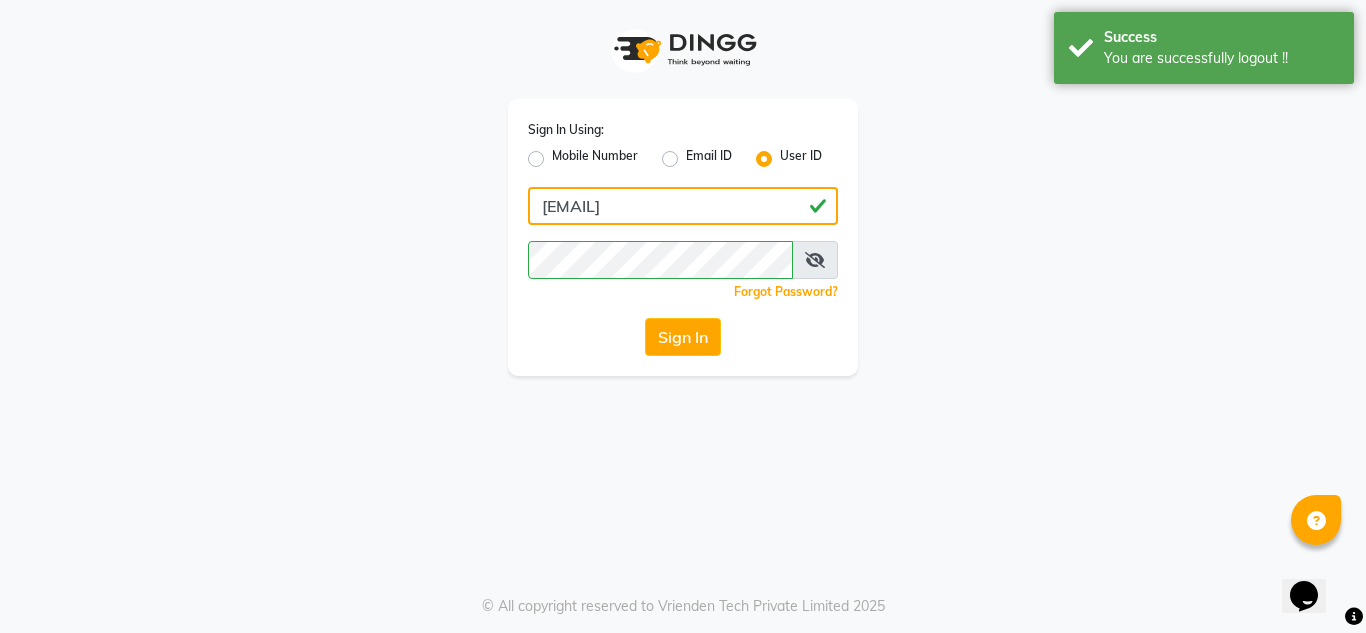 click on "[EMAIL]" 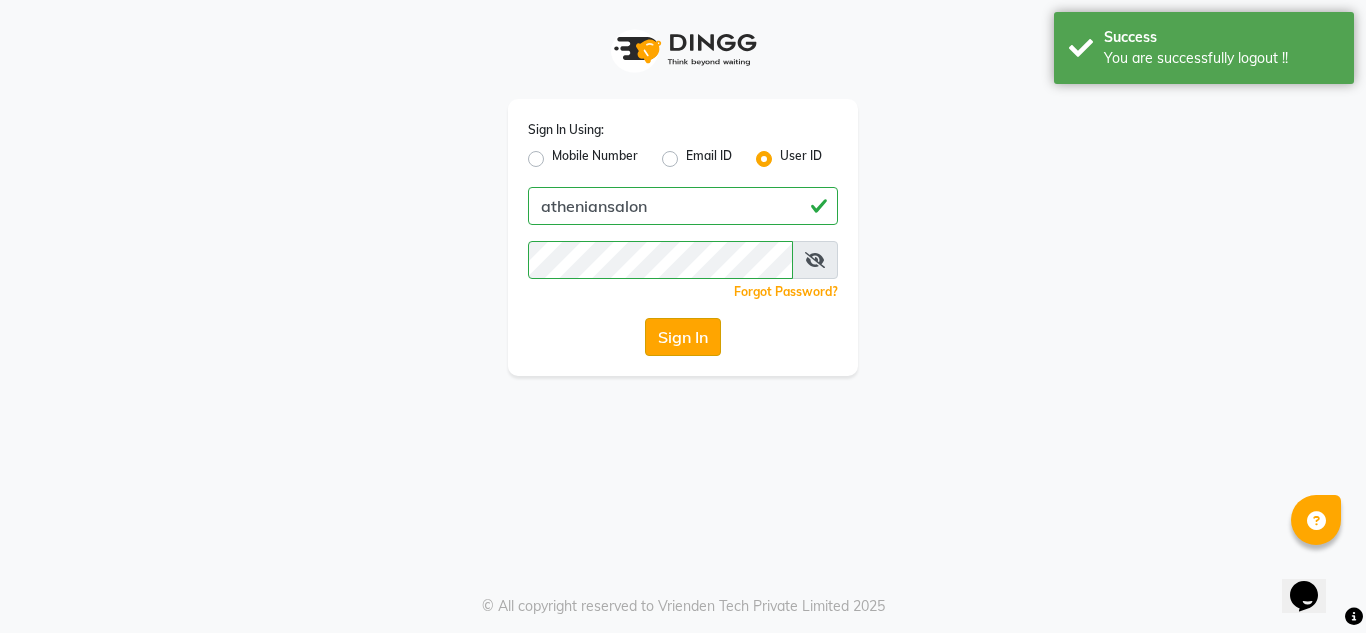 click on "Sign In" 